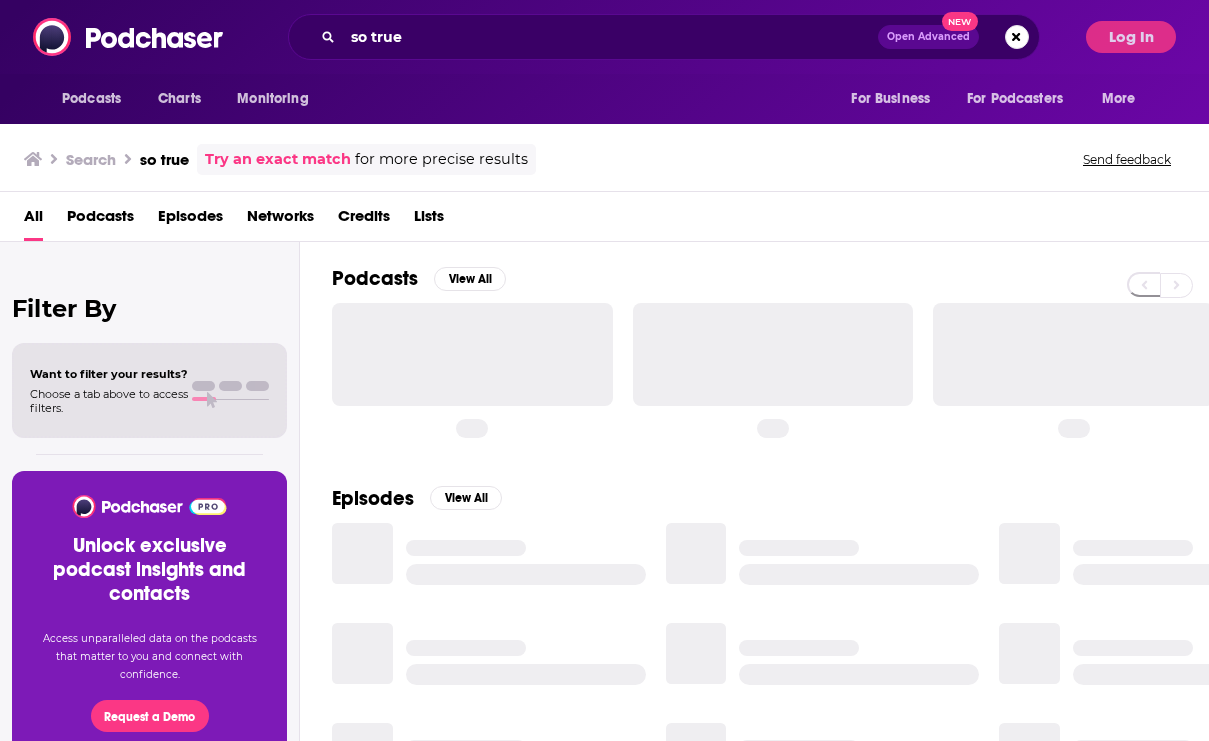 scroll, scrollTop: 0, scrollLeft: 0, axis: both 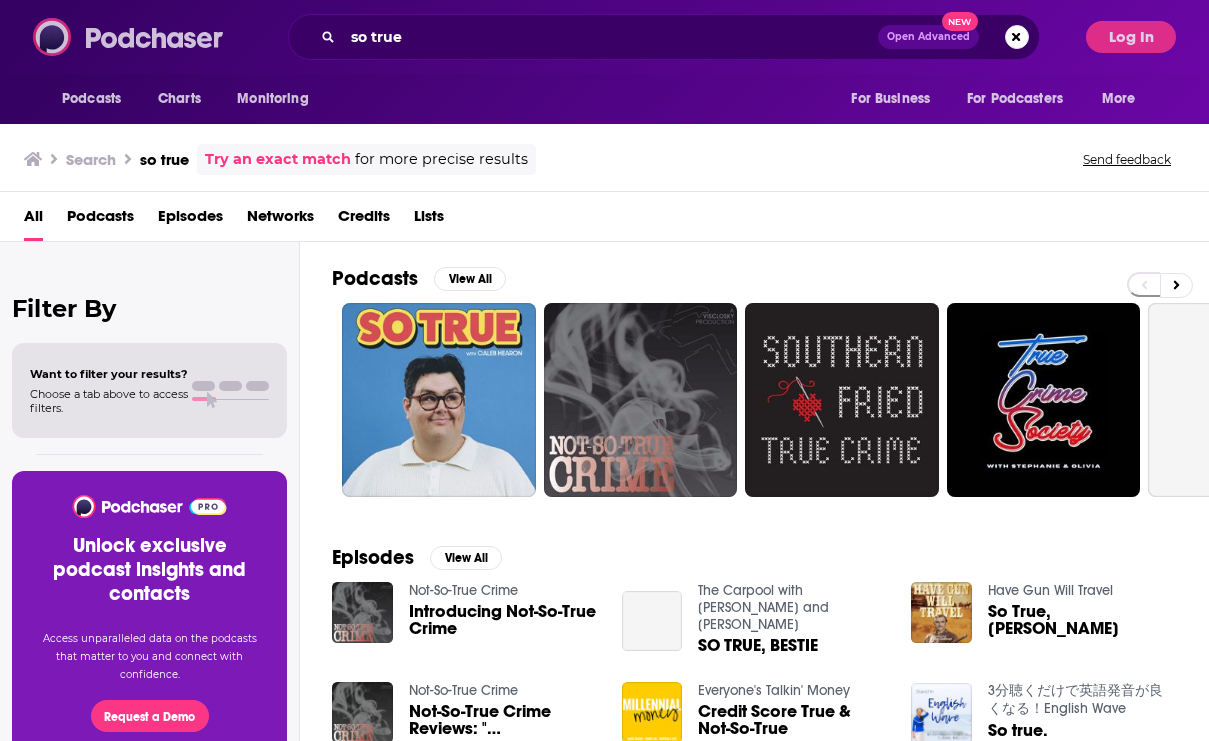 click at bounding box center (129, 37) 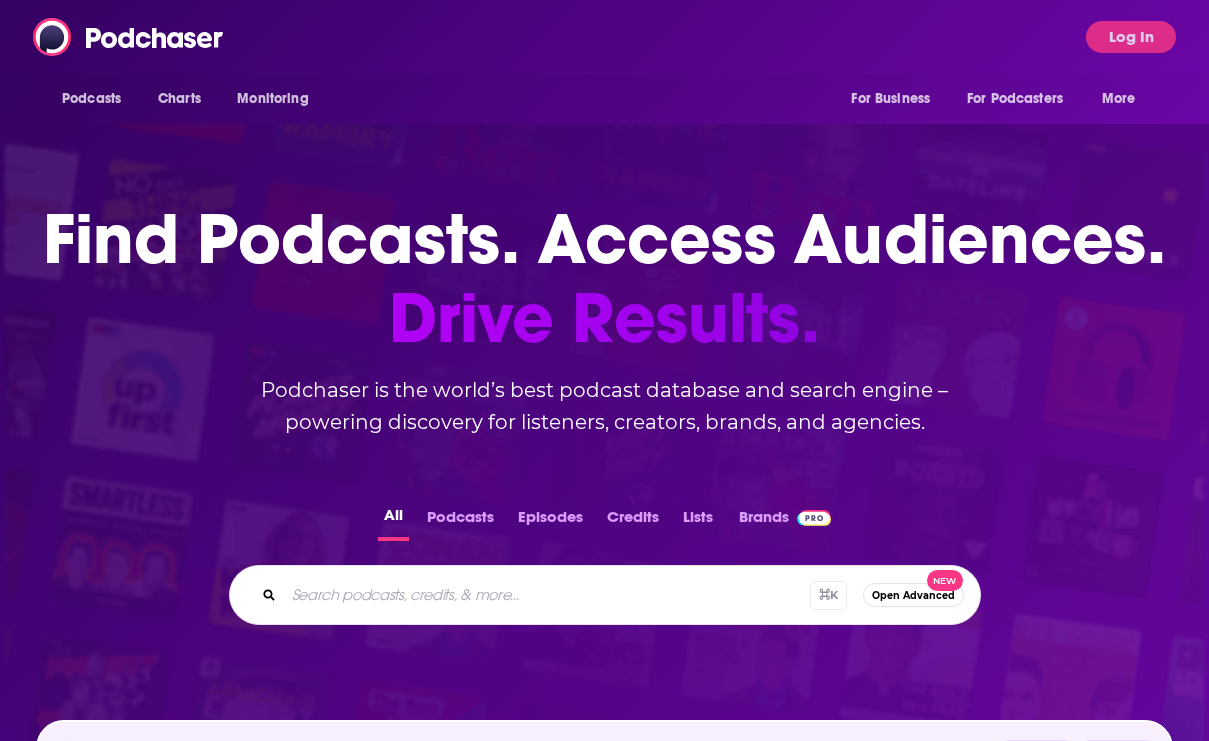 click on "Log In" at bounding box center (1131, 37) 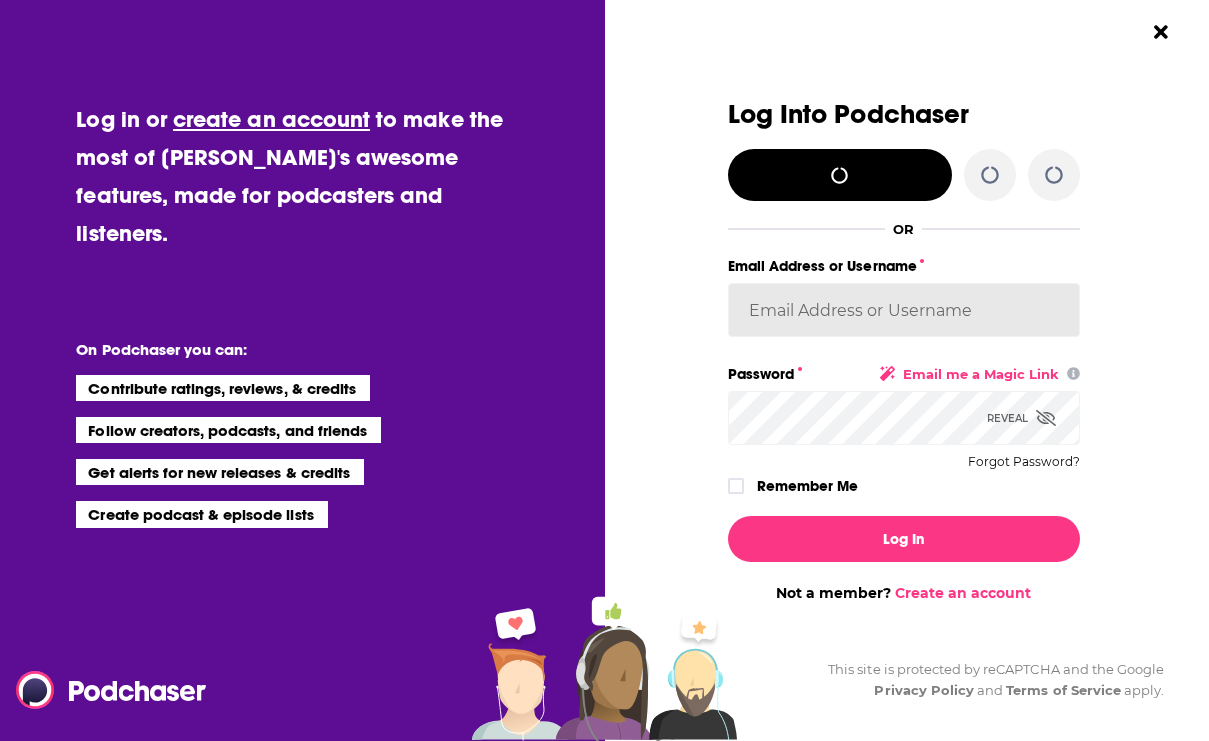 type 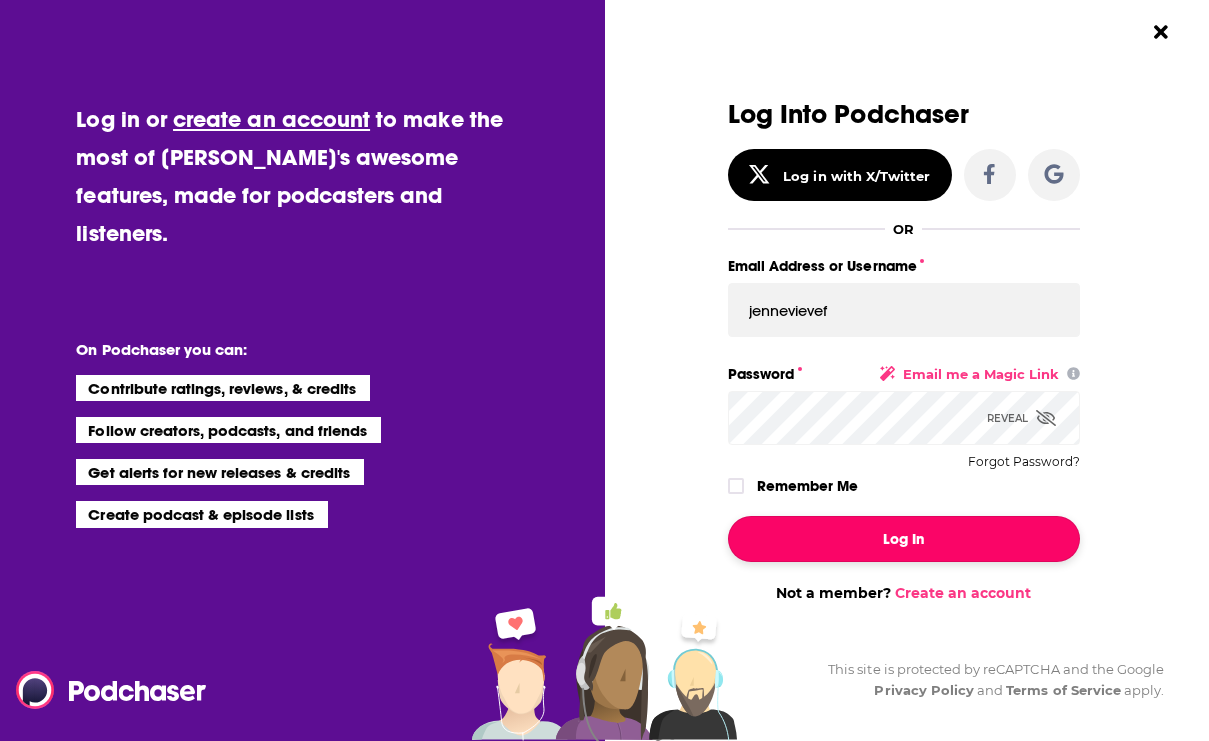 click on "Log In" at bounding box center [904, 539] 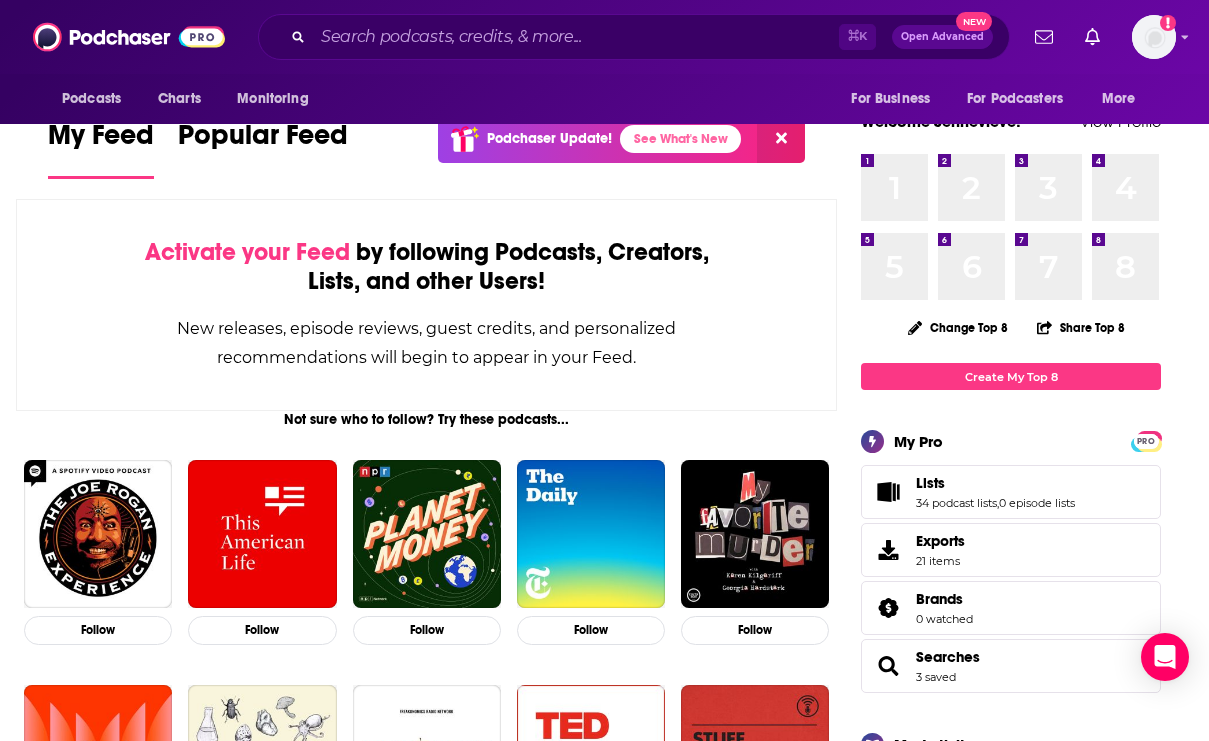 scroll, scrollTop: 0, scrollLeft: 0, axis: both 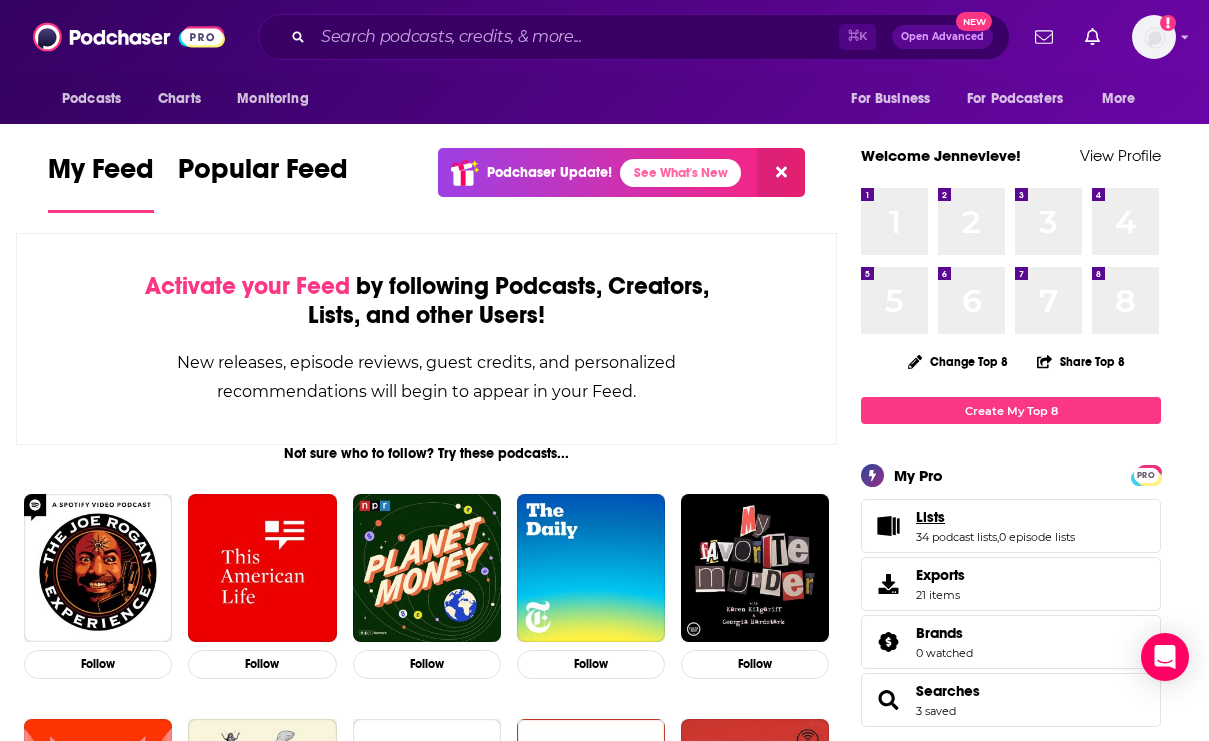 click on "Lists" at bounding box center (995, 517) 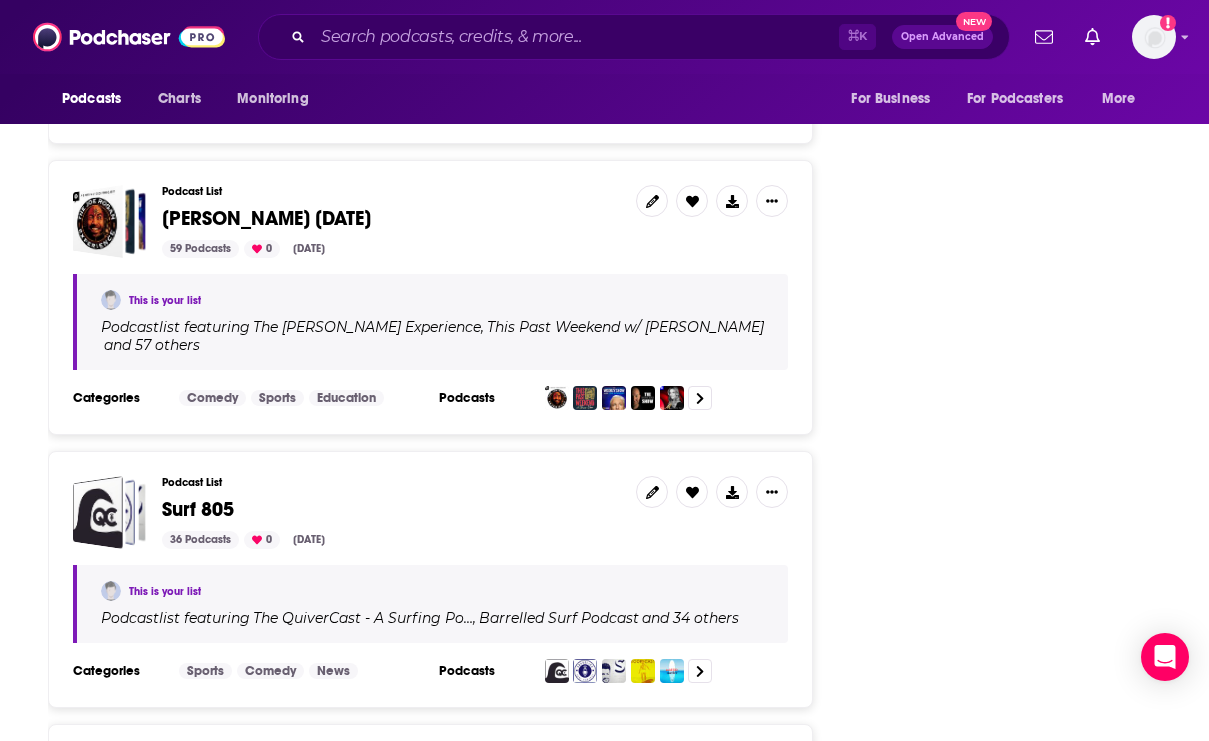 scroll, scrollTop: 4489, scrollLeft: 0, axis: vertical 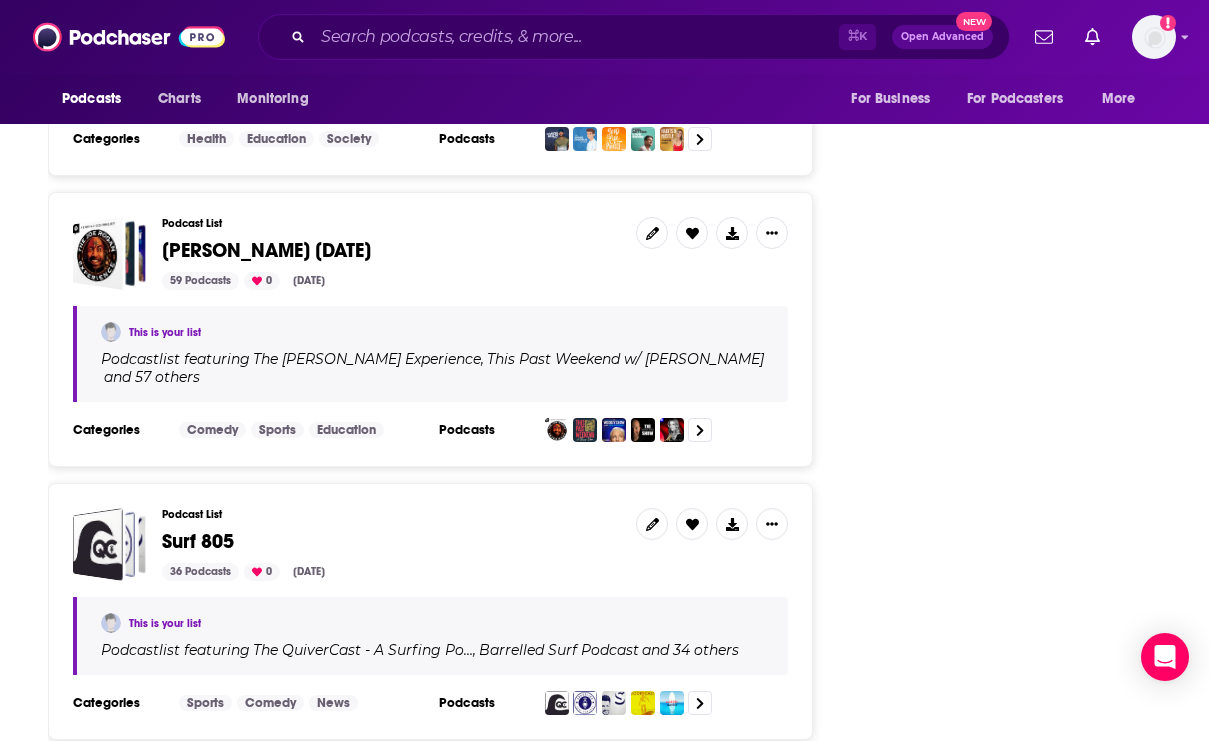 click on "[PERSON_NAME] [DATE]" at bounding box center (266, 250) 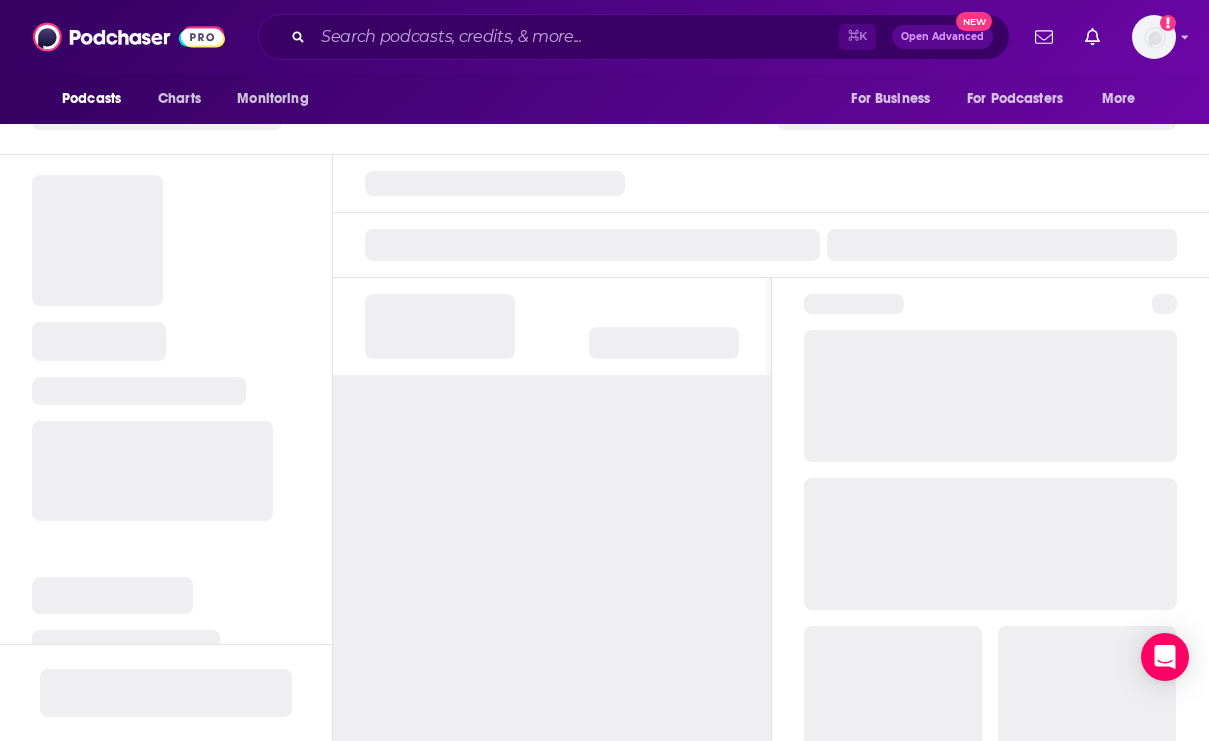 scroll, scrollTop: 0, scrollLeft: 0, axis: both 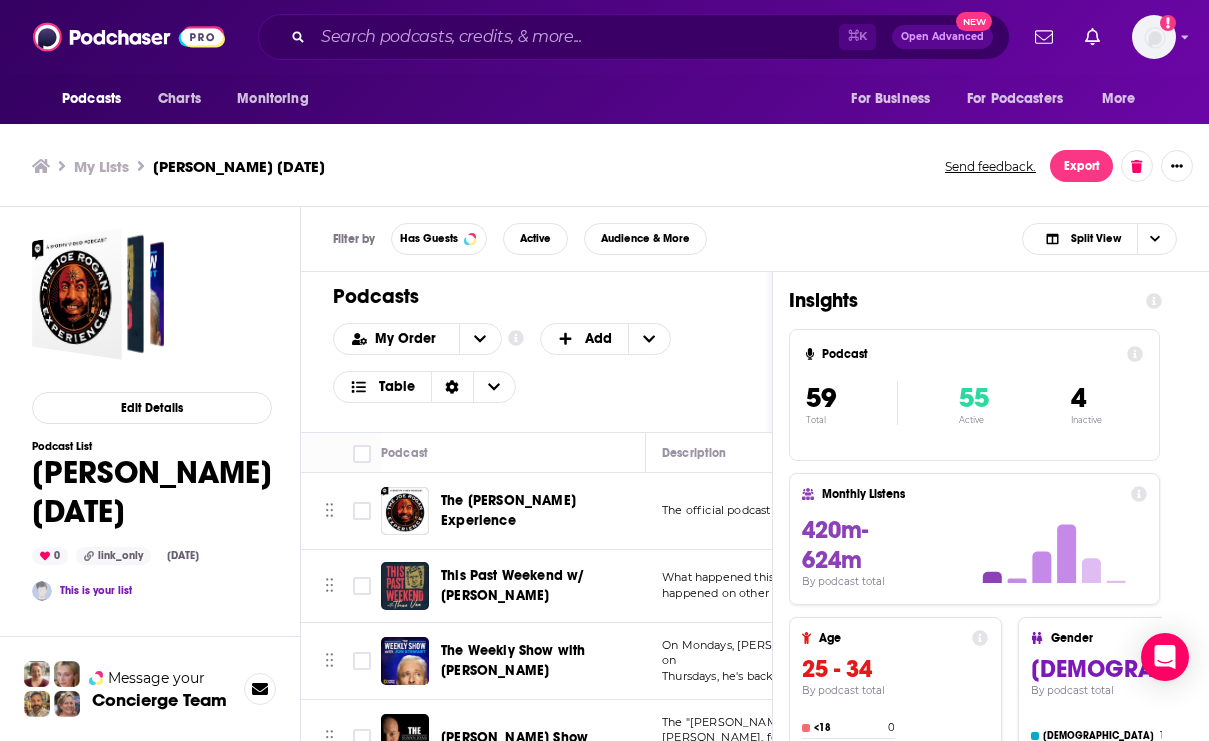click on "My Order Customize Your List Order Select the  “My Order”  sort and remove all filters to enable drag-and-drop reordering. Add Table" at bounding box center [536, 363] 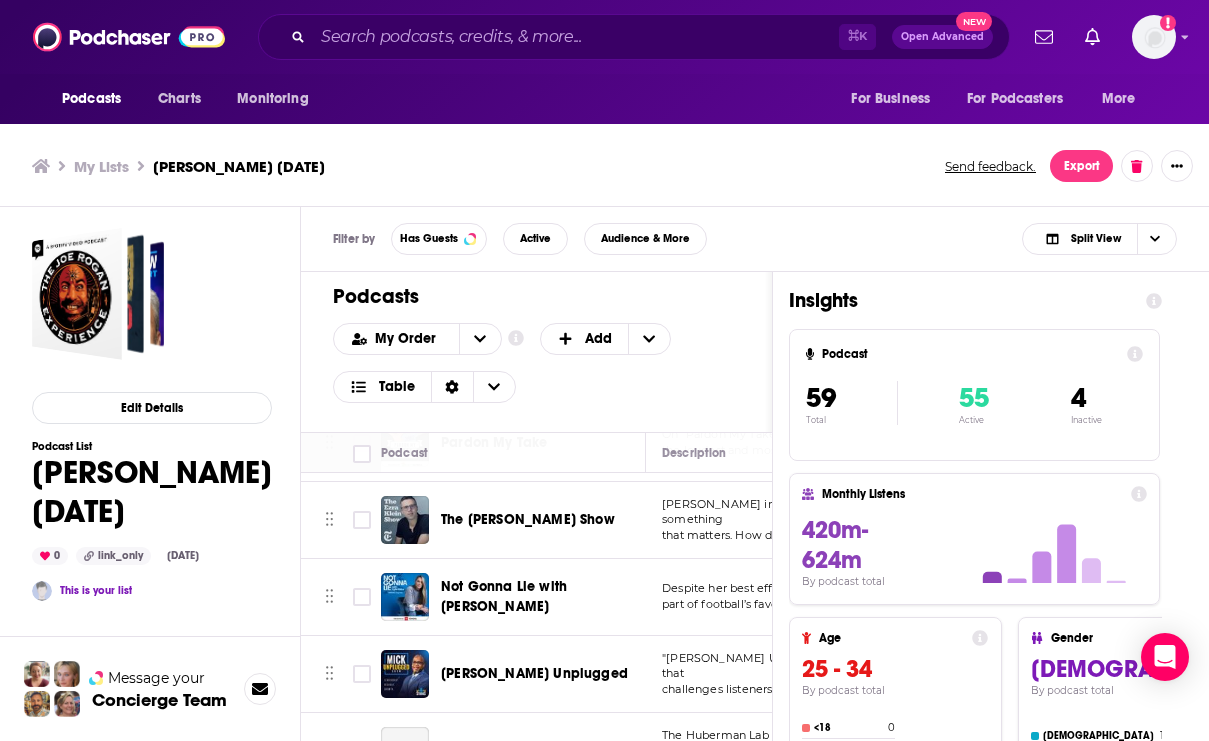 scroll, scrollTop: 605, scrollLeft: 0, axis: vertical 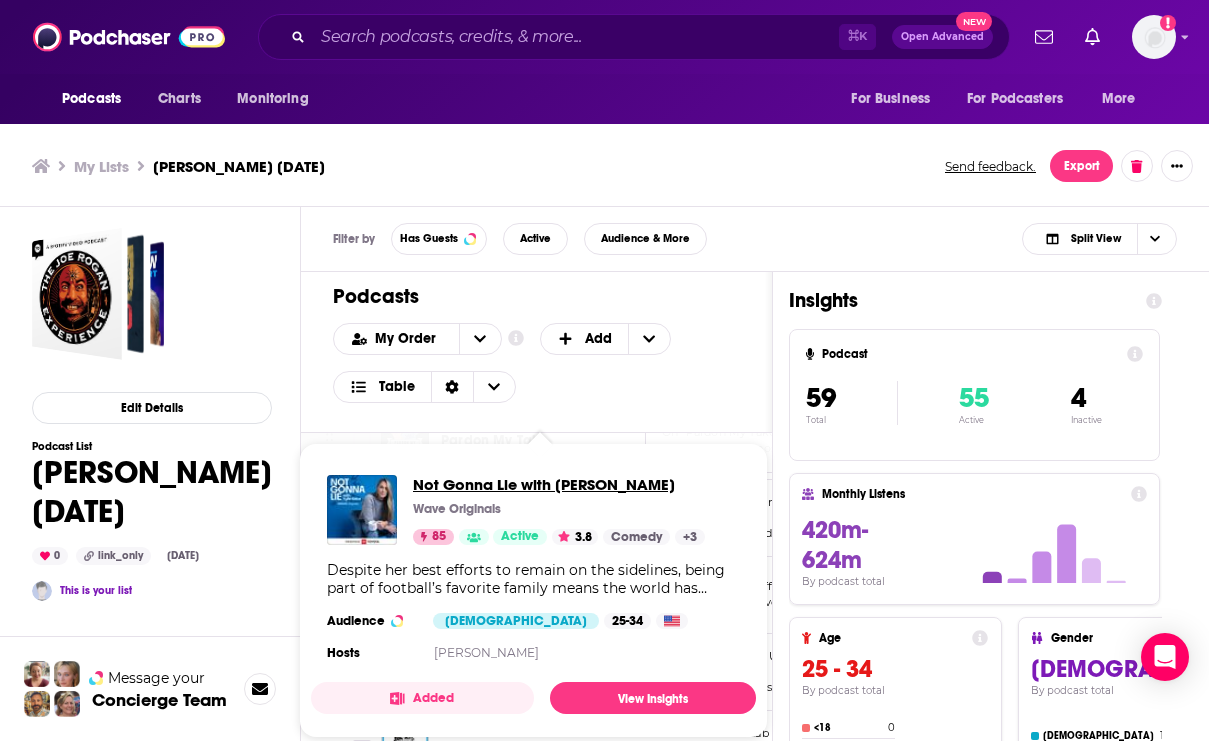click on "Not Gonna Lie with [PERSON_NAME]" at bounding box center (559, 484) 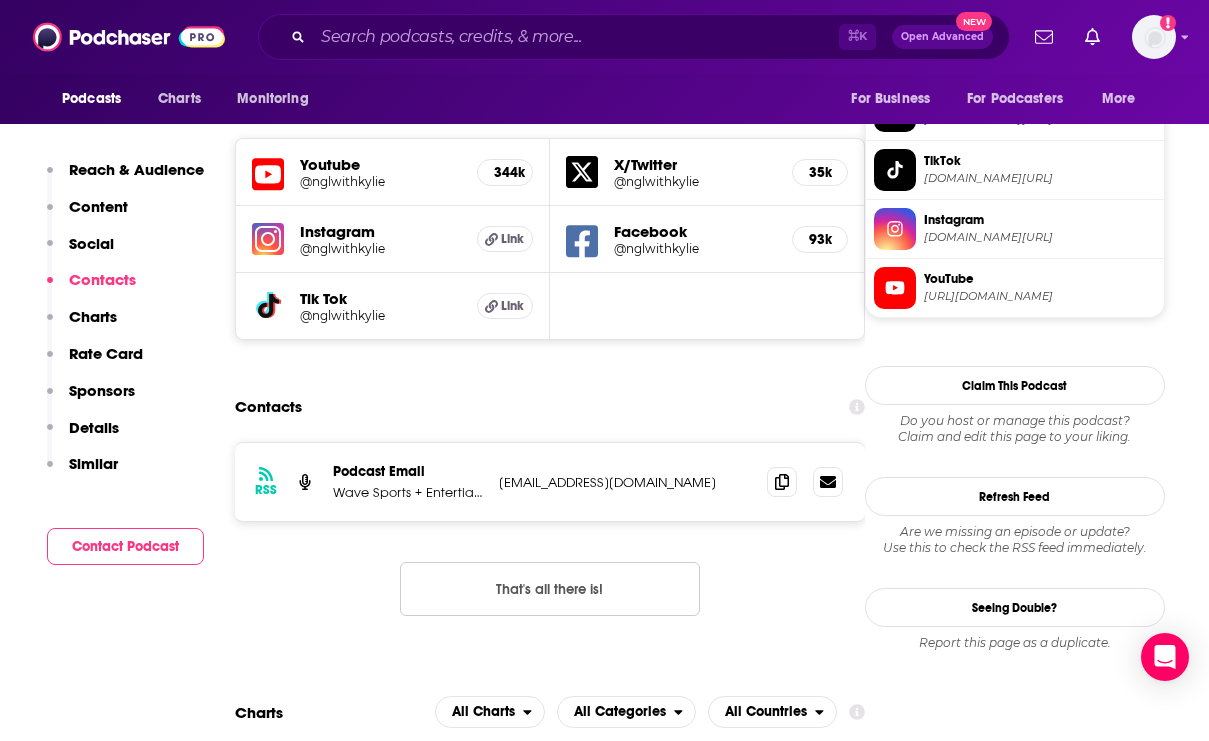scroll, scrollTop: 1782, scrollLeft: 0, axis: vertical 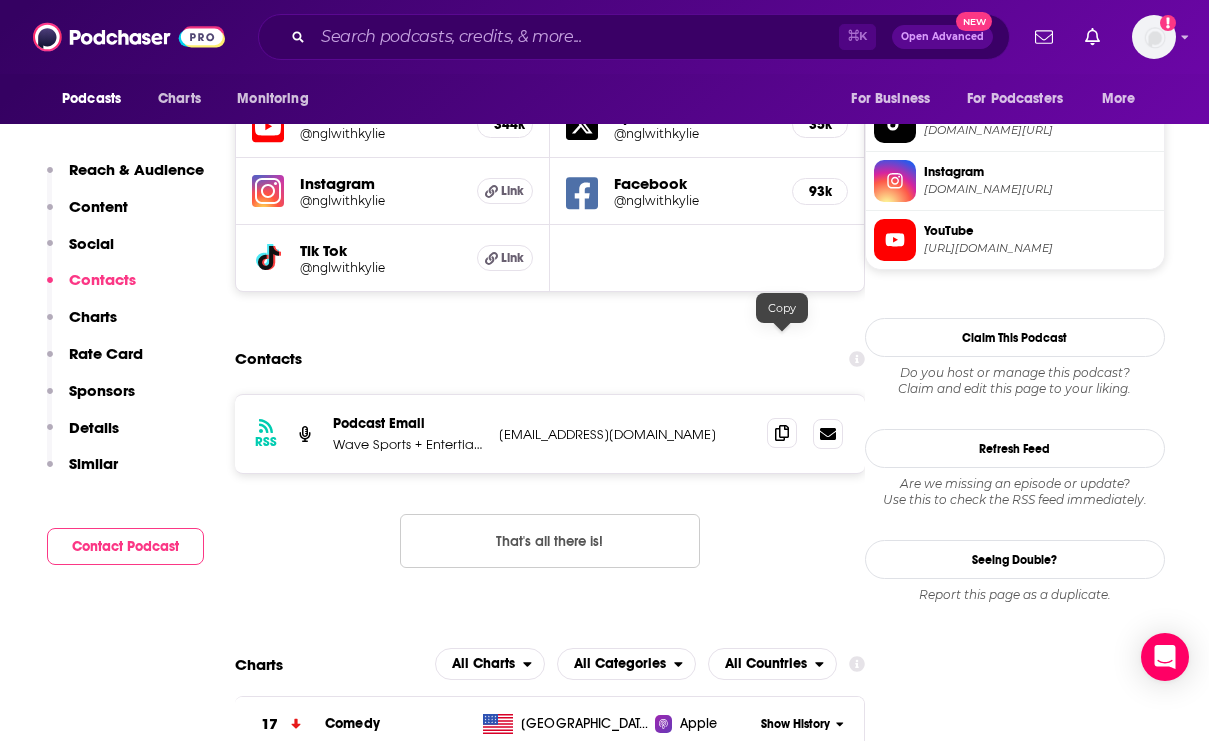 click 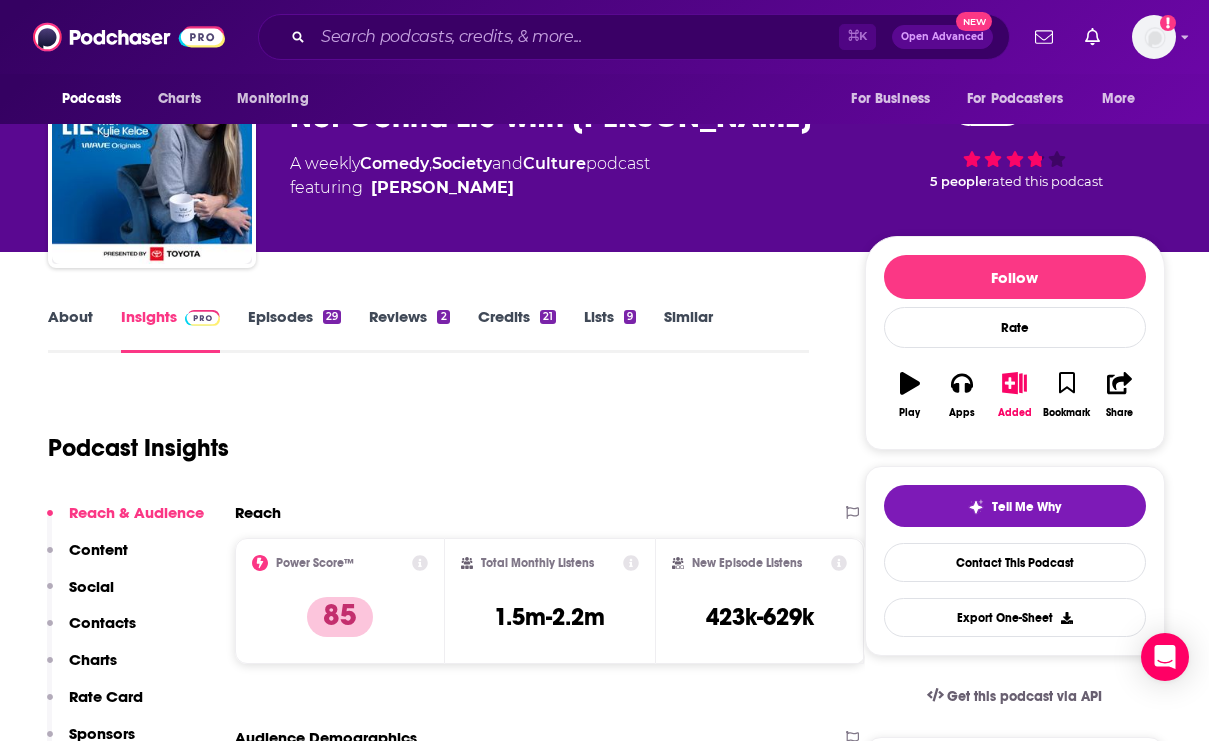 scroll, scrollTop: 0, scrollLeft: 0, axis: both 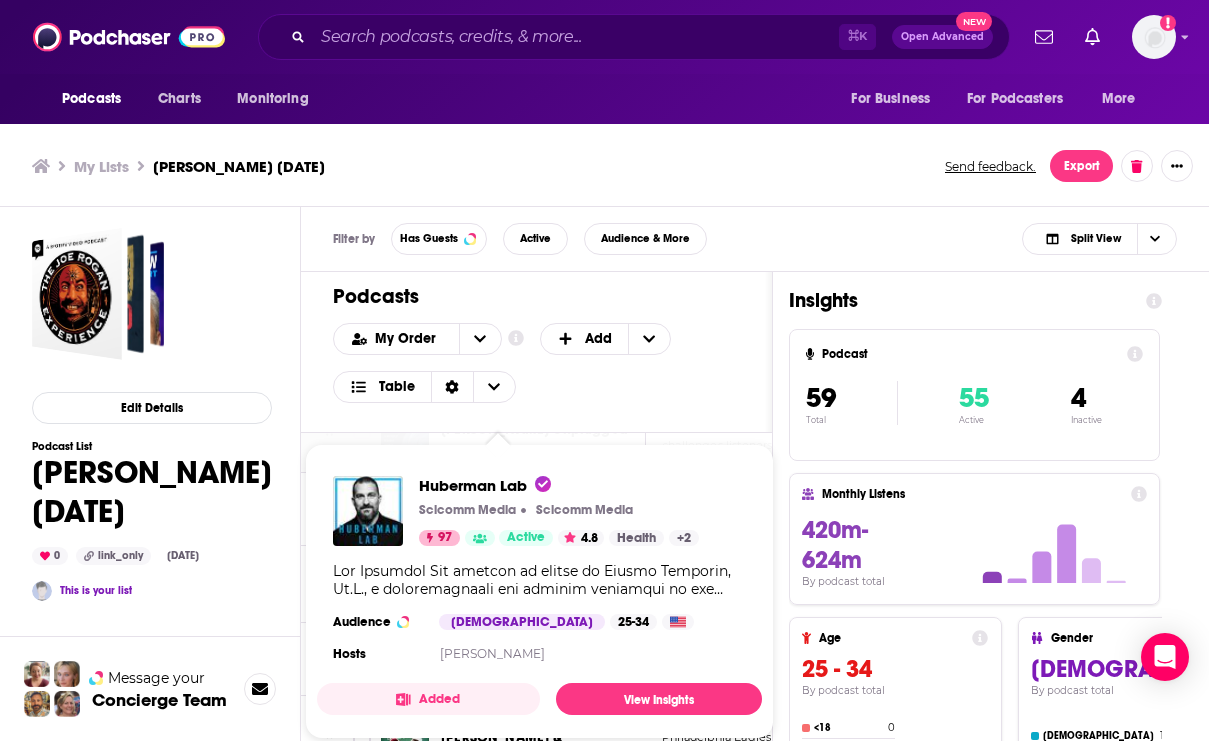 click on "Scicomm Media" at bounding box center [467, 510] 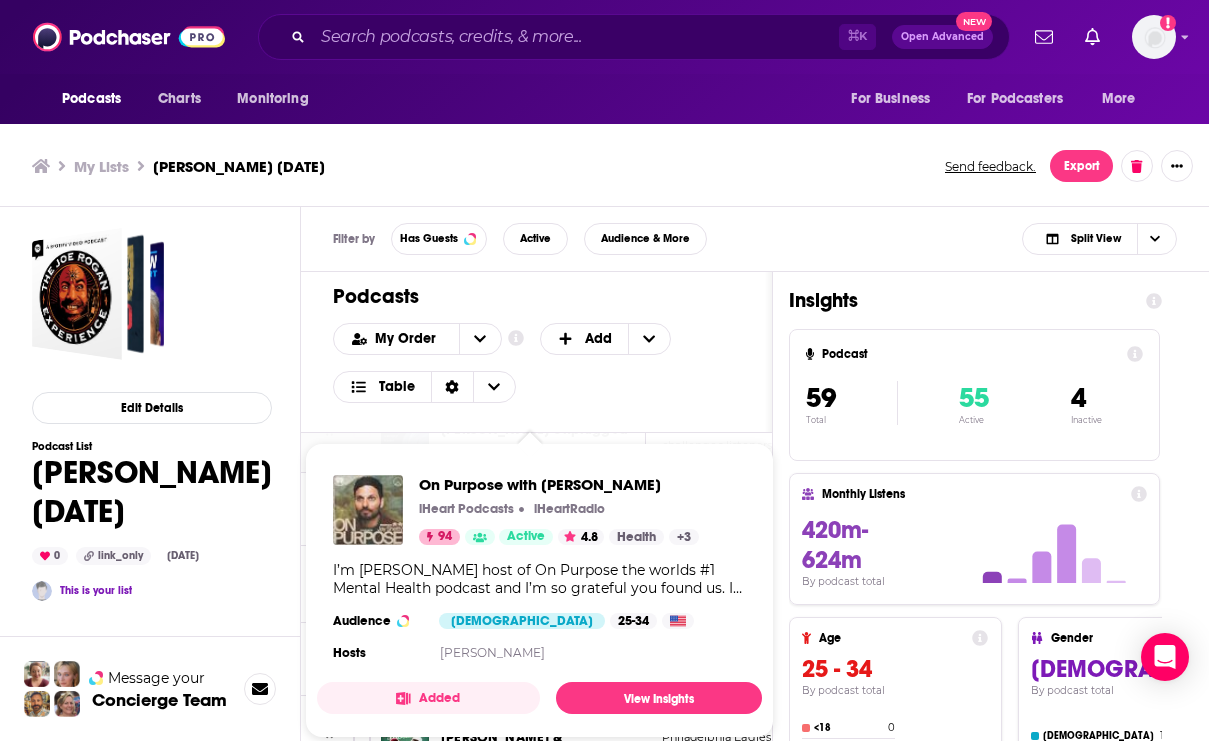 scroll, scrollTop: 1, scrollLeft: 0, axis: vertical 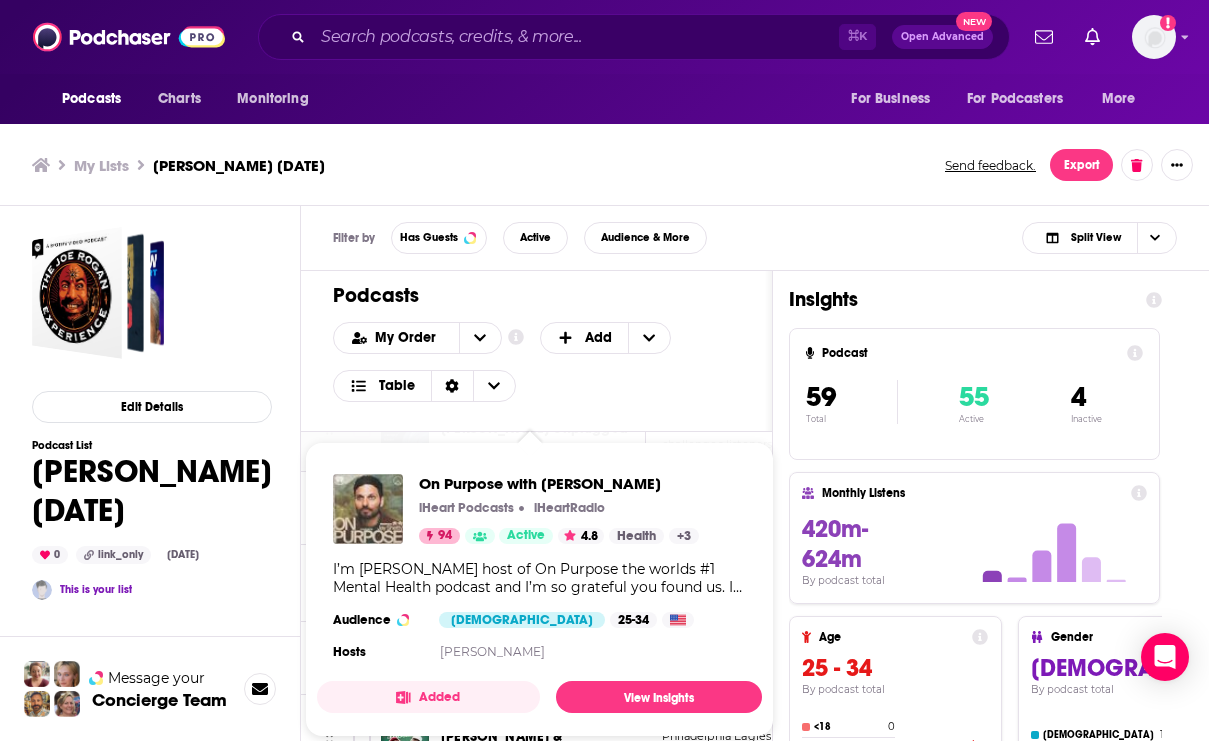 click on "My Order Customize Your List Order Select the  “My Order”  sort and remove all filters to enable drag-and-drop reordering. Add Table" at bounding box center (536, 362) 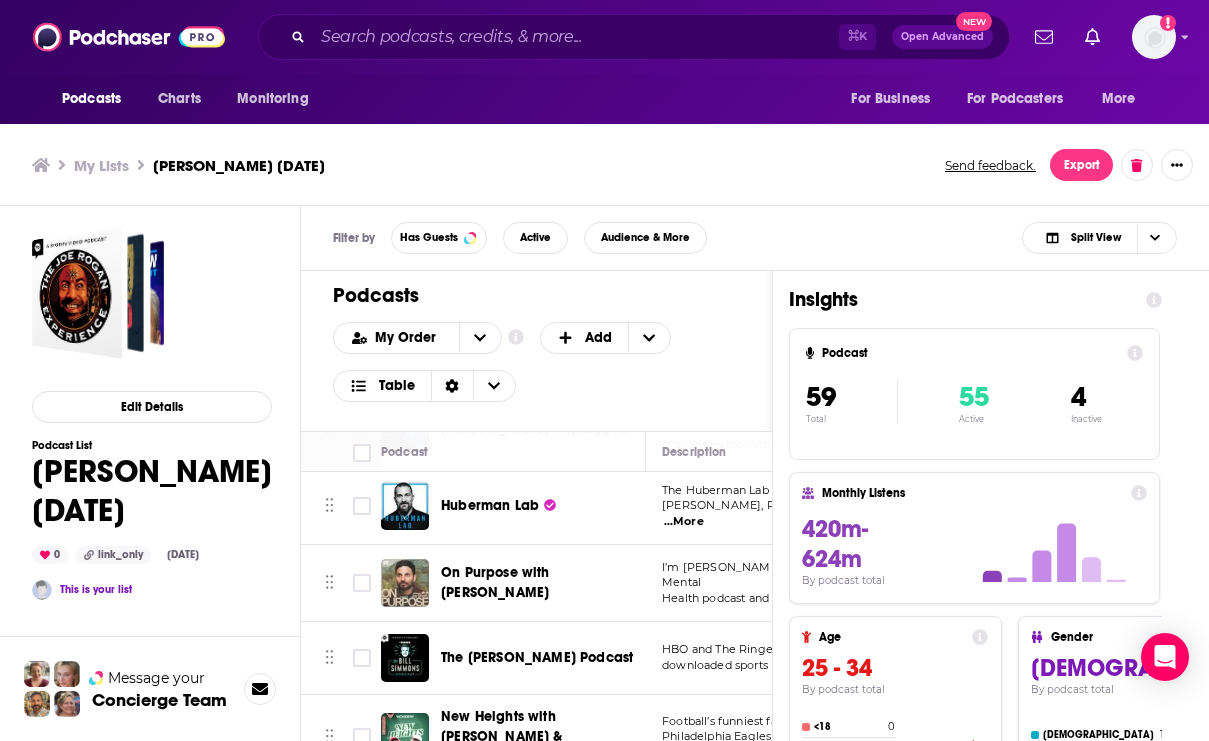 click on "Podcasts Charts Monitoring ⌘  K Open Advanced New For Business For Podcasters More Add a profile image Podcasts Charts Monitoring For Business For Podcasters More My Lists Taffer Feb 2025 Send feedback. Export Edit Details Podcast List Taffer Feb 2025 0 link_only Jun 24th, 2025 This is your list Message your Concierge Team Filter by Has Guests Active Audience & More Split View Podcasts Add My Order Customize Your List Order Select the  “My Order”  sort and remove all filters to enable drag-and-drop reordering. Add Table Move Podcast Description Categories Reach (Monthly) Reach (Episode) Contacts Your Notes The Joe Rogan Experience The official podcast of comedian Joe Rogan. Comedy Technology Society 99 16m-24m 588k-874k 4   Contacts This Past Weekend w/ Theo Von What happened this past weekend. And sometimes what happened on other days  ...More Comedy 88 726k-1.1m 62k-92k 1   Contact The Weekly Show with Jon Stewart On Mondays, Jon Stewart hosts The Daily Show, but on  ...More Comedy News Politics 89 2" at bounding box center [604, 372] 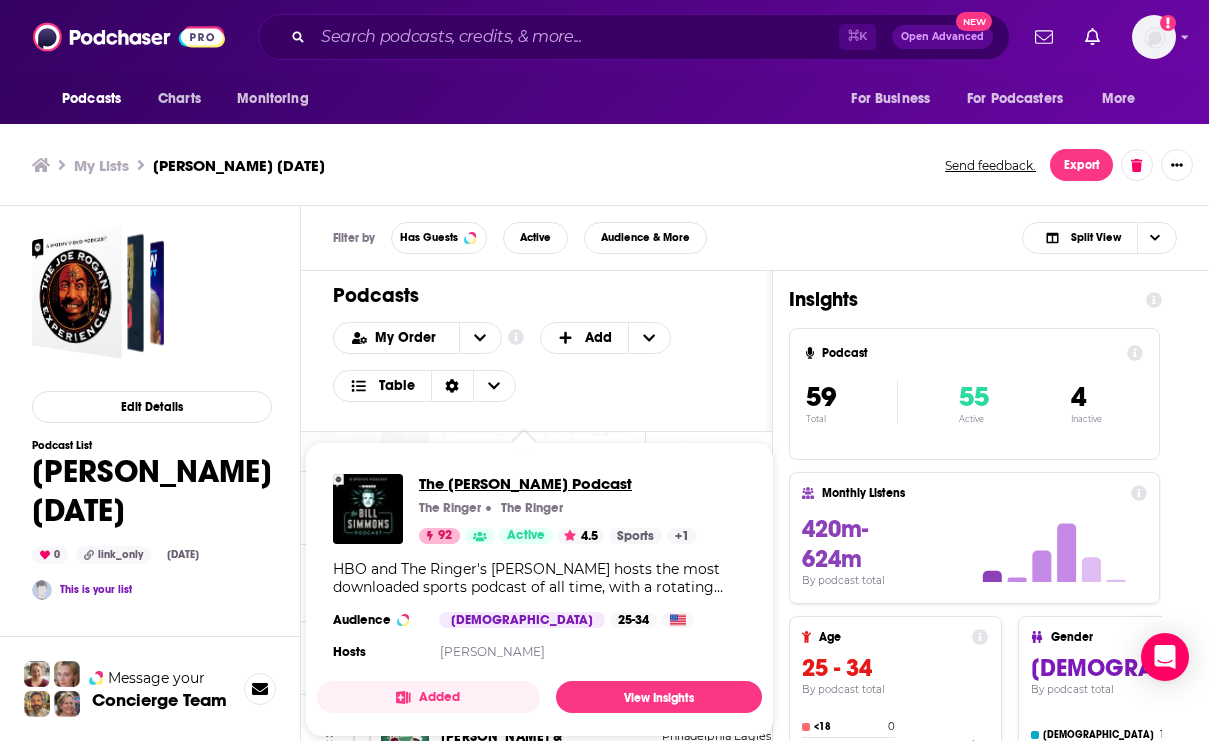 click on "The [PERSON_NAME] Podcast" at bounding box center (558, 483) 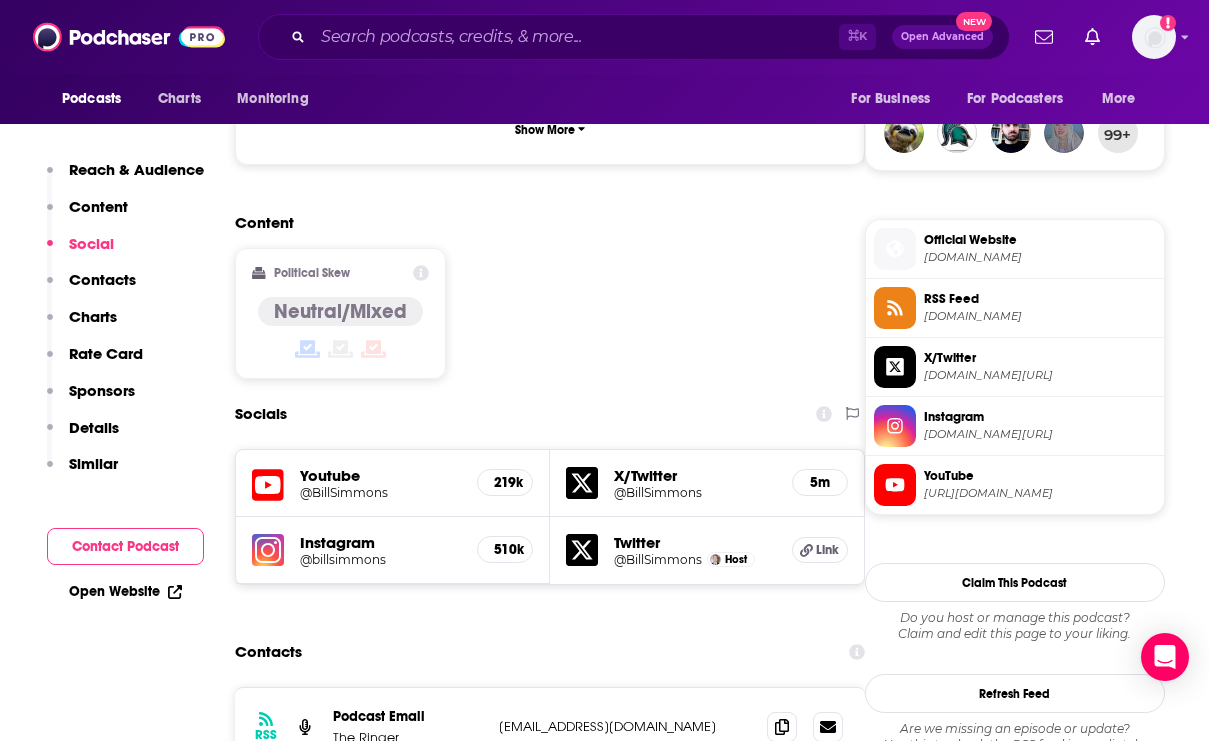 scroll, scrollTop: 1673, scrollLeft: 0, axis: vertical 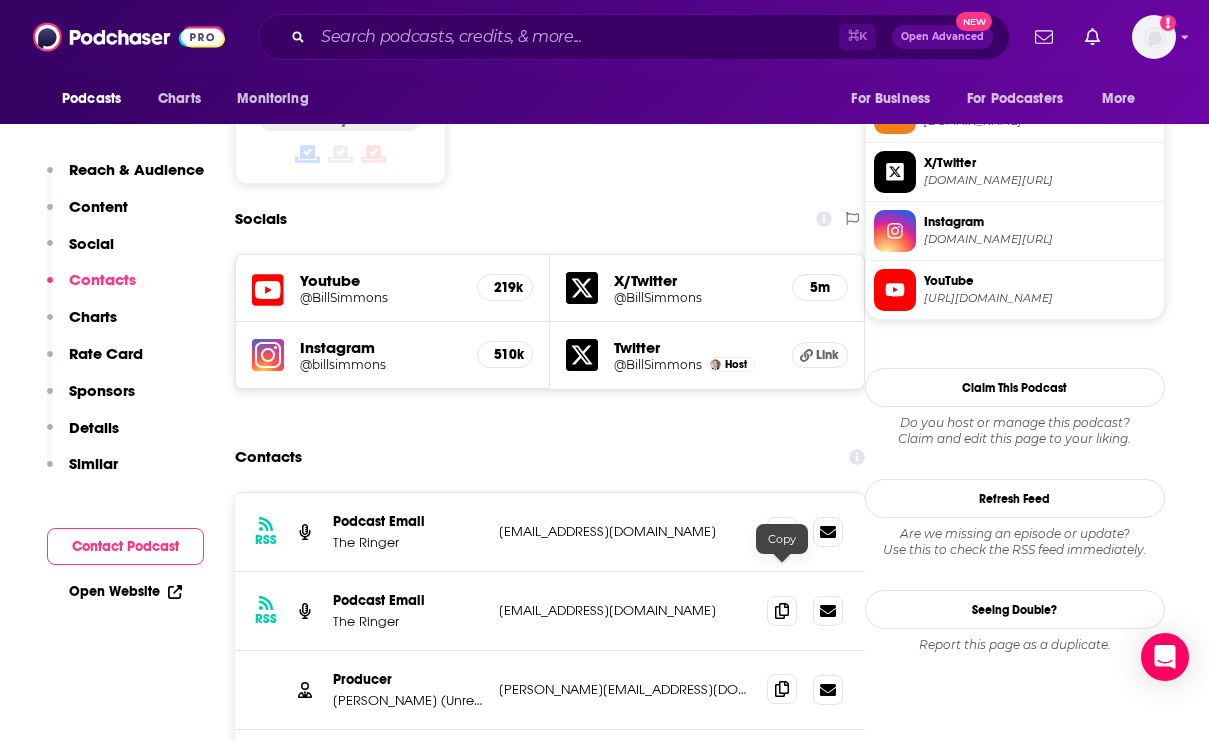 click at bounding box center (782, 689) 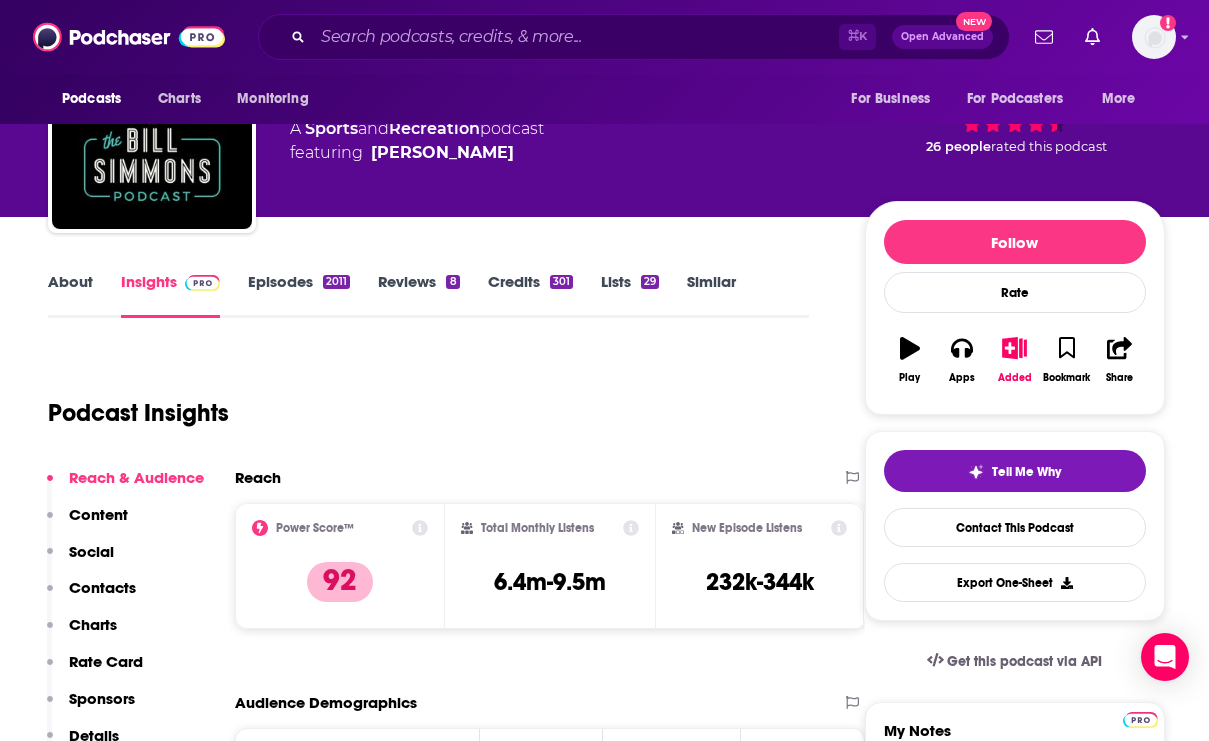 scroll, scrollTop: 104, scrollLeft: 0, axis: vertical 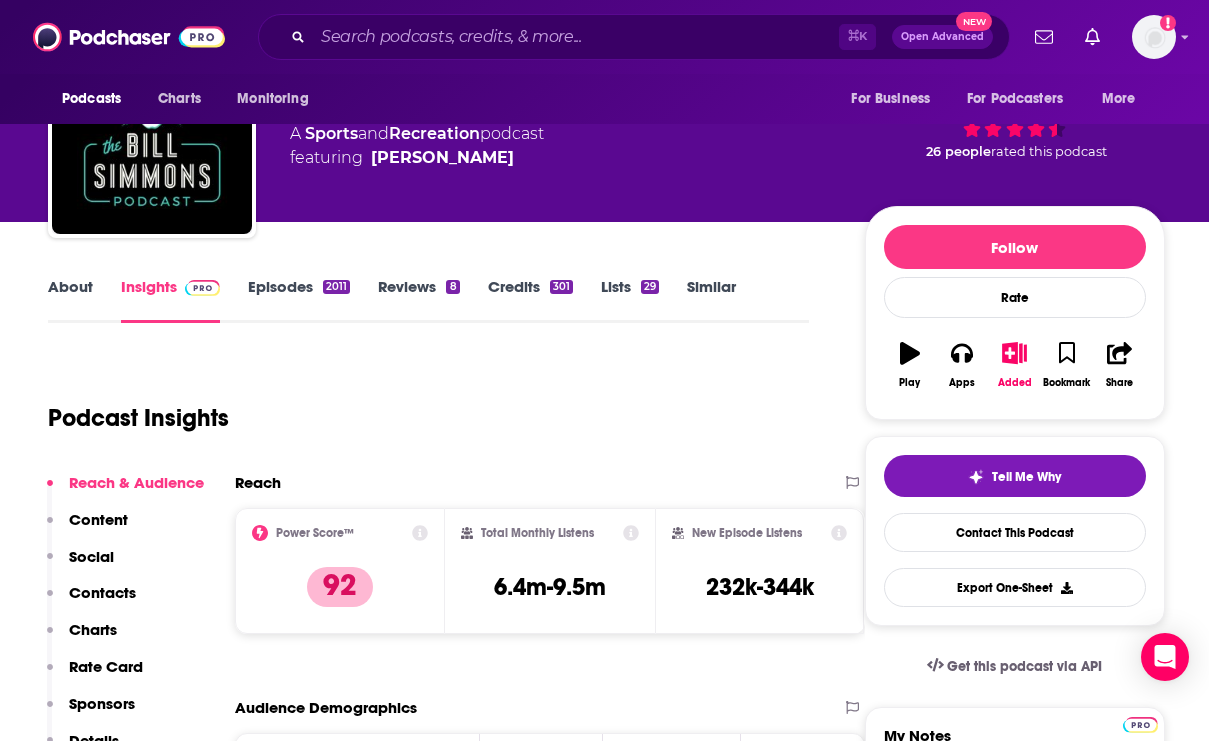 click on "About" at bounding box center (70, 300) 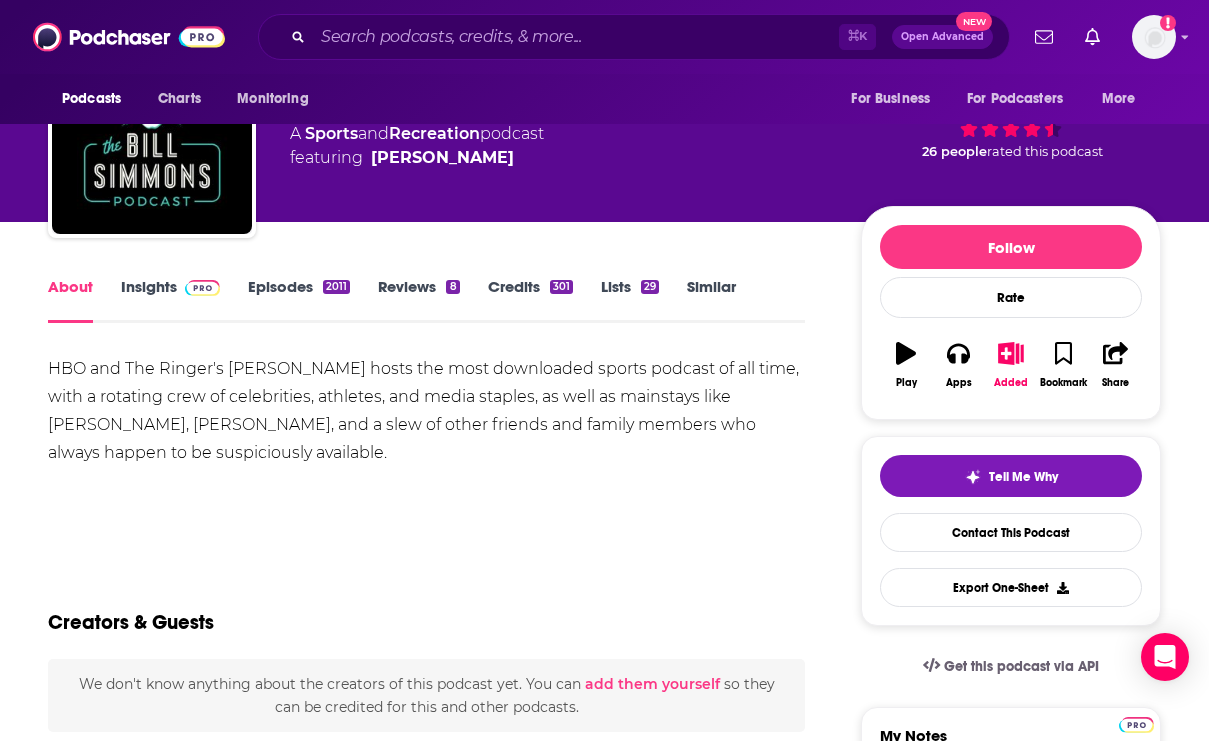 scroll, scrollTop: 0, scrollLeft: 0, axis: both 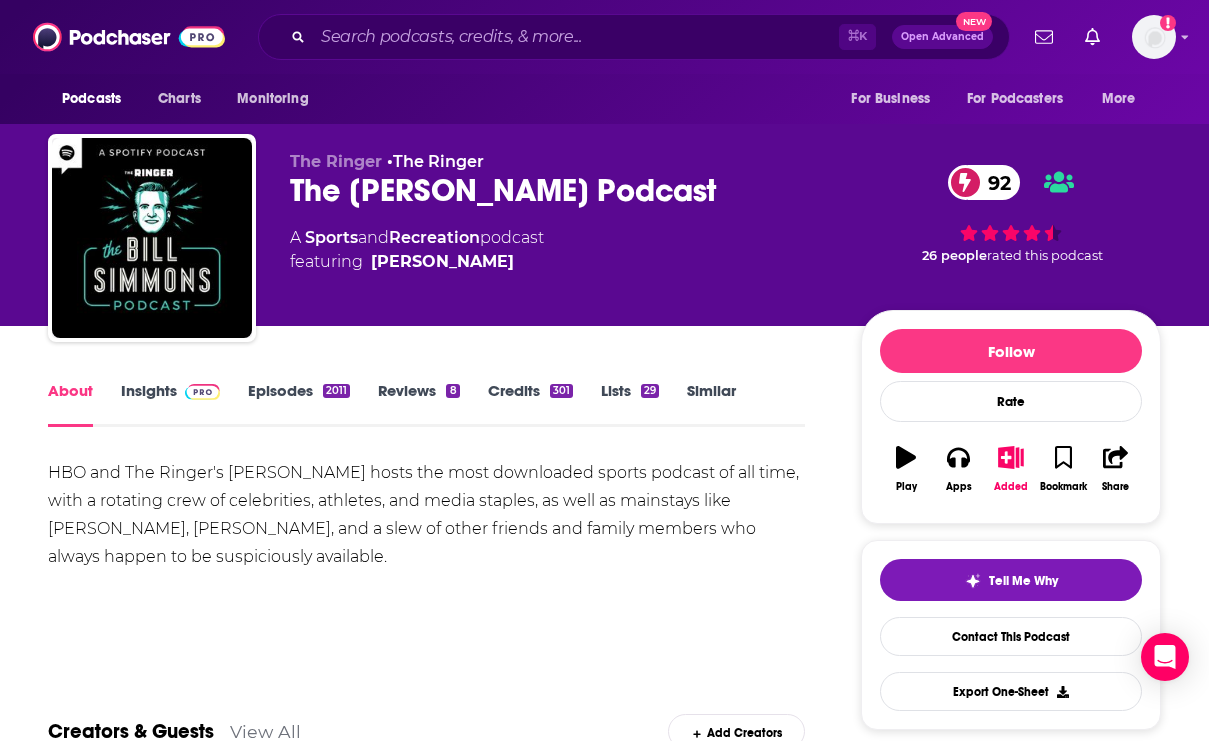 click on "Insights" at bounding box center [170, 404] 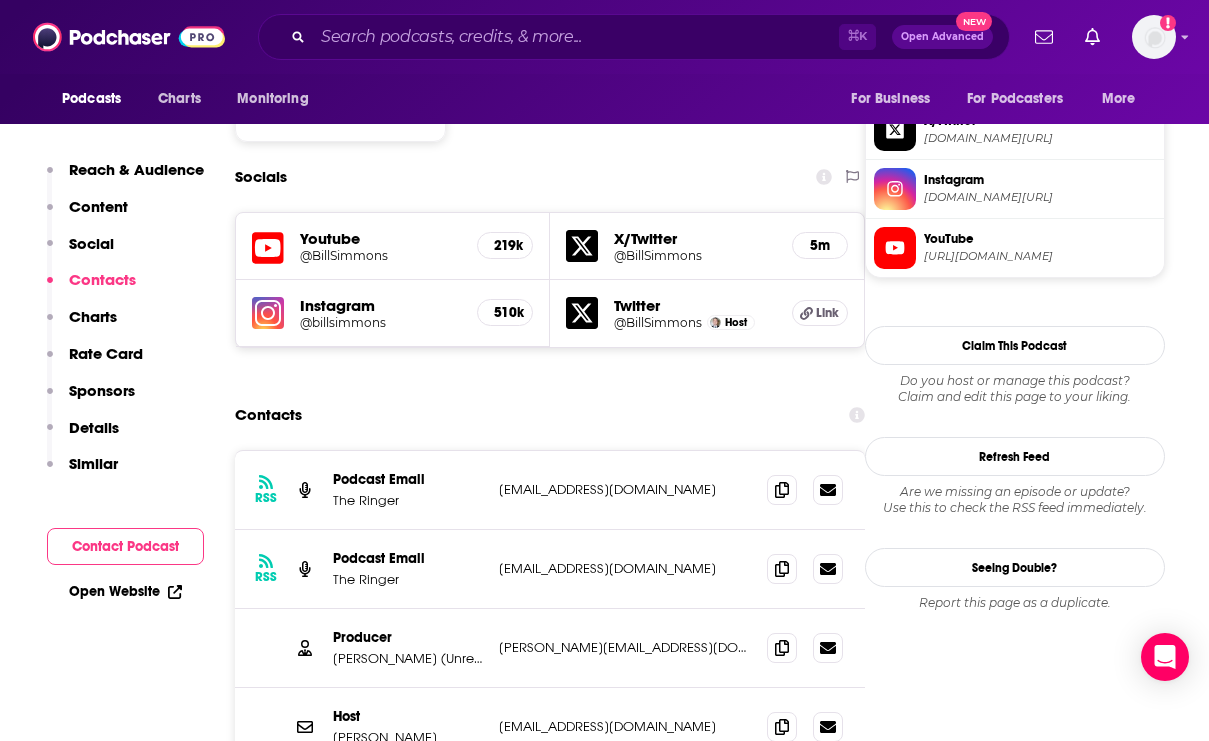 scroll, scrollTop: 1731, scrollLeft: 0, axis: vertical 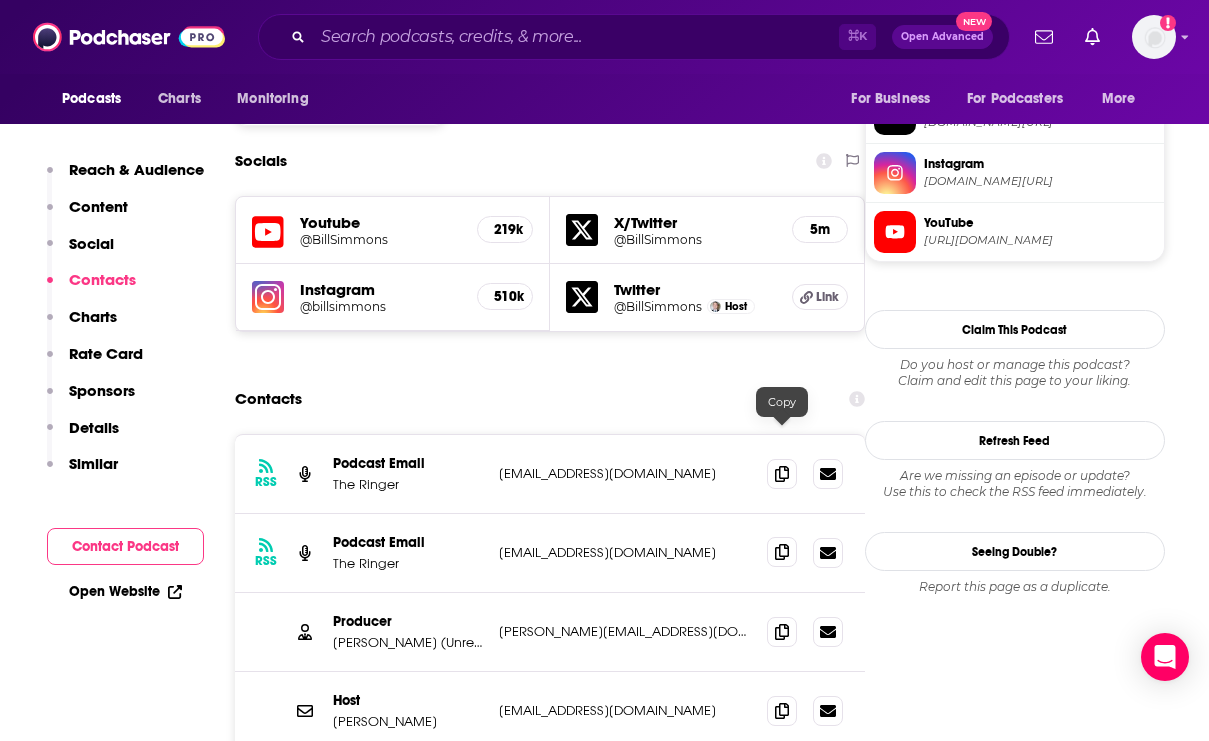 click 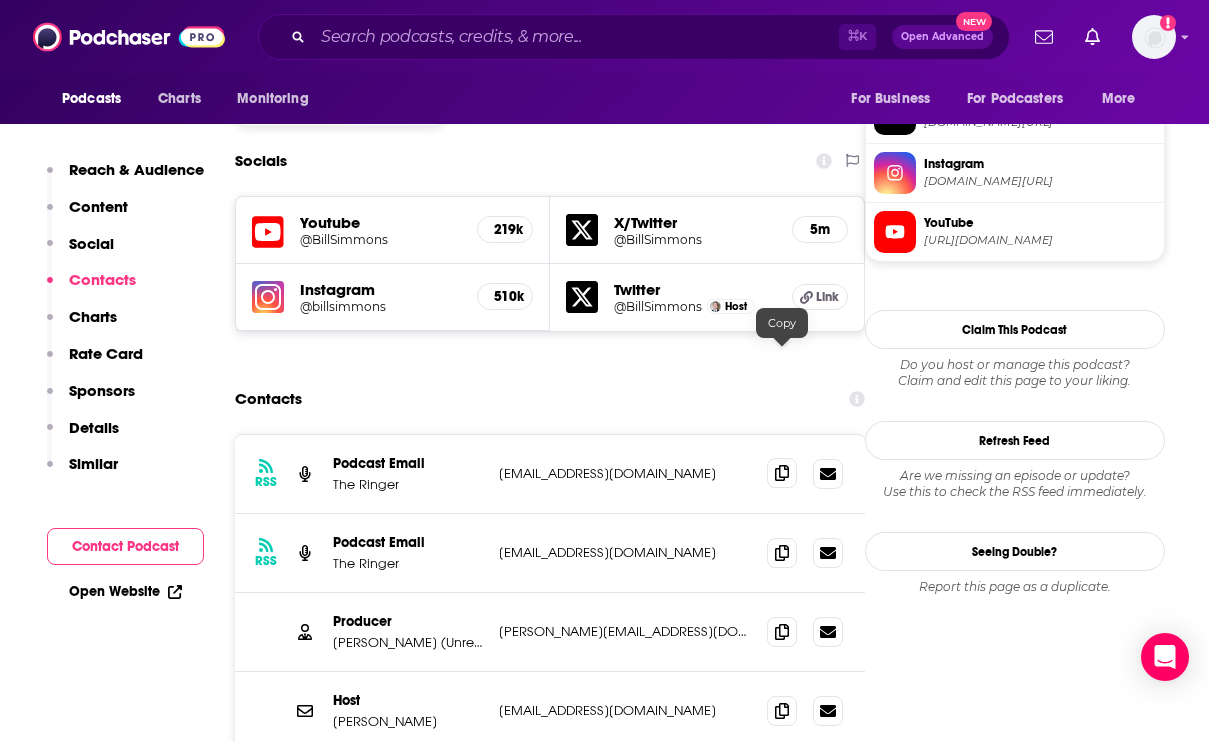 click 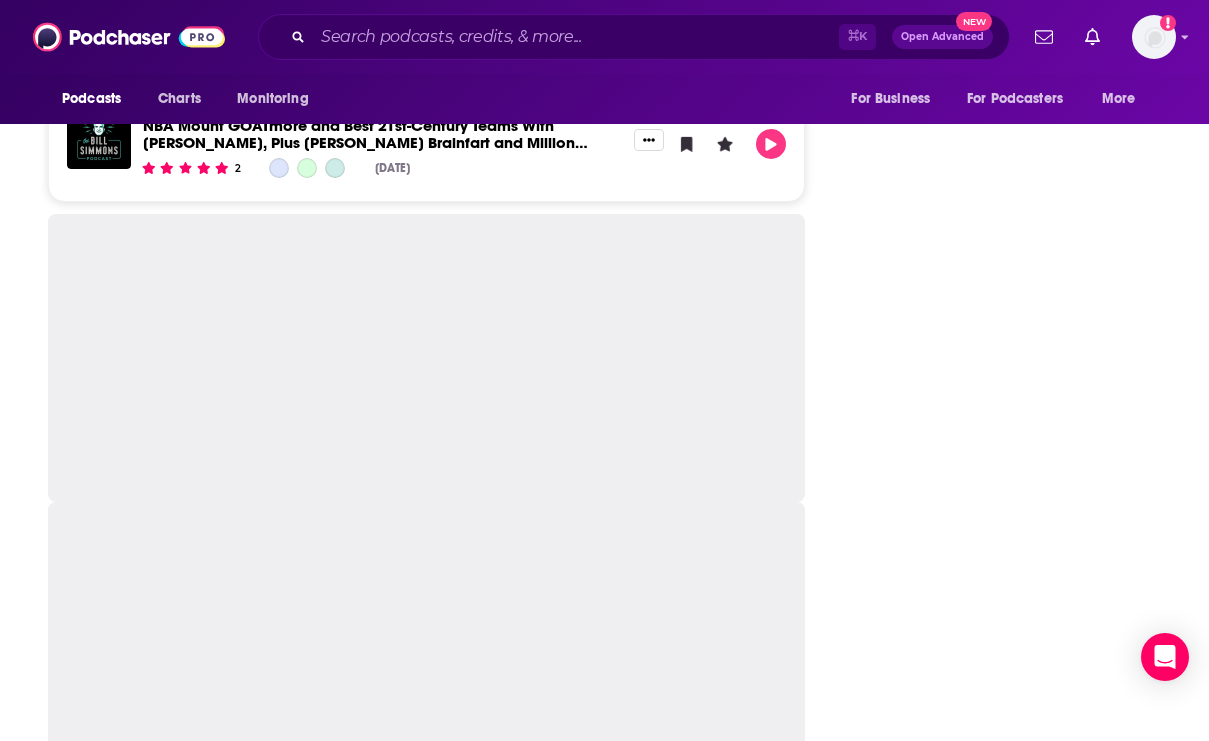 scroll, scrollTop: 0, scrollLeft: 0, axis: both 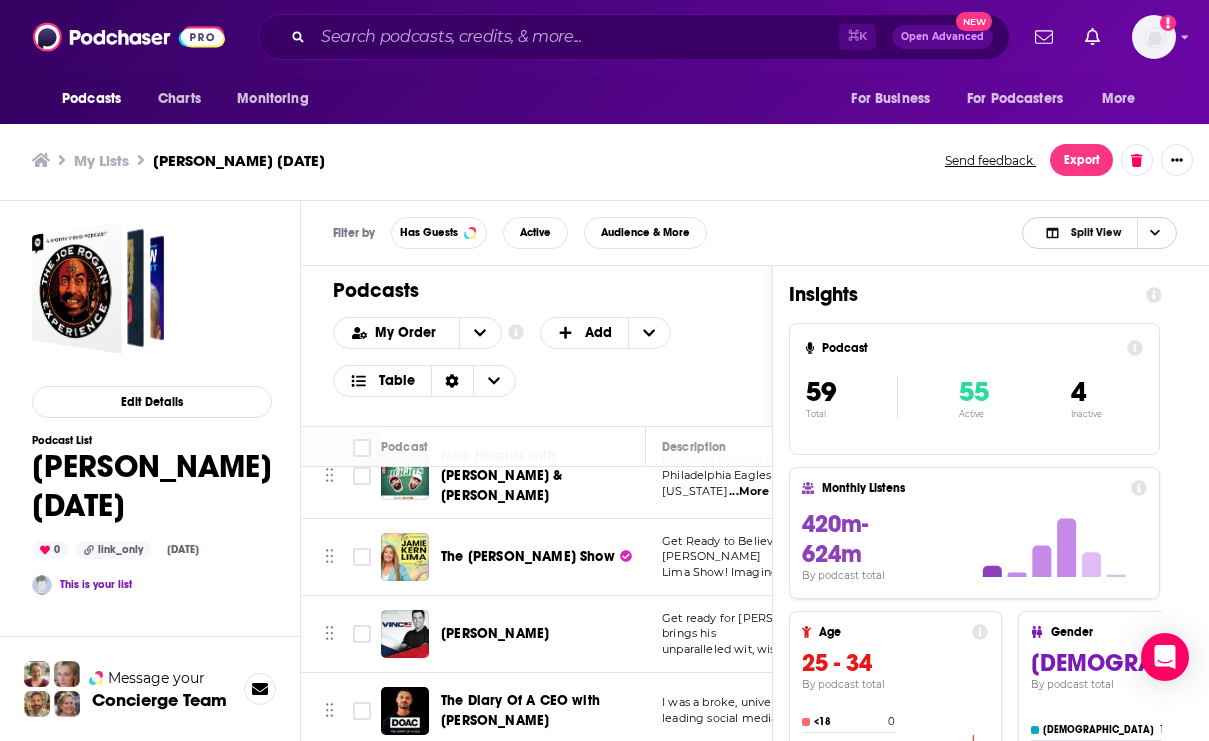 click on "Split View" at bounding box center (1096, 232) 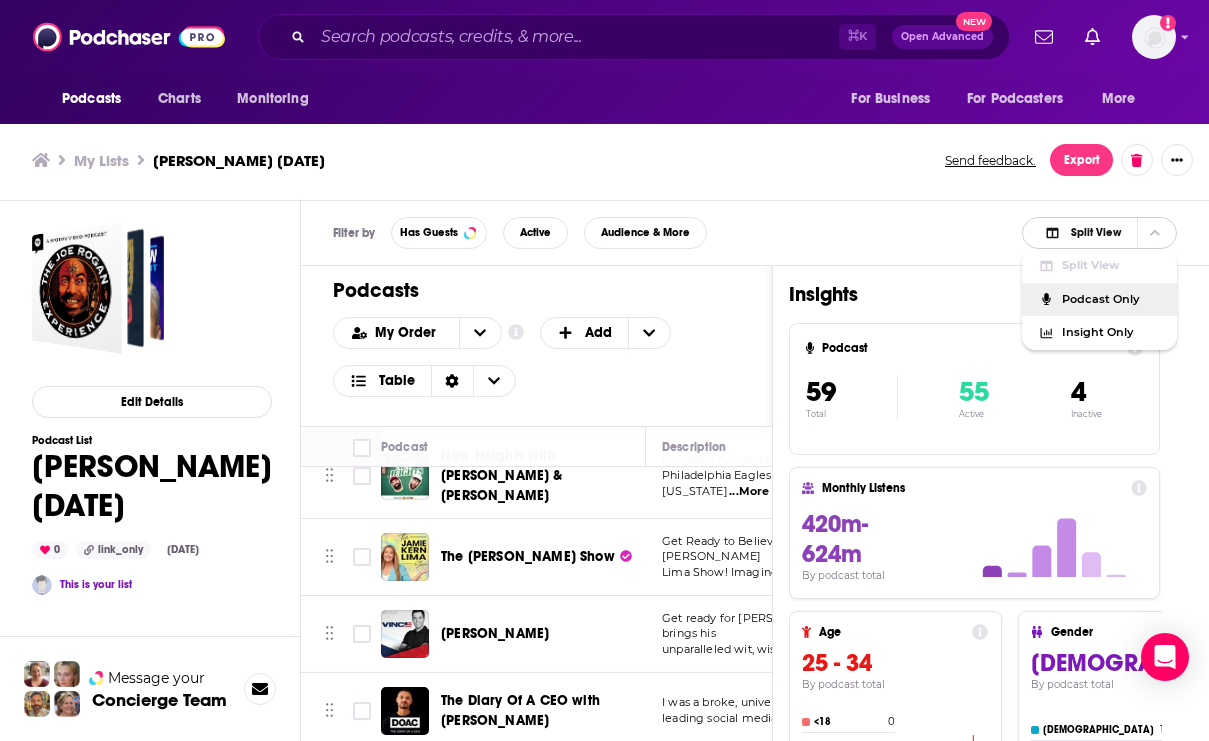 click on "Podcast Only" at bounding box center [1111, 299] 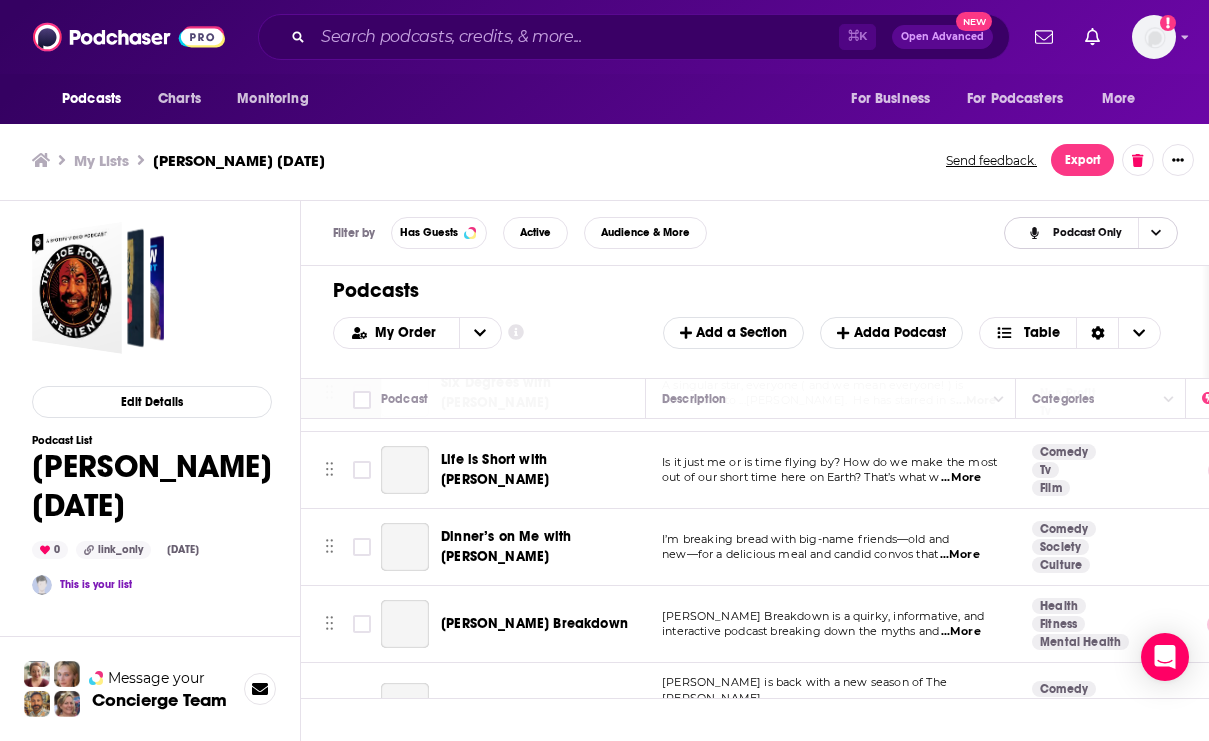 scroll, scrollTop: 4215, scrollLeft: 0, axis: vertical 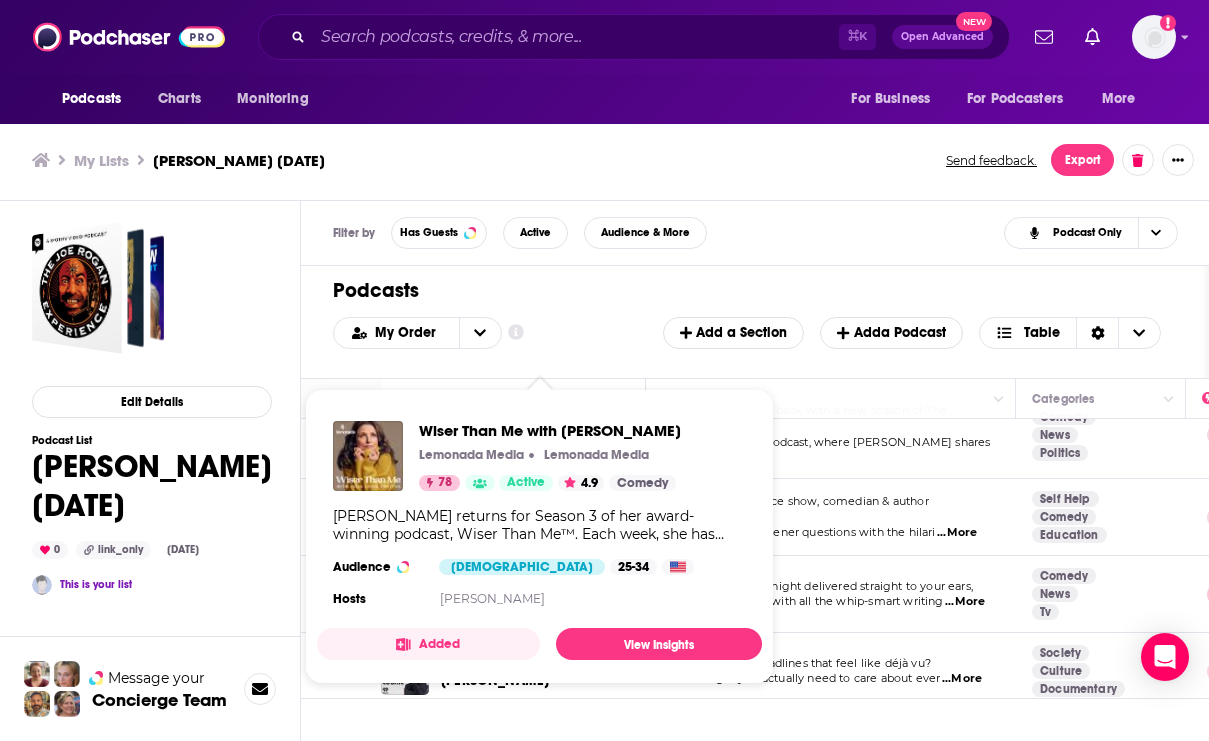 click on "Wiser Than Me with Julia Louis-Dreyfus Lemonada Media Lemonada Media 78 Active 4.9 Comedy Julia Louis-Dreyfus returns for Season 3 of her award-winning podcast, Wiser Than Me™. Each week, she has funny, touching, personal conversations with iconic older women who are brimming with the kind of unapologetic attitude and wisdom that only comes with age. Julia sits at the feet of some extraordinary teachers this season, and of course her 90-year-old mom, Judith. Tune in to laugh, cry, and get wise. All Hail Old Women!
Photo: Ryan Pfluger and August Image Audience Female 25-34 Hosts   Julia Louis-Dreyfus Added View Insights" at bounding box center (539, 536) 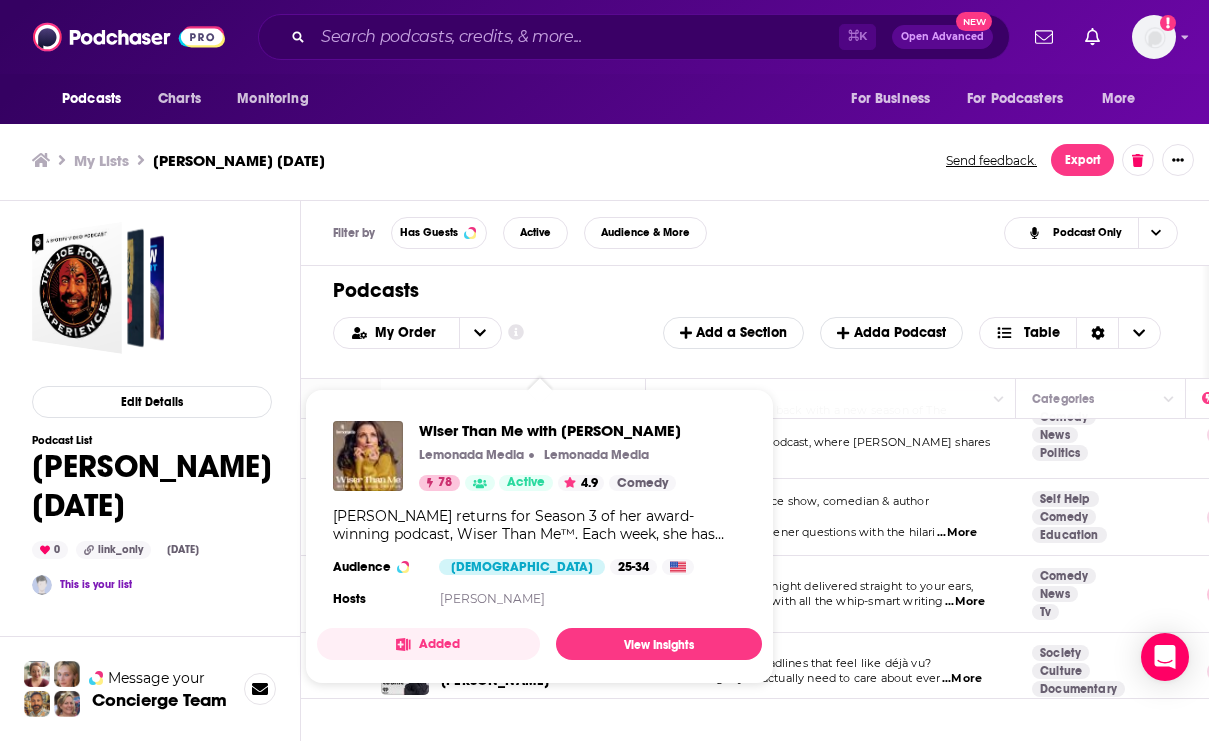 click on "Tired of political headlines that feel like déjà vu?" at bounding box center [796, 663] 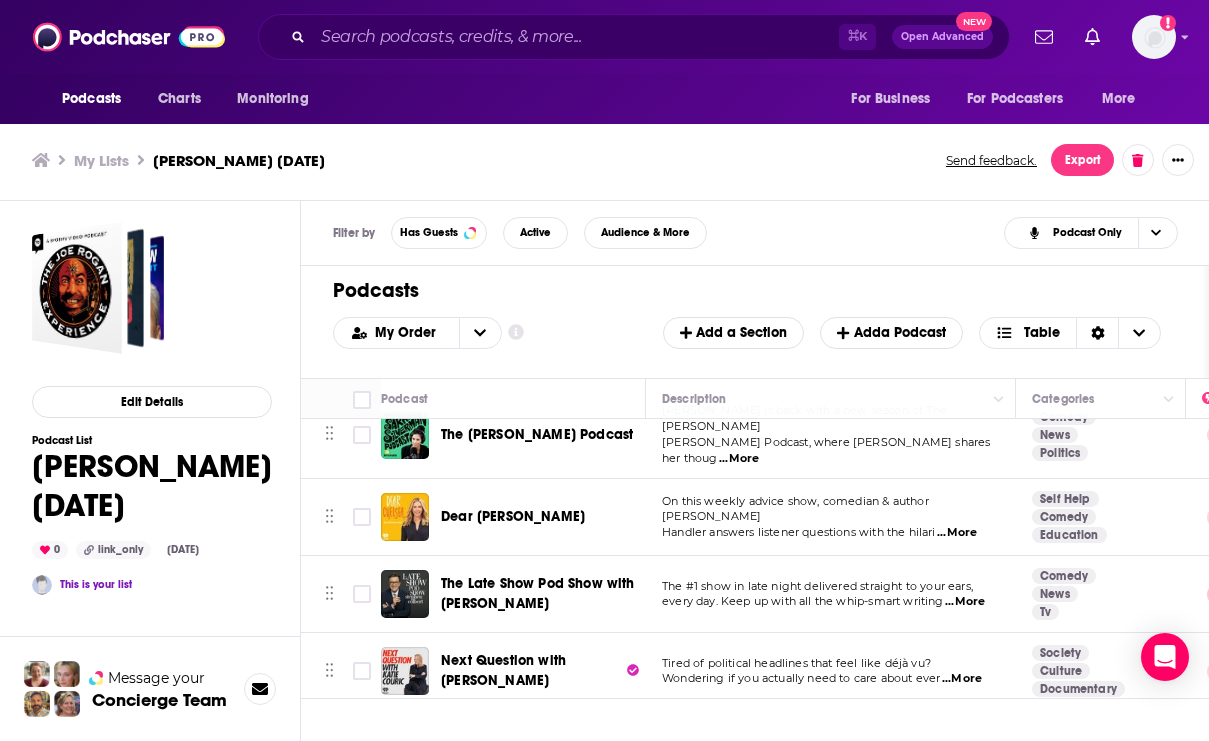 click on "Podcasts Charts Monitoring ⌘  K Open Advanced New For Business For Podcasters More Add a profile image Podcasts Charts Monitoring For Business For Podcasters More My Lists Taffer Feb 2025 Send feedback. Export Edit Details Podcast List Taffer Feb 2025 0 link_only Jun 24th, 2025 This is your list Message your Concierge Team Filter by Has Guests Active Audience & More Podcast Only Podcasts Add My Order Customize Your List Order Select the  “My Order”  sort and remove all filters to enable drag-and-drop reordering. Add a Section Add  a   Podcast Table Move Podcast Description Categories Reach (Monthly) Reach (Episode) Contacts Your Notes The Joe Rogan Experience The official podcast of comedian Joe Rogan. Comedy Technology Society 99 16m-24m 588k-874k 4   Contacts This Past Weekend w/ Theo Von What happened this past weekend. And sometimes what happened on other days  ...More Comedy 88 726k-1.1m 62k-92k 1   Contact The Weekly Show with Jon Stewart On Mondays, Jon Stewart hosts The Daily Show, but on Comedy" at bounding box center [604, 367] 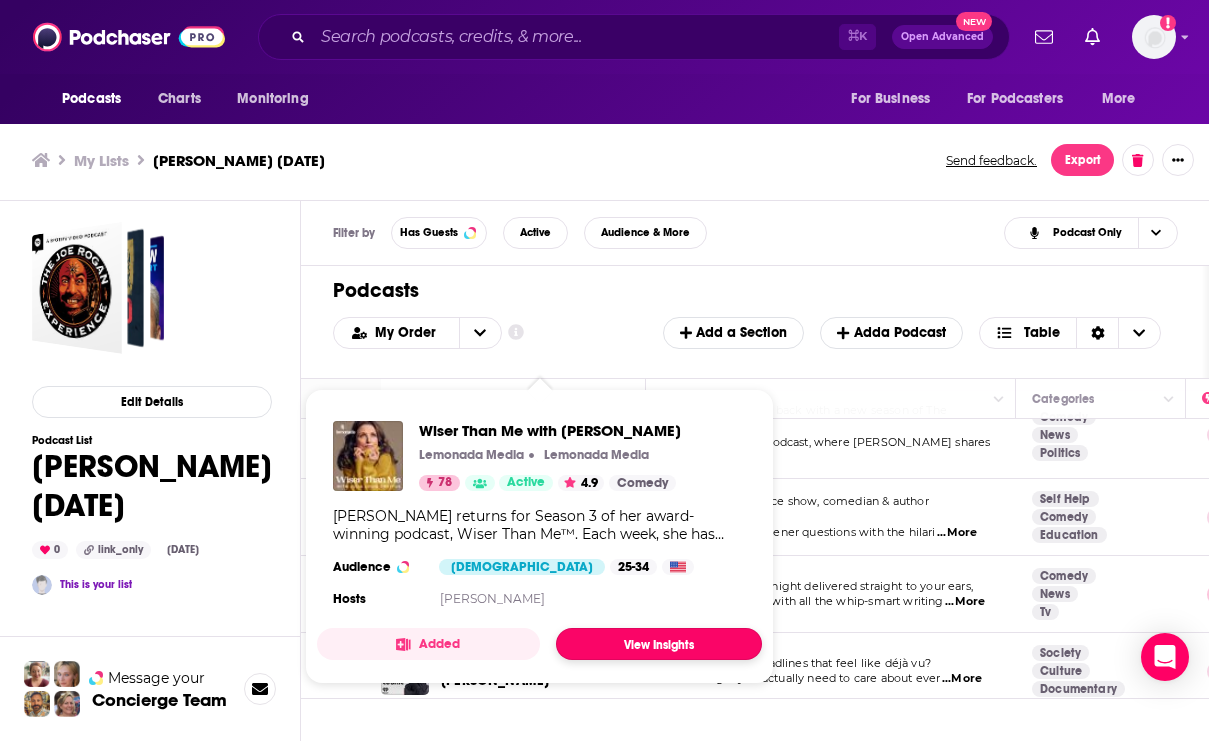 click on "View Insights" at bounding box center (659, 644) 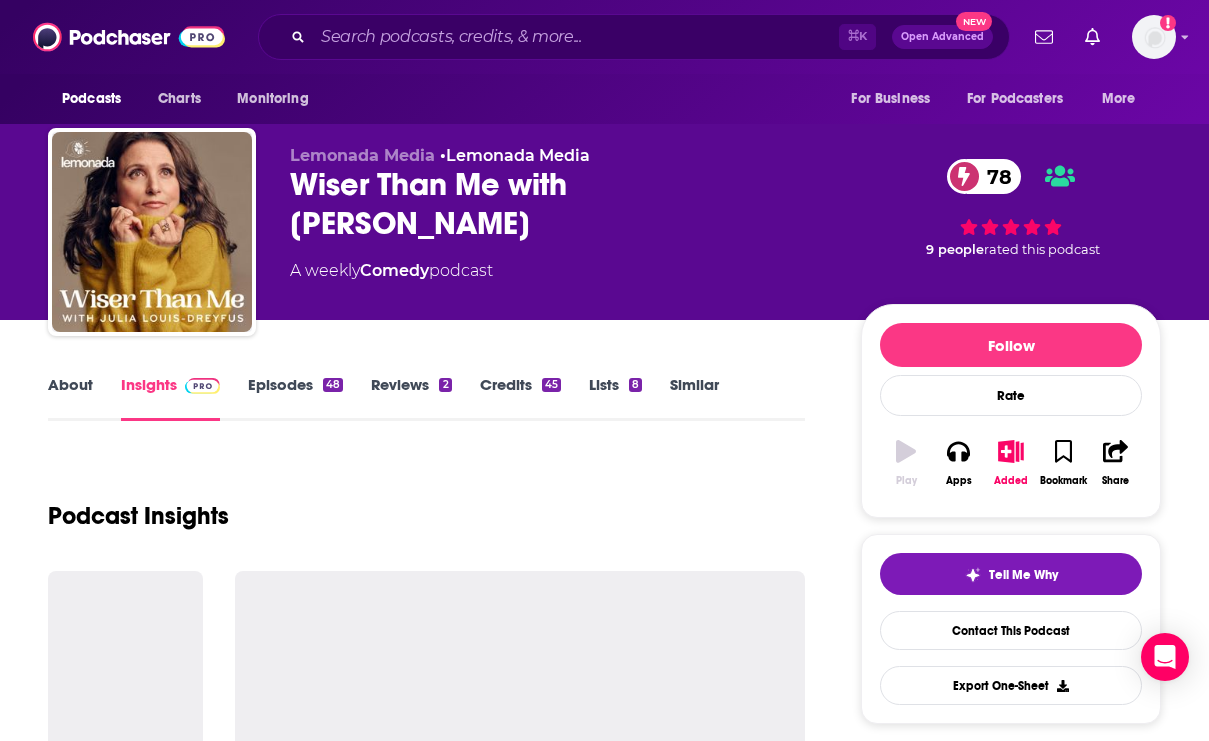 scroll, scrollTop: 0, scrollLeft: 0, axis: both 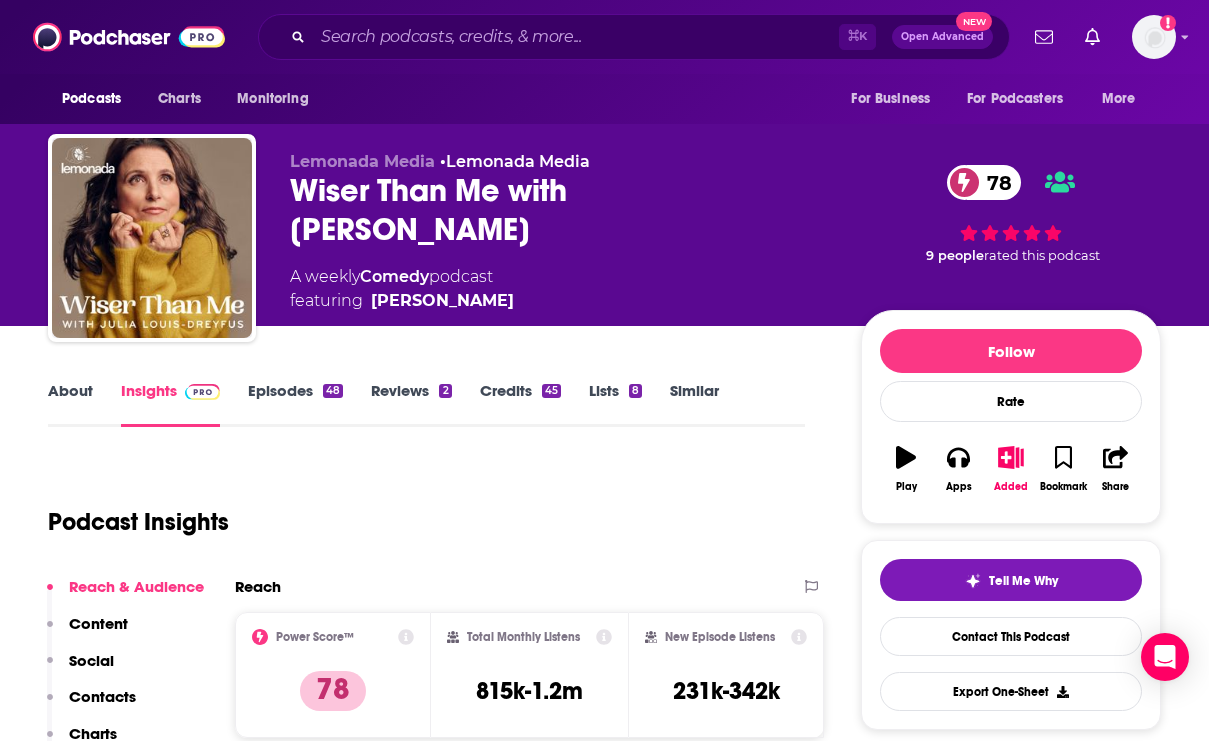 click on "About" at bounding box center (70, 404) 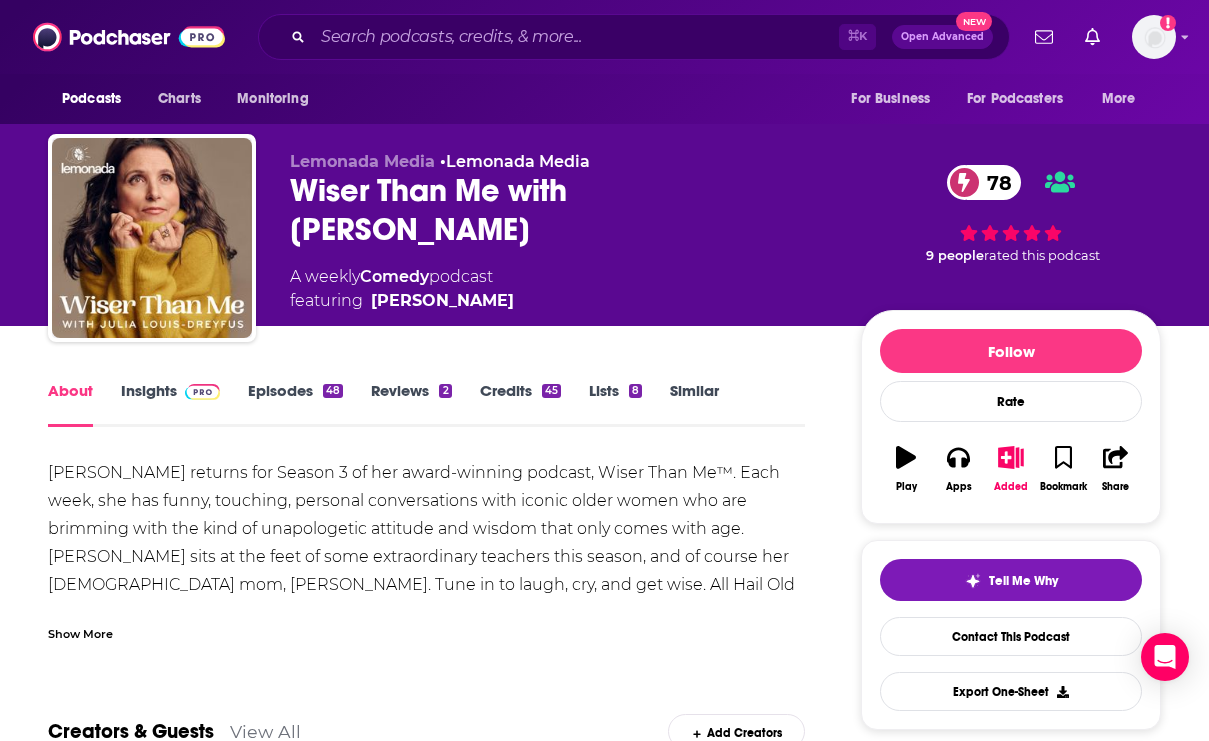 click on "Insights" at bounding box center [170, 404] 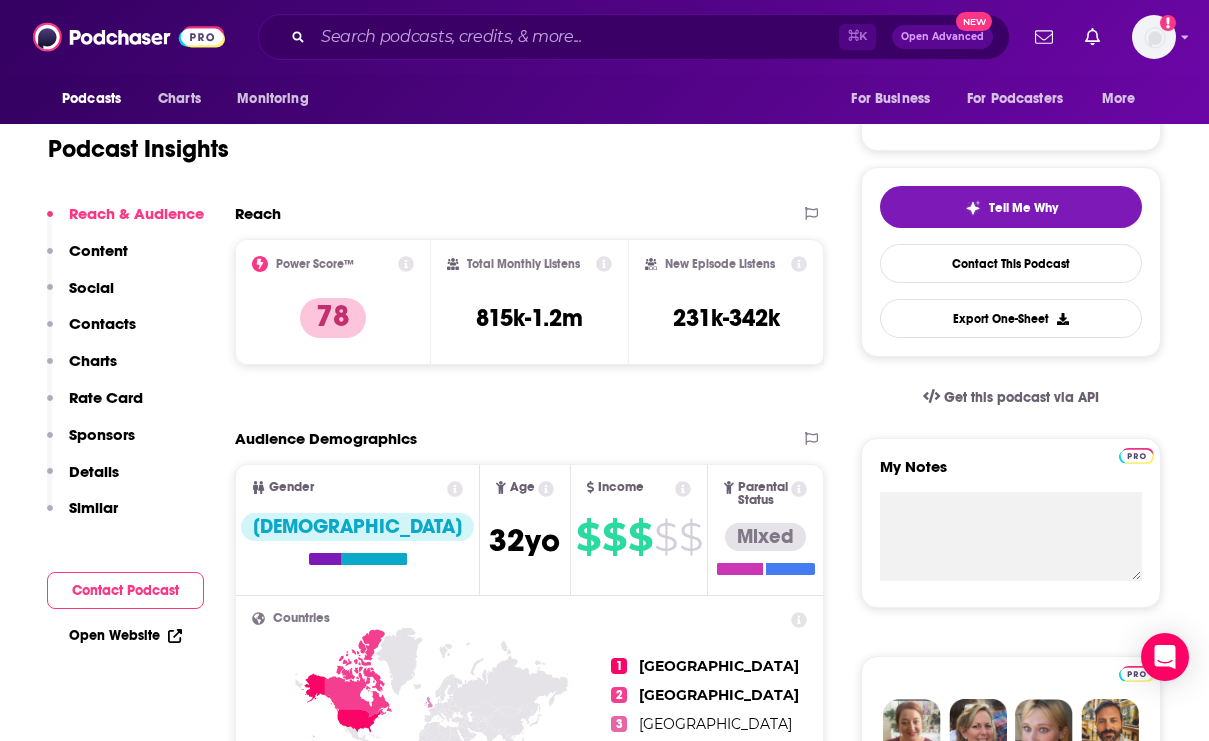scroll, scrollTop: 178, scrollLeft: 0, axis: vertical 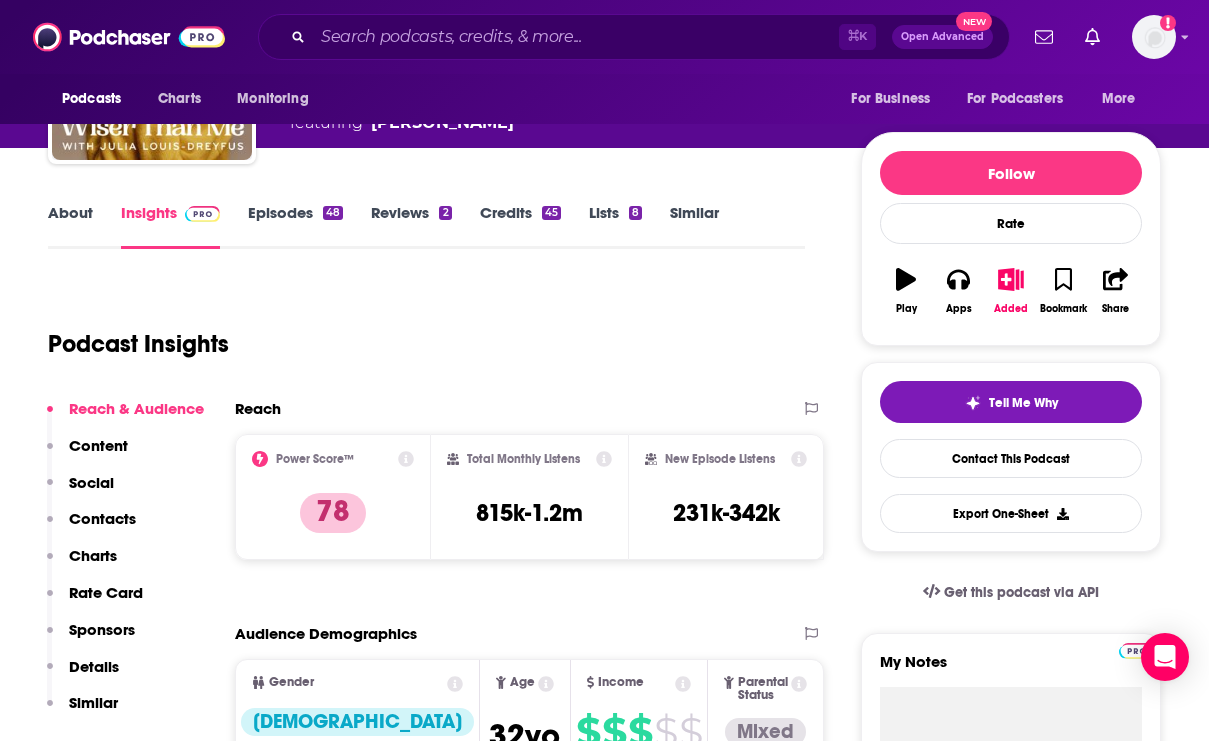 click on "Episodes 48" at bounding box center [295, 226] 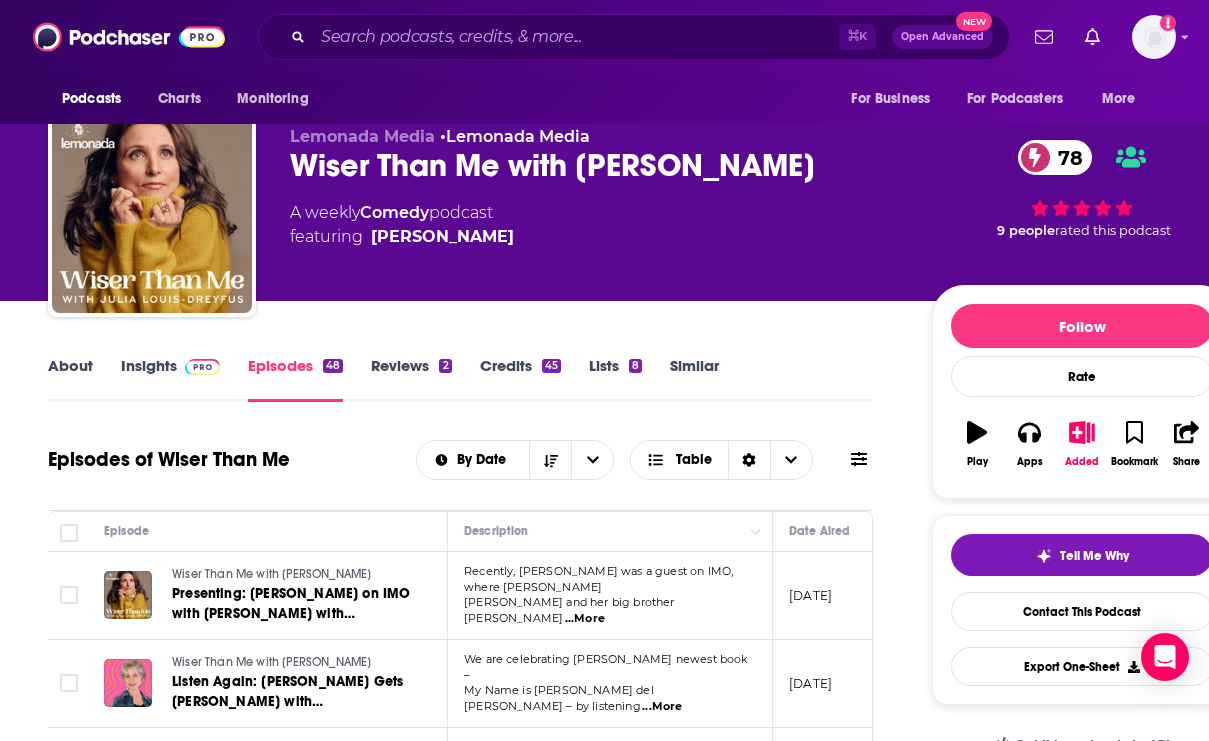 scroll, scrollTop: 19, scrollLeft: 0, axis: vertical 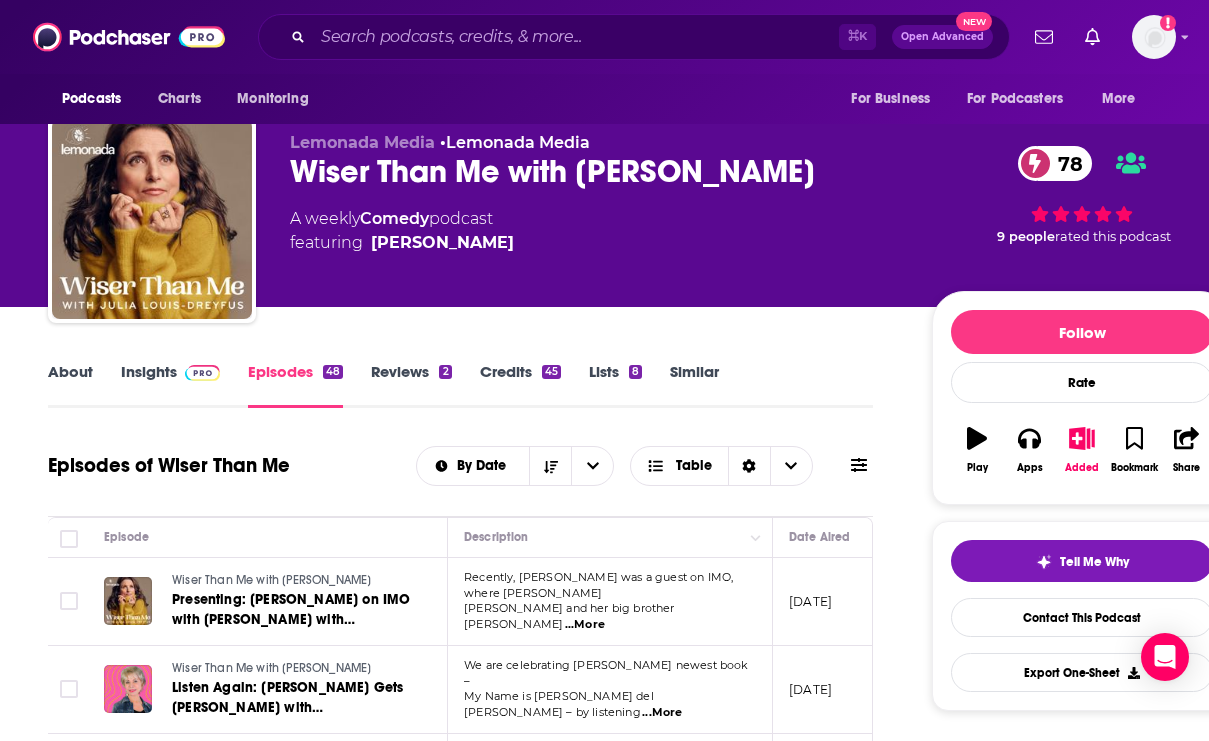 click on "Insights" at bounding box center (170, 385) 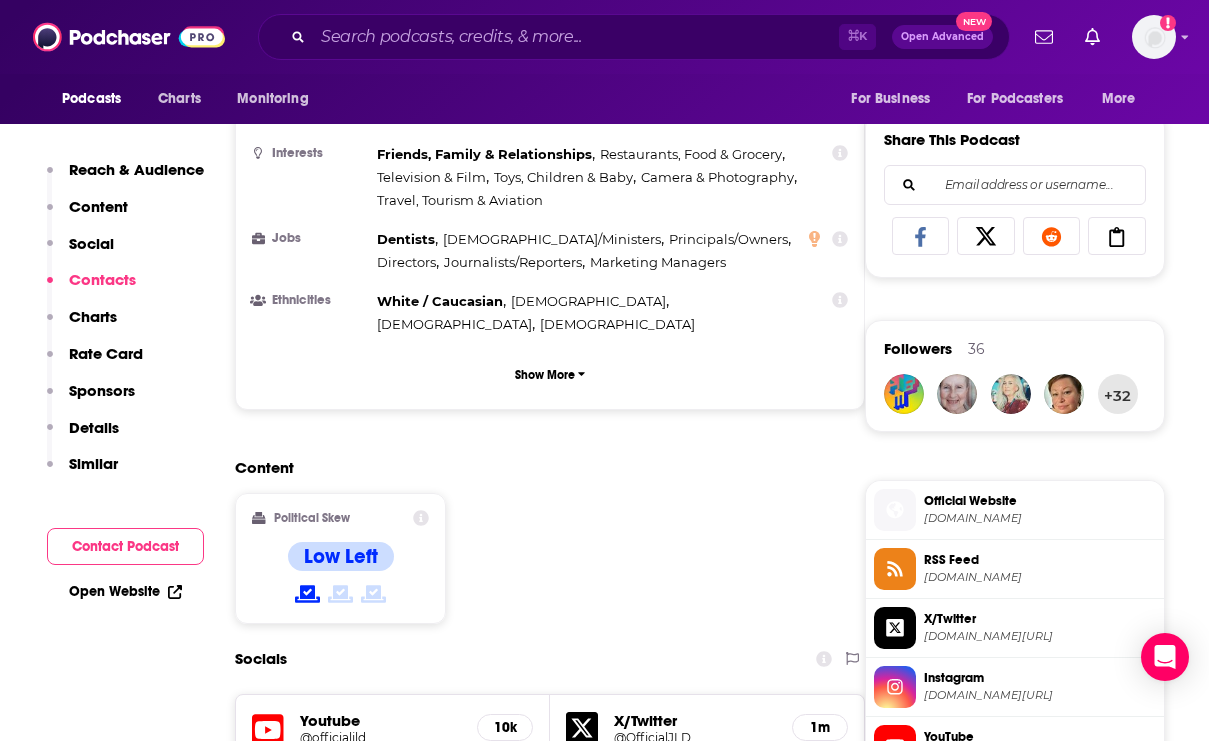 scroll, scrollTop: 0, scrollLeft: 0, axis: both 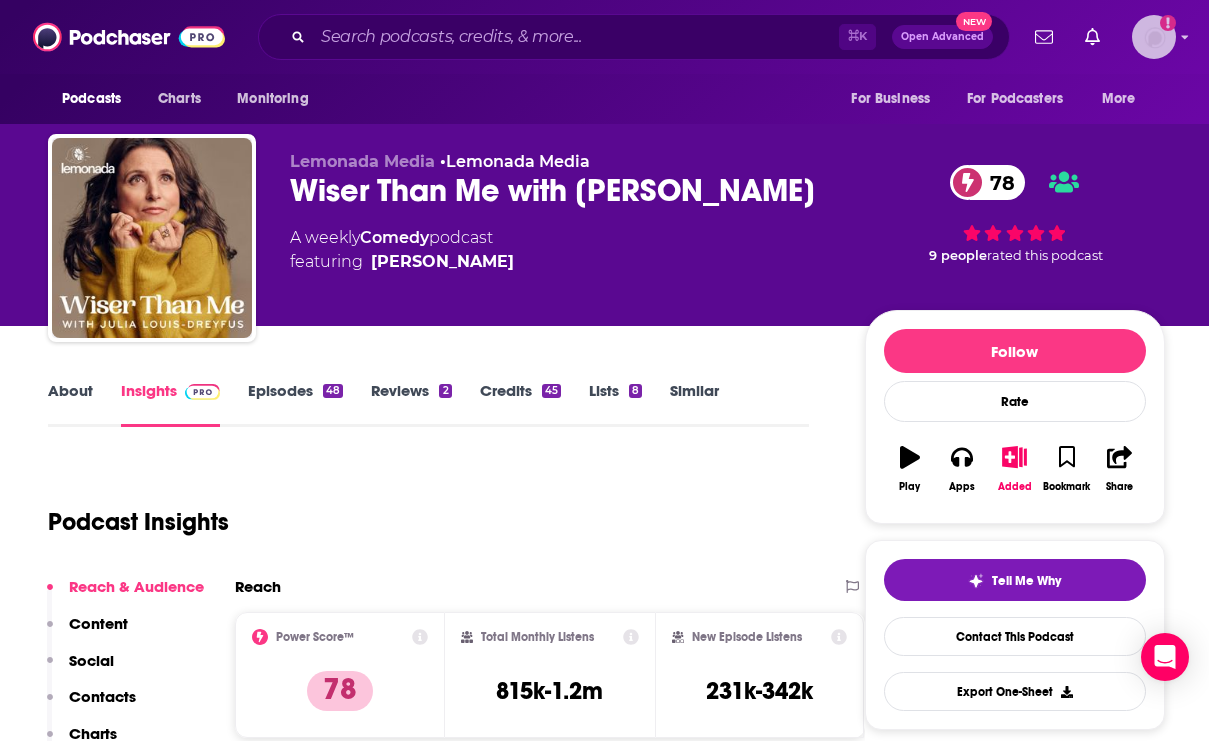 click at bounding box center [1154, 37] 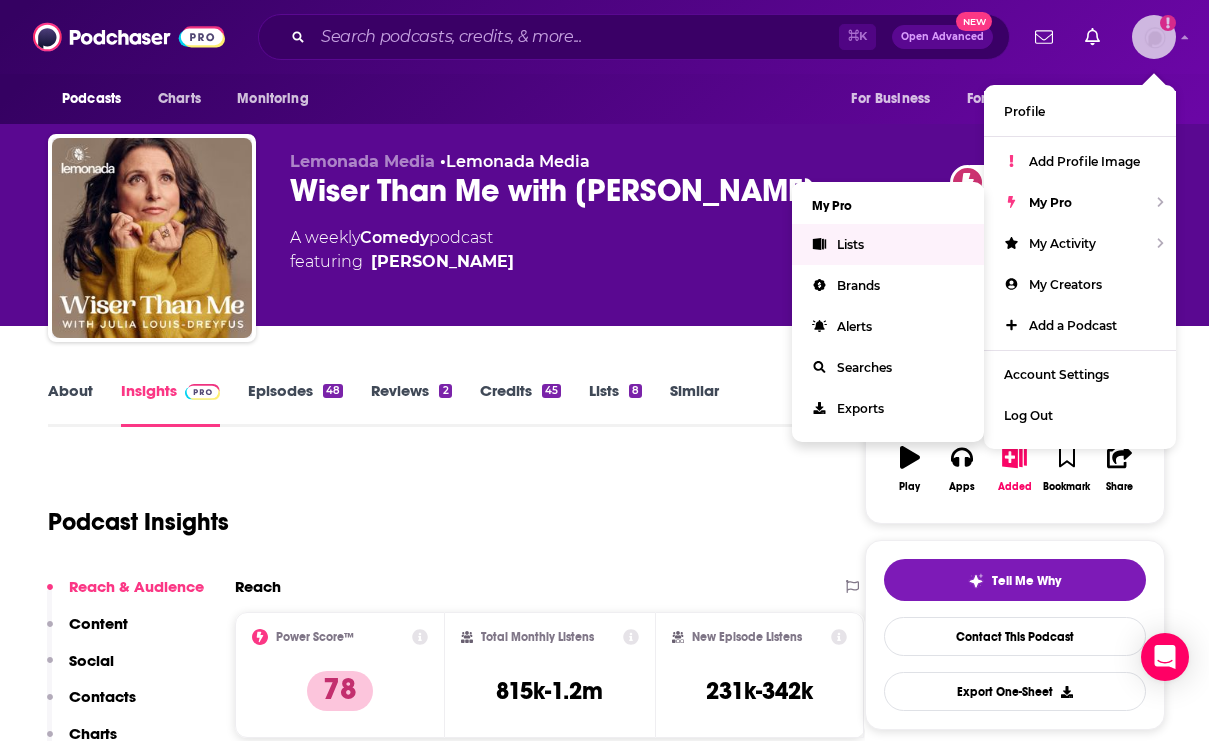 click on "Lists" at bounding box center [850, 244] 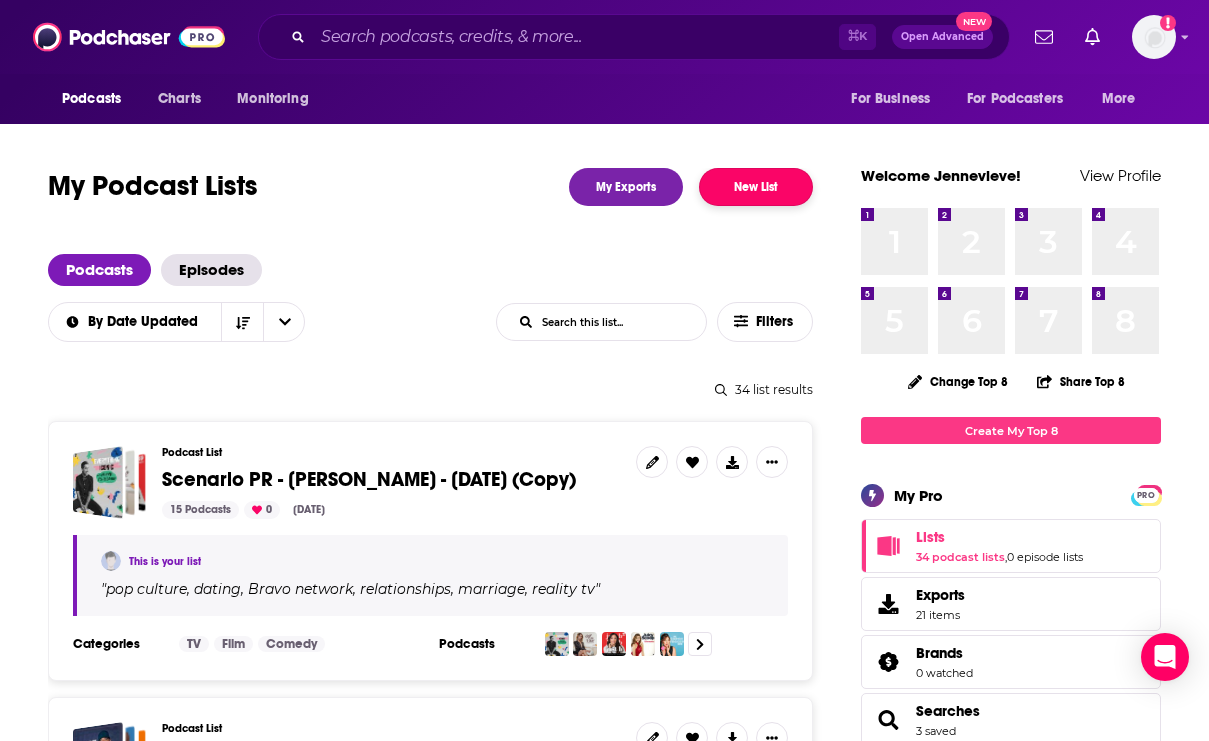 click on "New List" at bounding box center [756, 187] 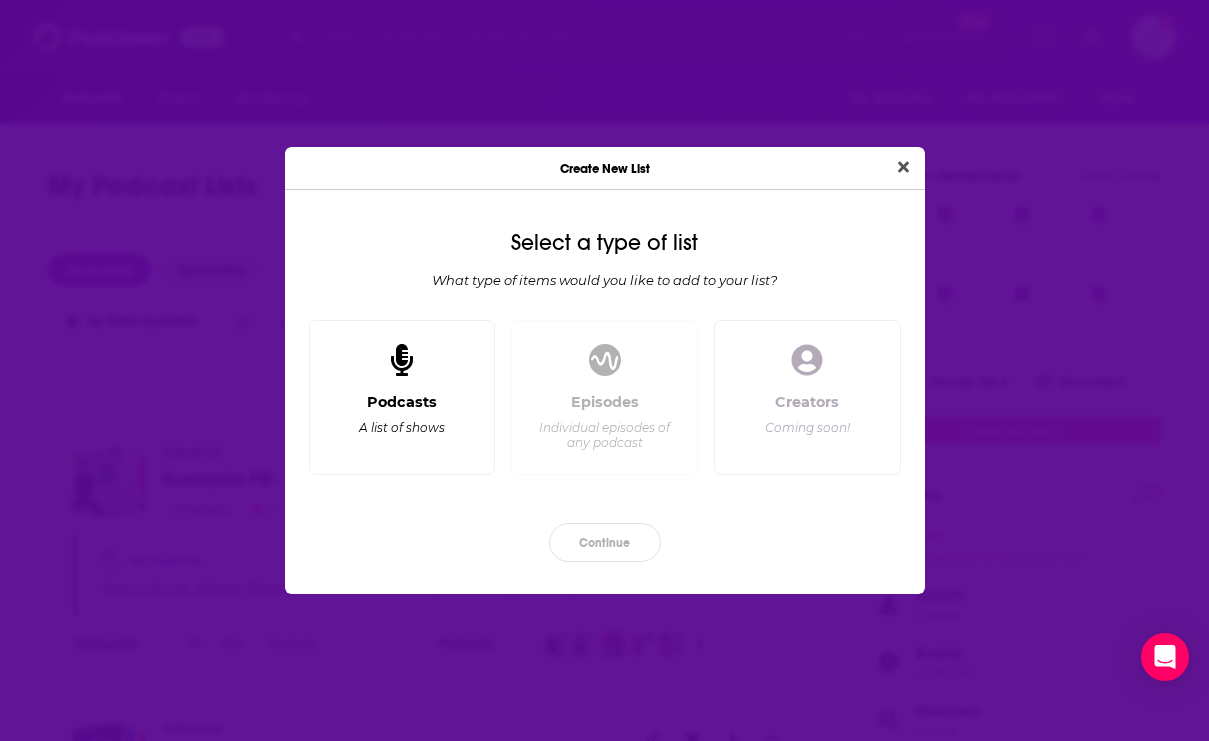click on "Podcasts A list of shows" at bounding box center [402, 426] 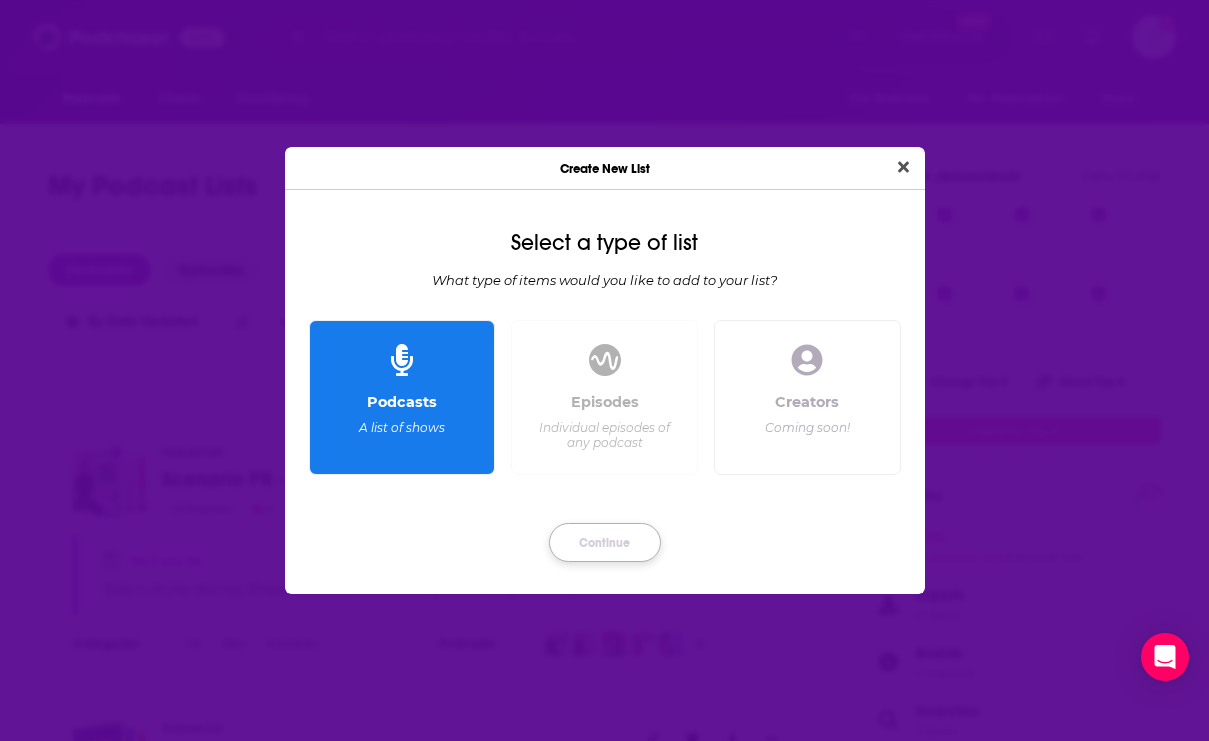 click on "Continue" at bounding box center (605, 542) 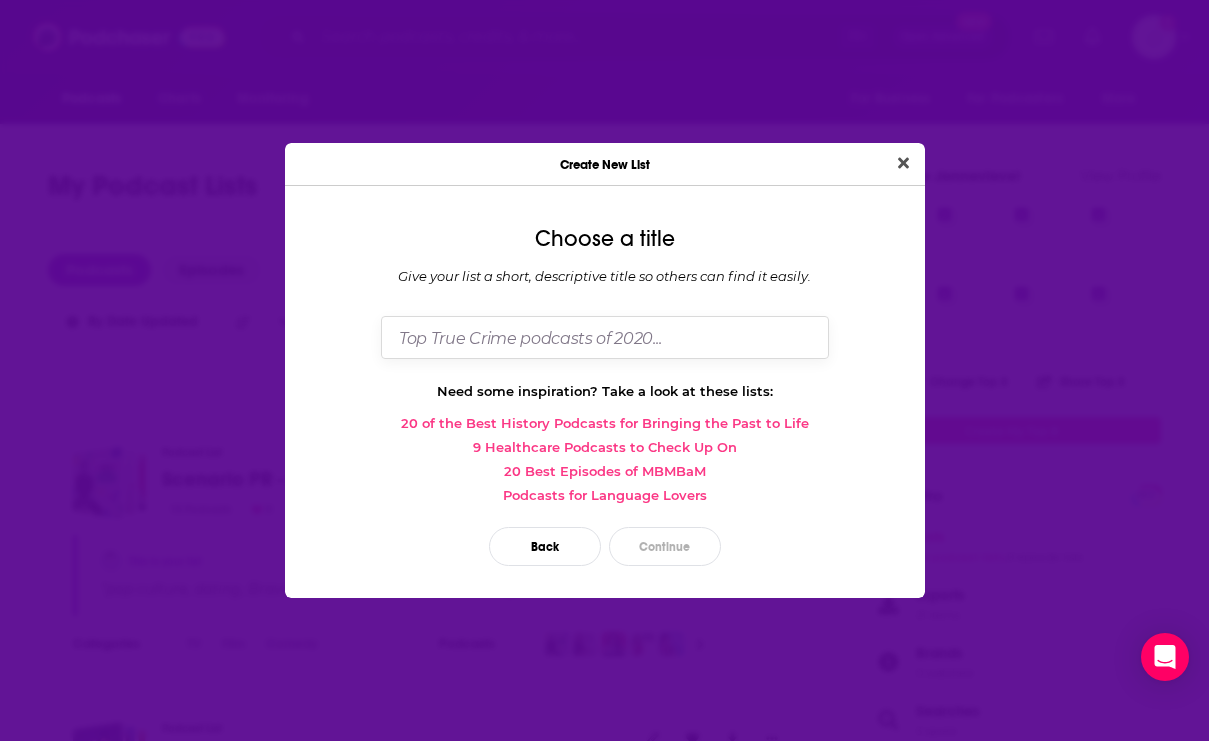 click at bounding box center (605, 337) 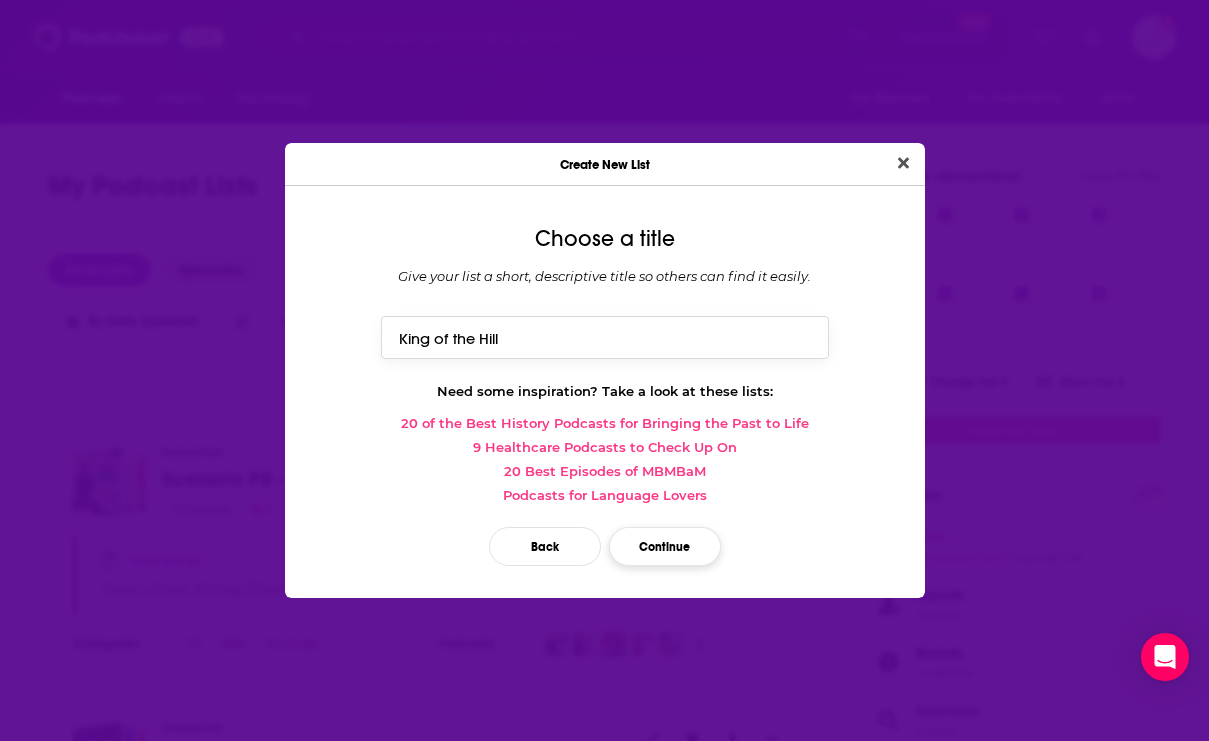 type on "King of the Hill" 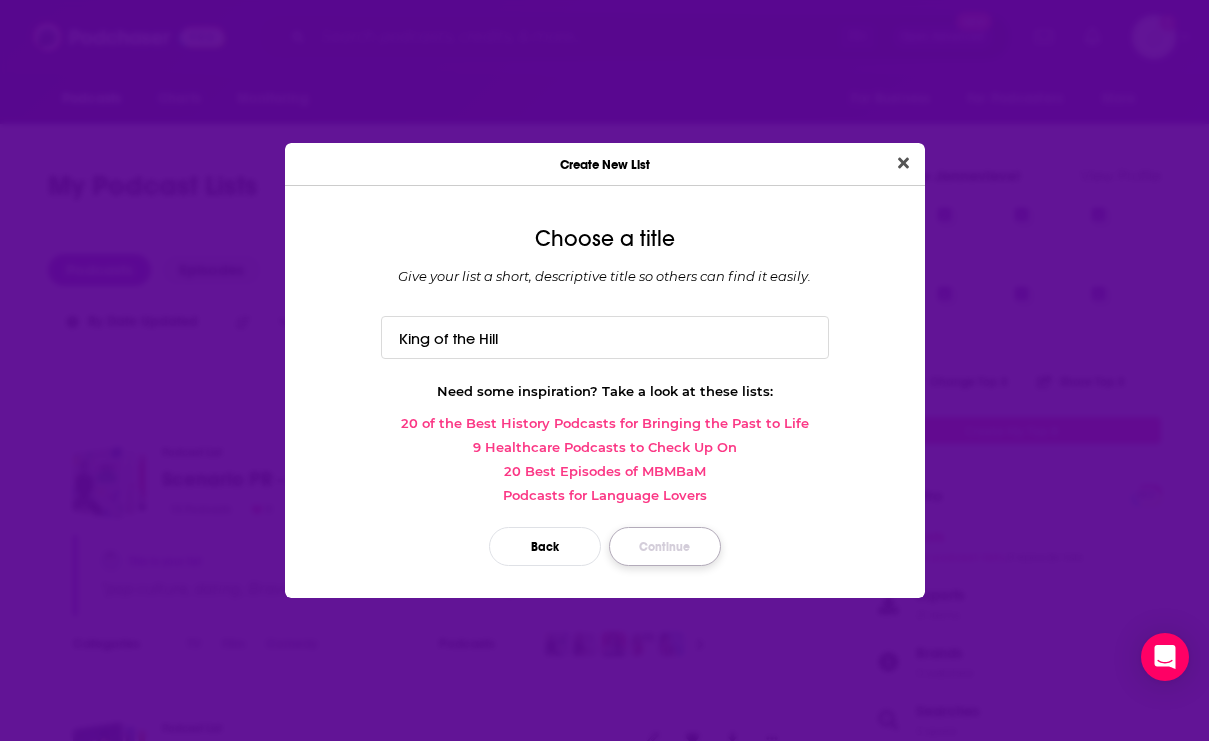 click on "Continue" at bounding box center [665, 546] 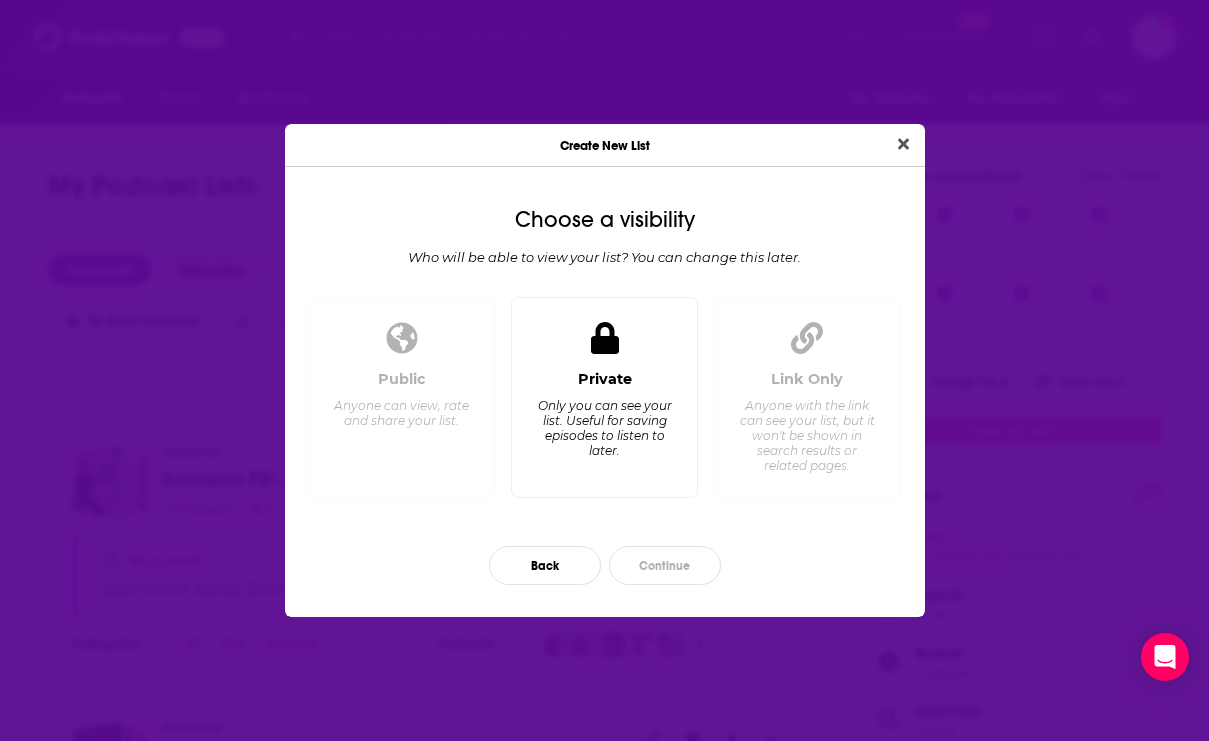 click on "Private Only you can see your list. Useful for saving episodes to listen to later." at bounding box center [604, 425] 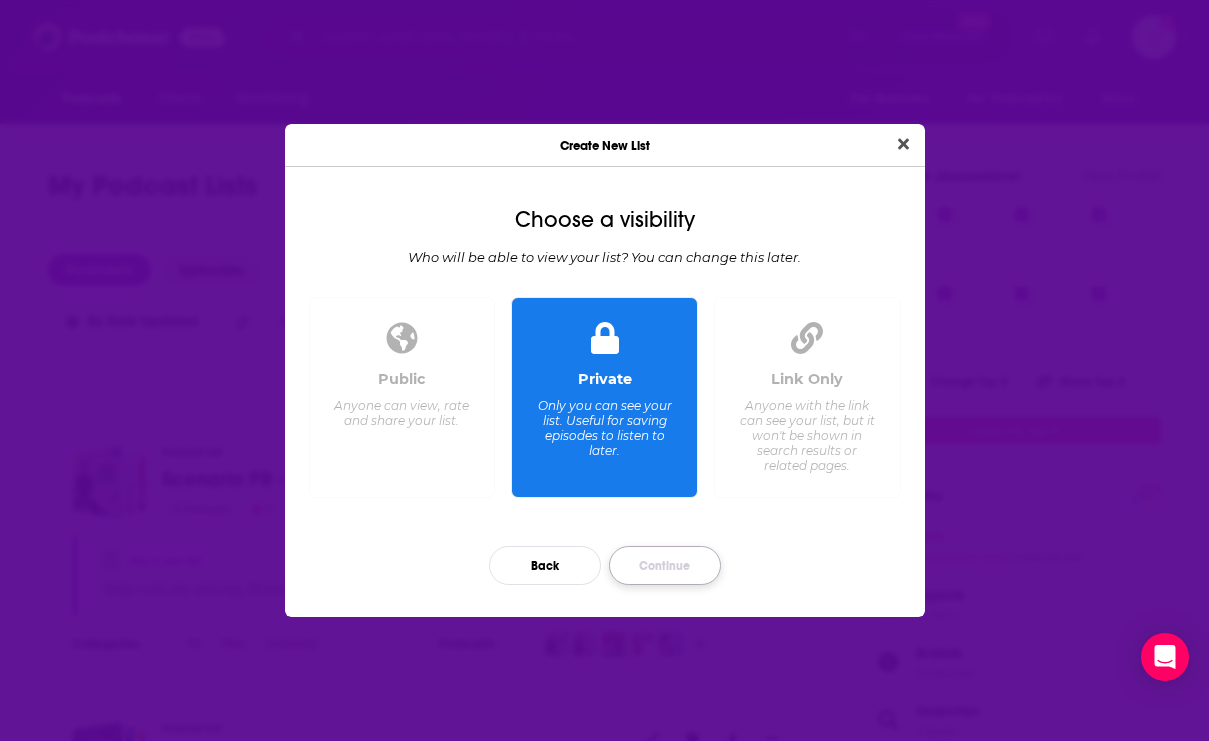 click on "Continue" at bounding box center [665, 565] 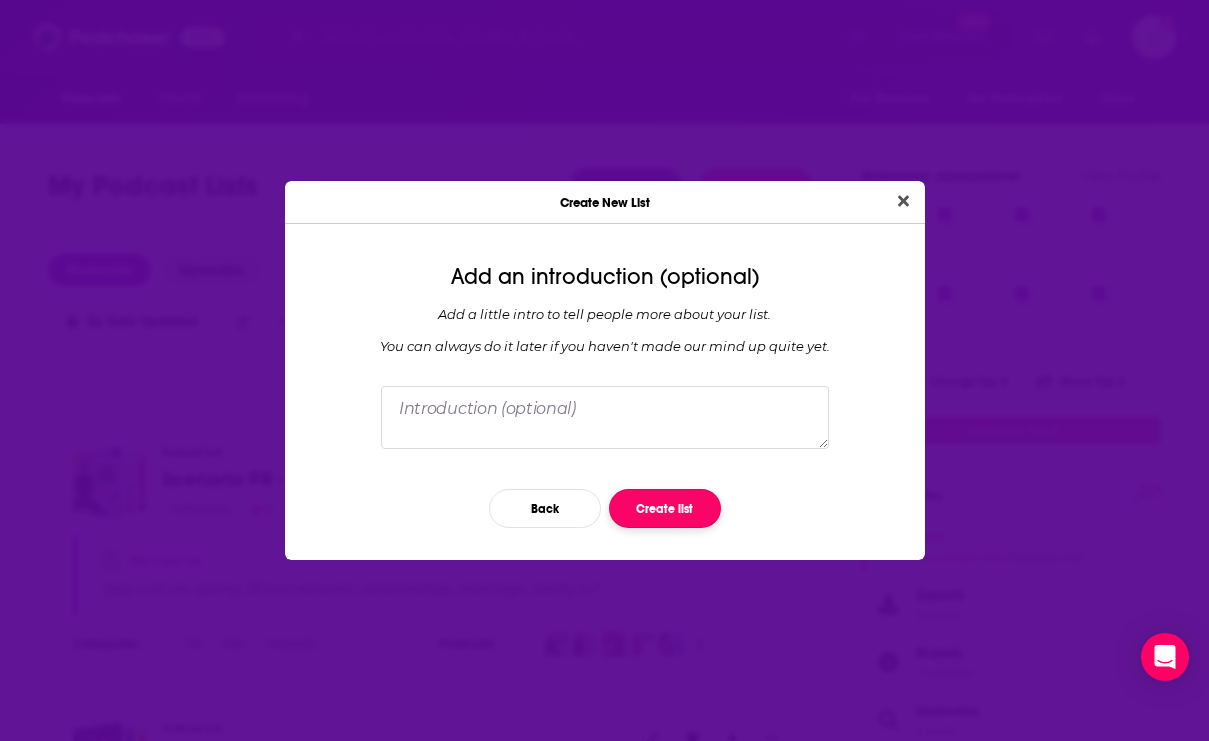 click on "Create list" at bounding box center [665, 508] 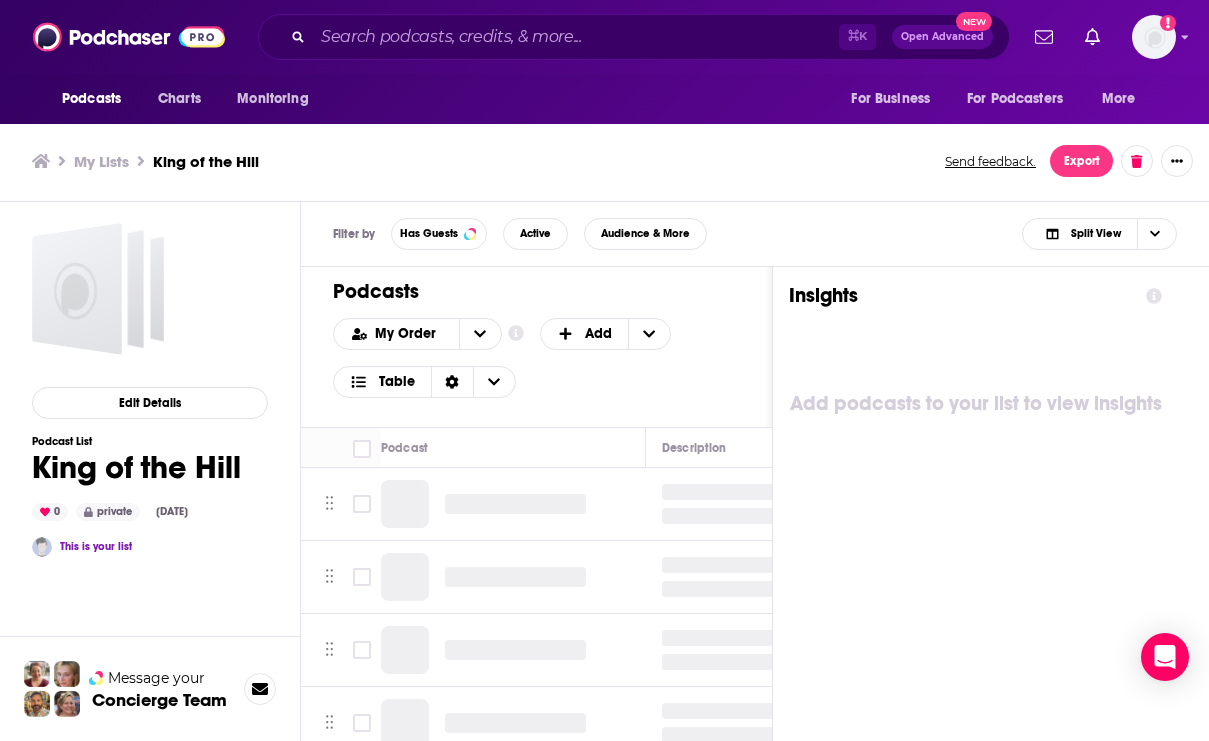 scroll, scrollTop: 6, scrollLeft: 0, axis: vertical 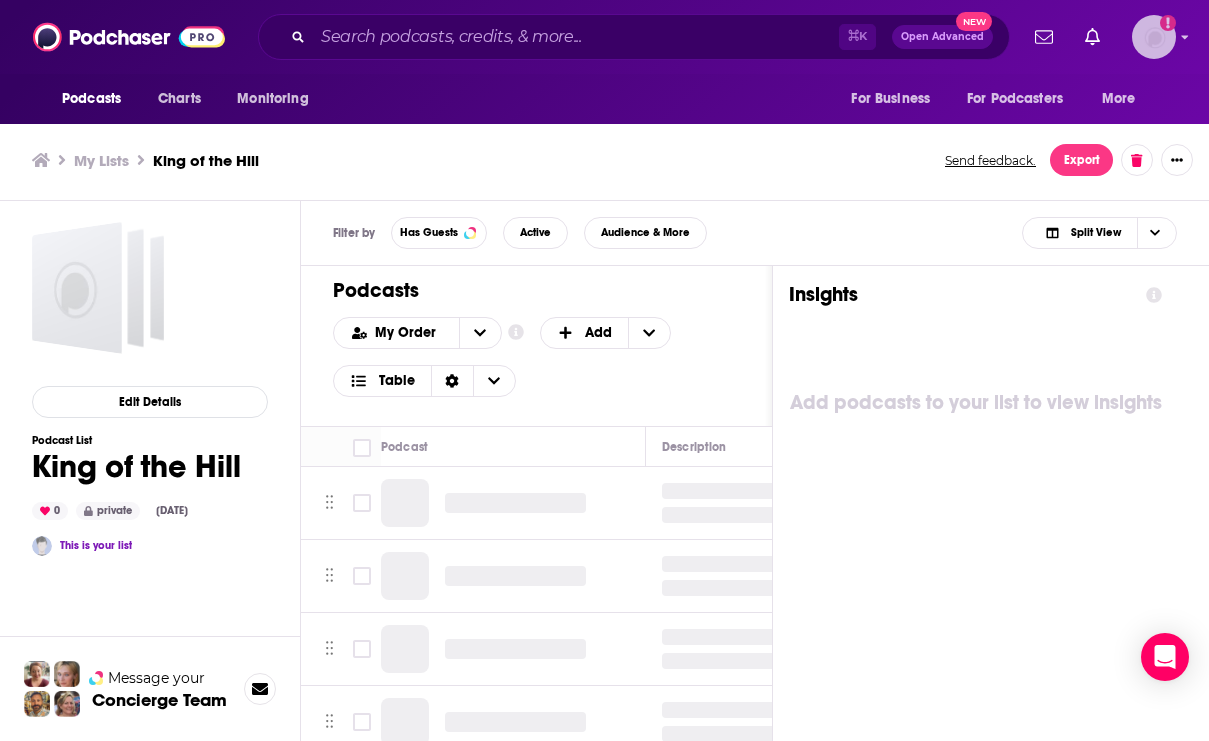 click at bounding box center [1154, 37] 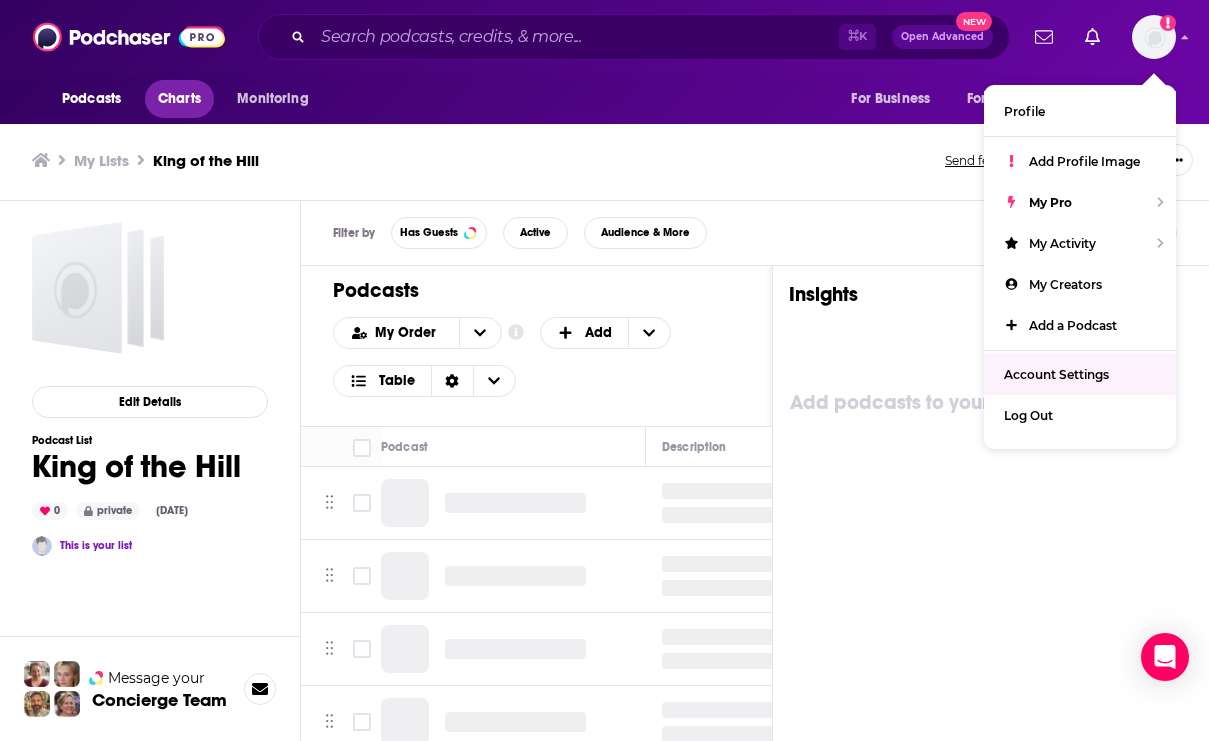 click on "Charts" at bounding box center (179, 99) 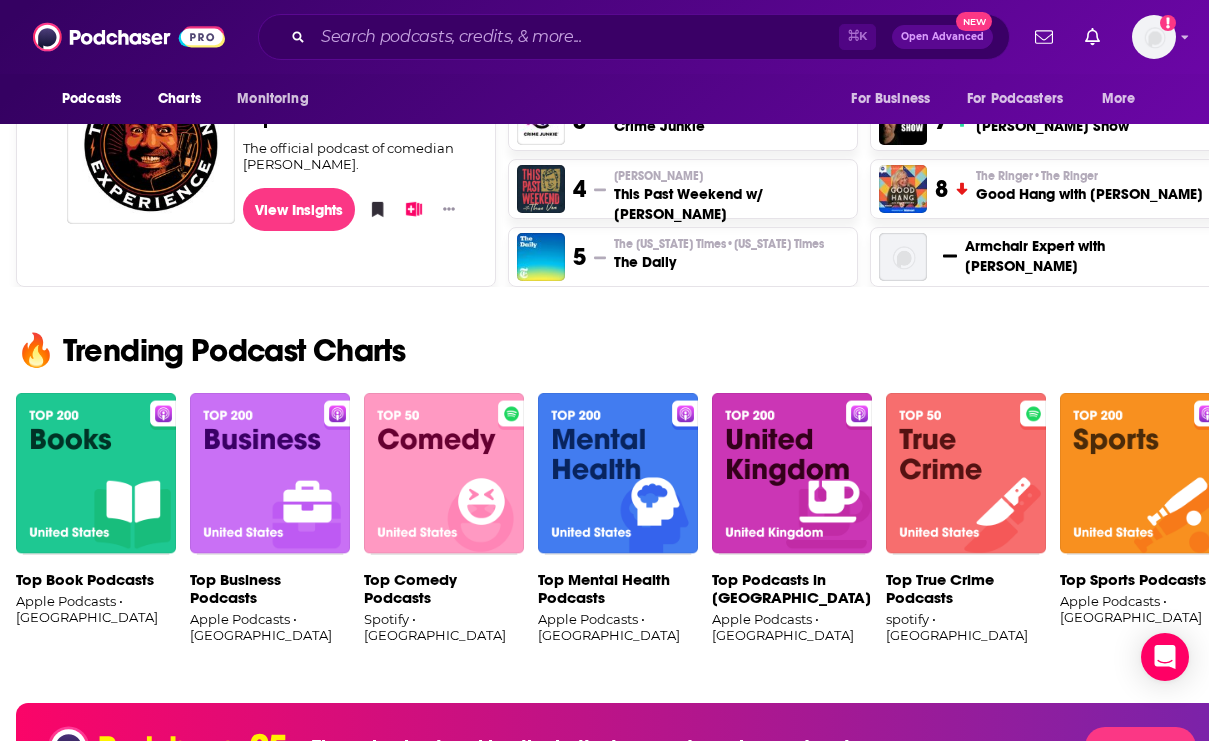 scroll, scrollTop: 1105, scrollLeft: 0, axis: vertical 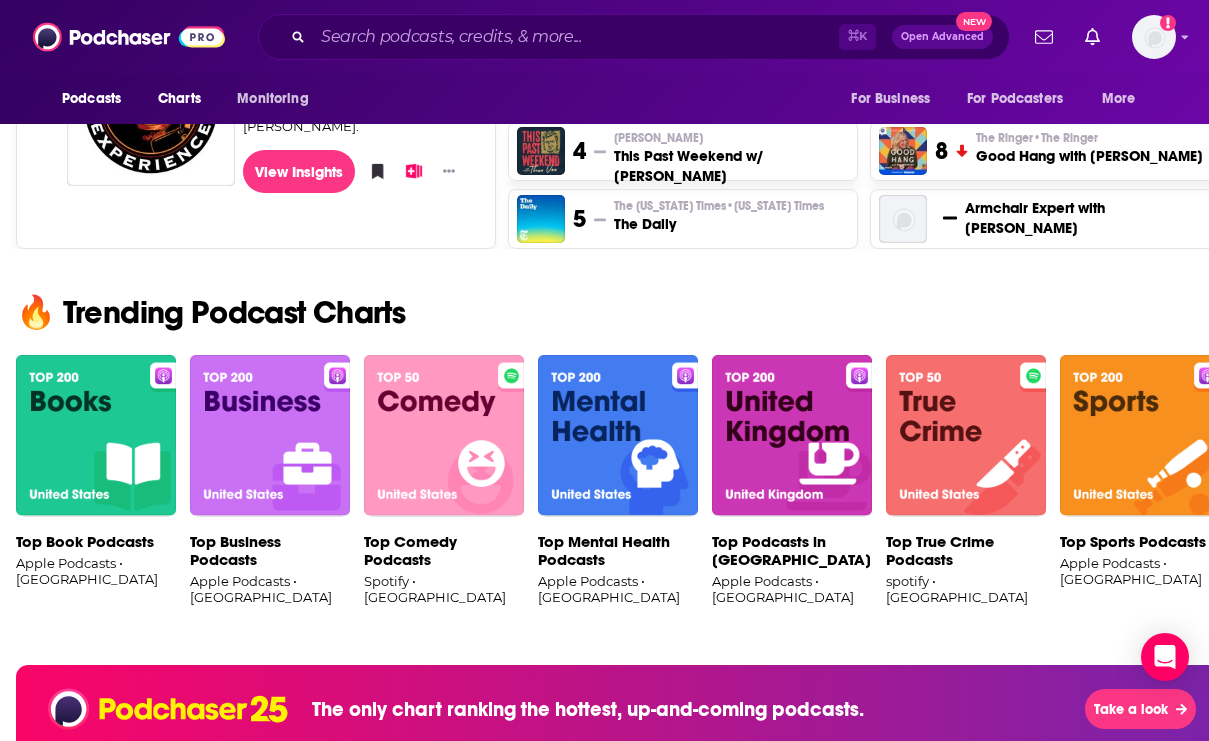 click on "Top Comedy Podcasts" at bounding box center [444, 551] 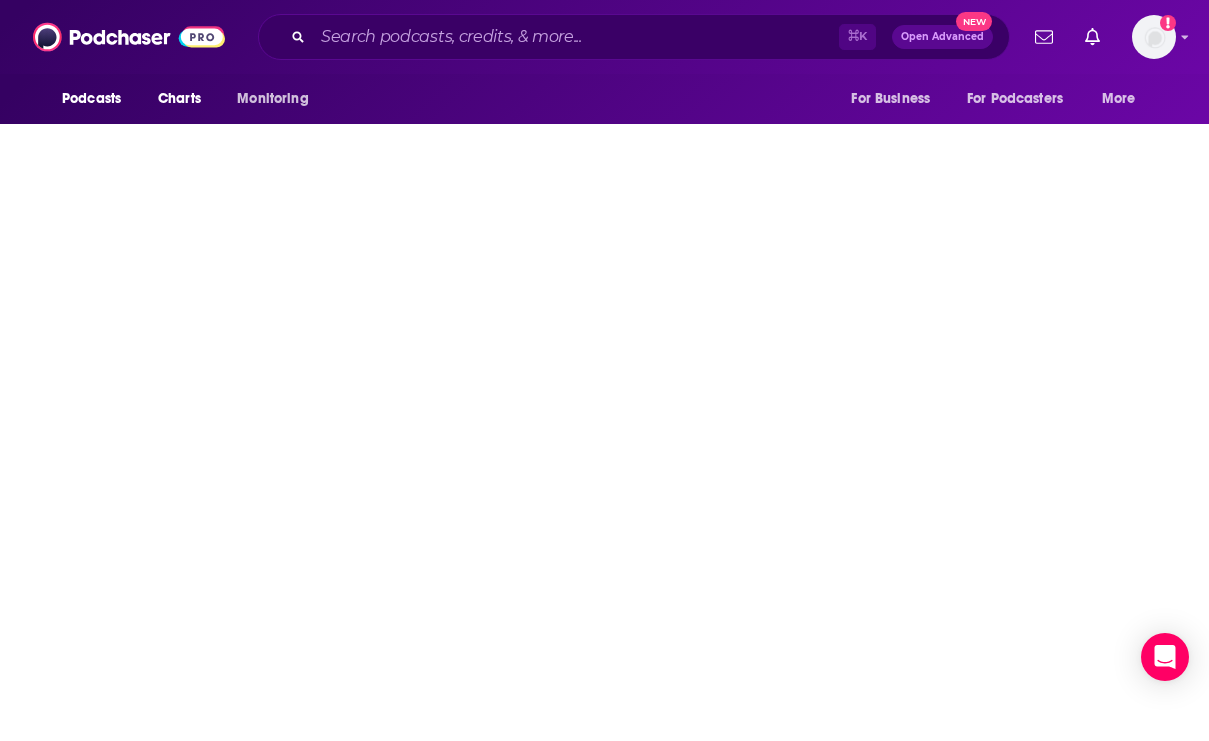 scroll, scrollTop: 0, scrollLeft: 0, axis: both 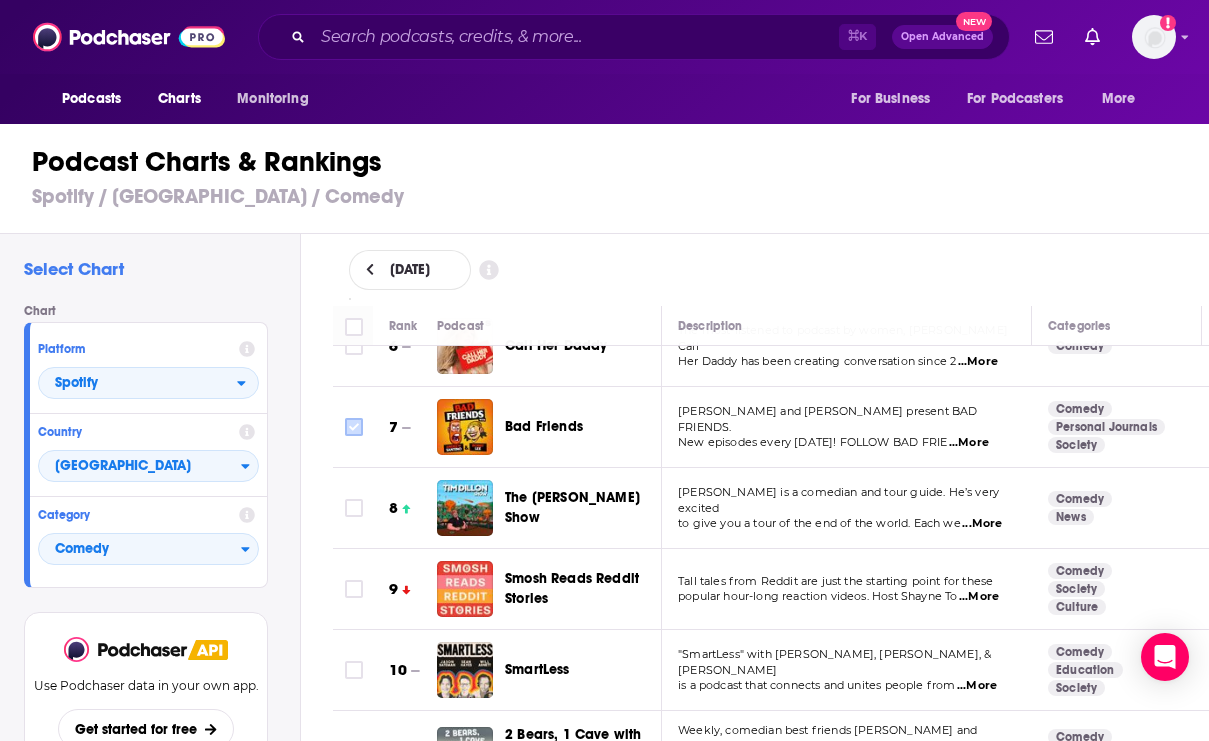 click at bounding box center [354, 427] 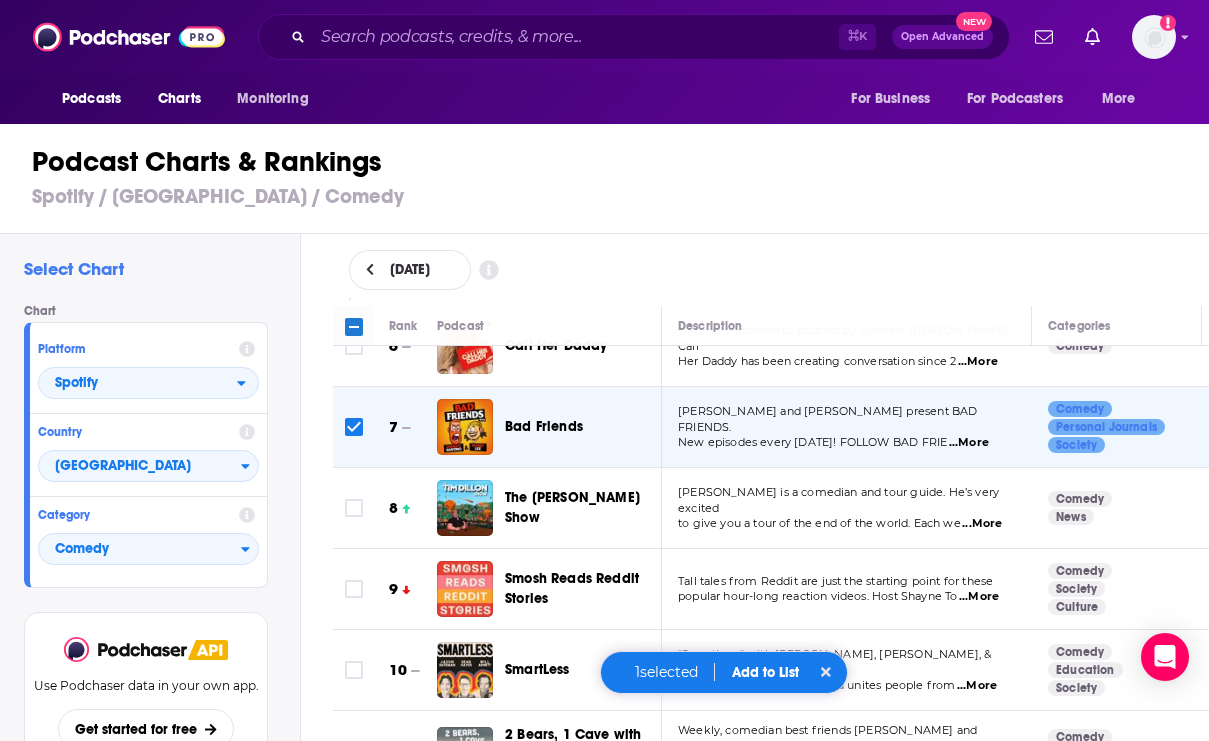 click on "Add to List" at bounding box center [765, 672] 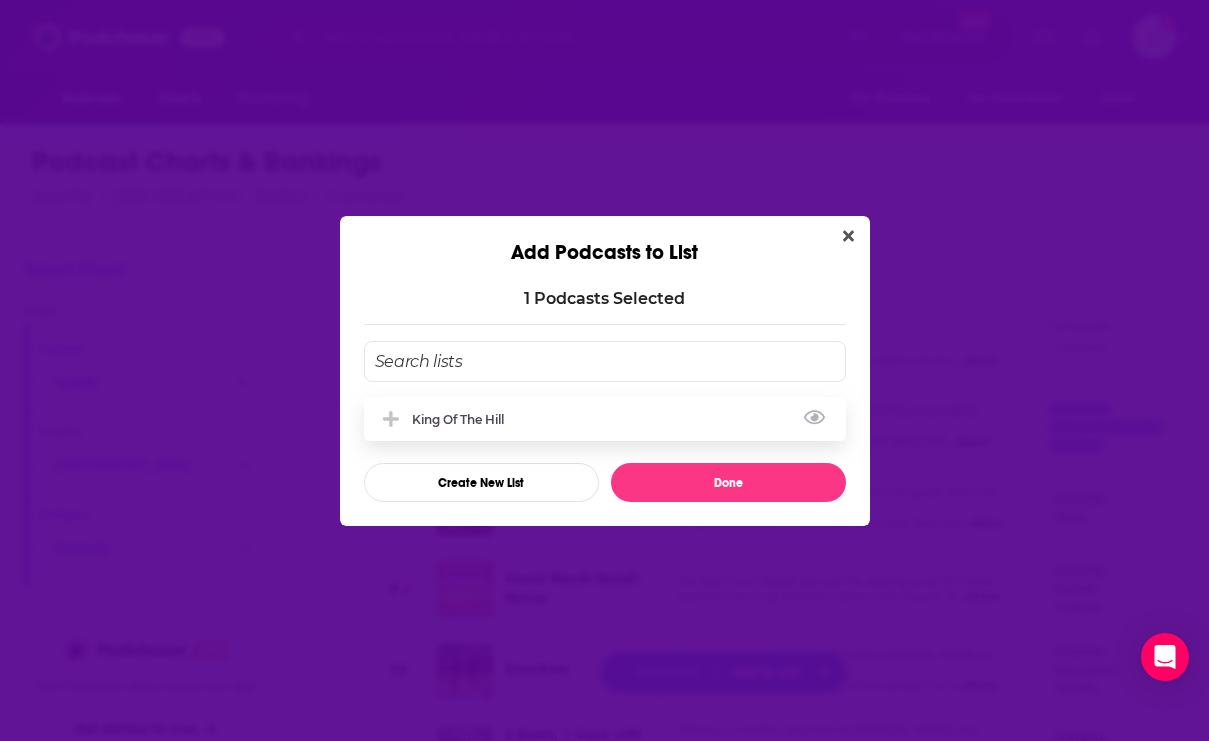 click on "King of the Hill" at bounding box center (464, 419) 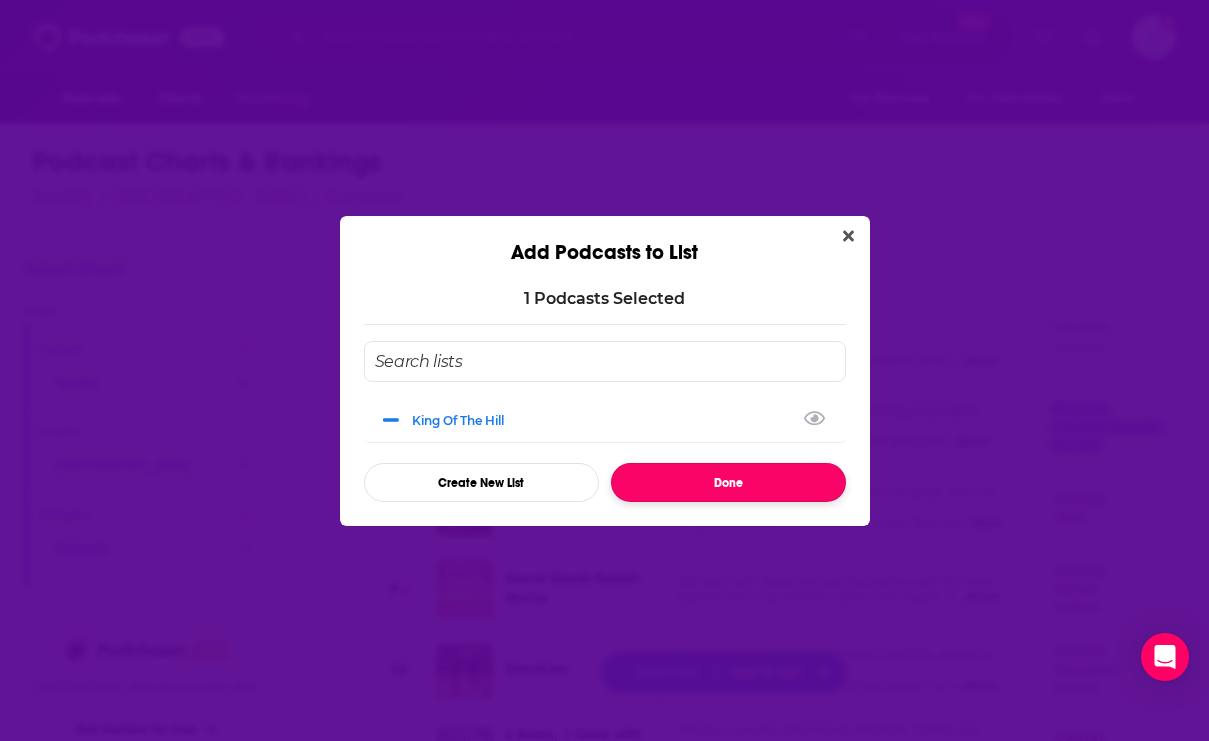 click on "Done" at bounding box center (728, 482) 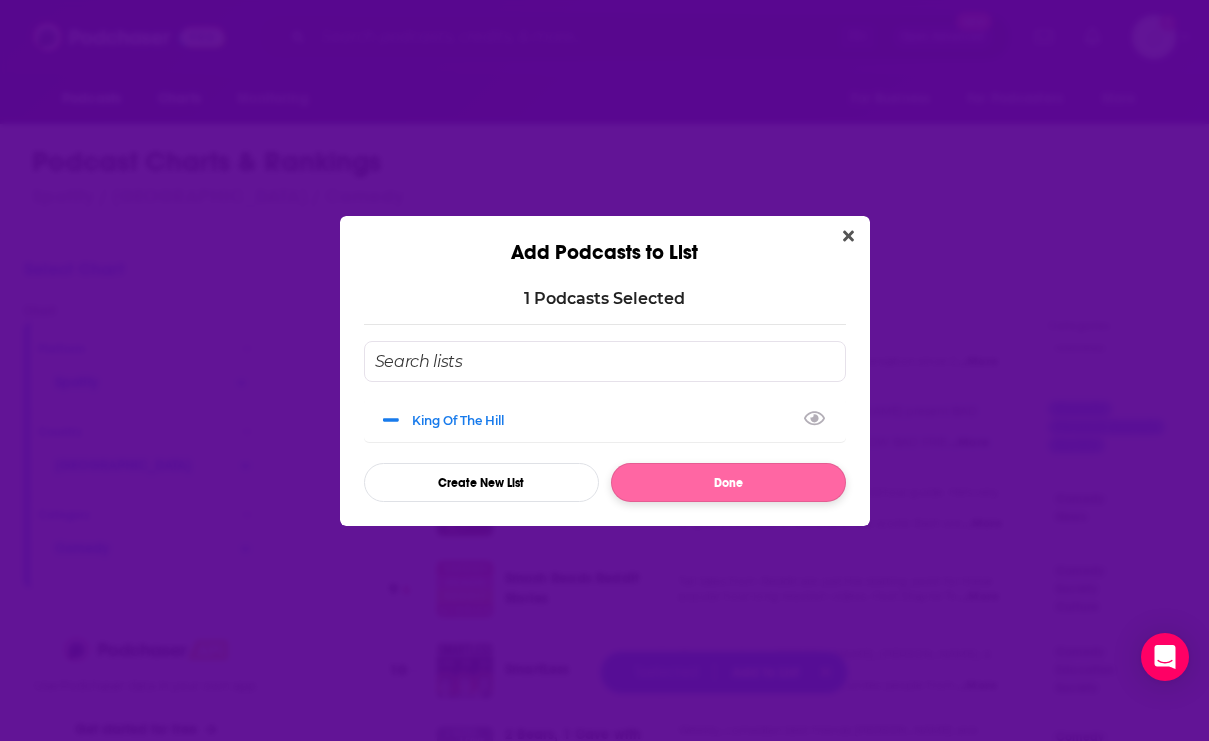 checkbox on "false" 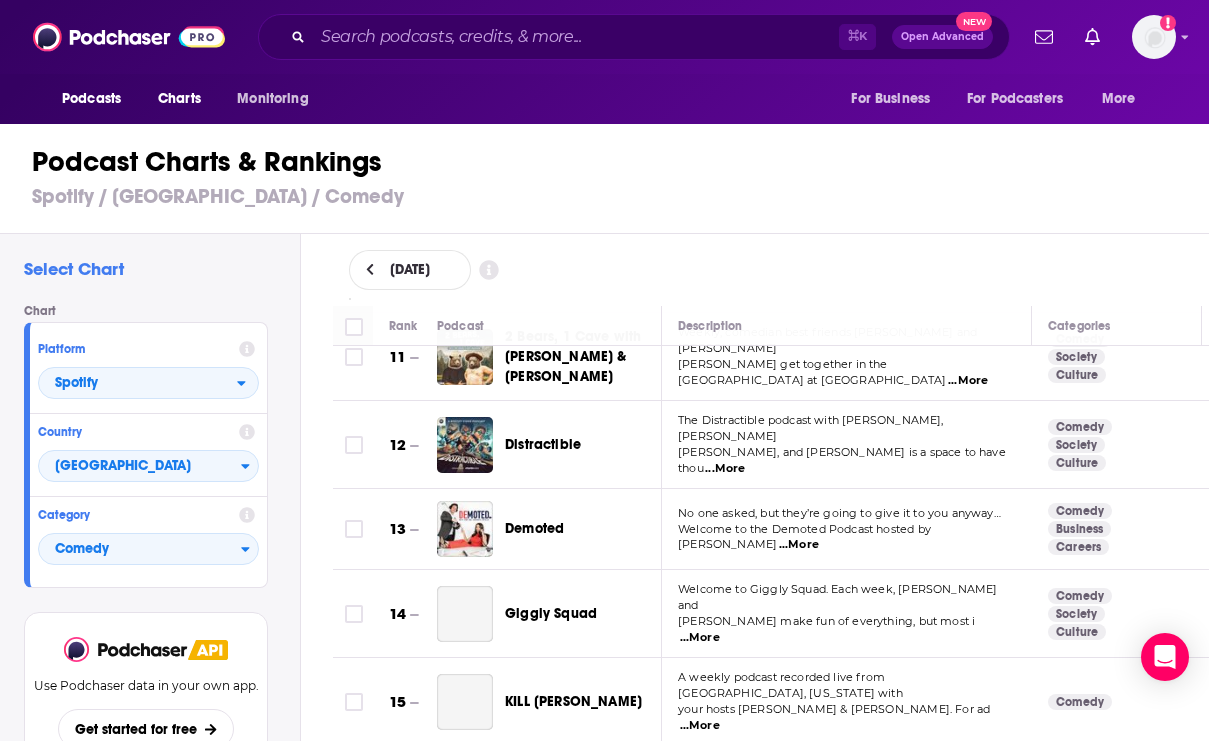 scroll, scrollTop: 856, scrollLeft: 0, axis: vertical 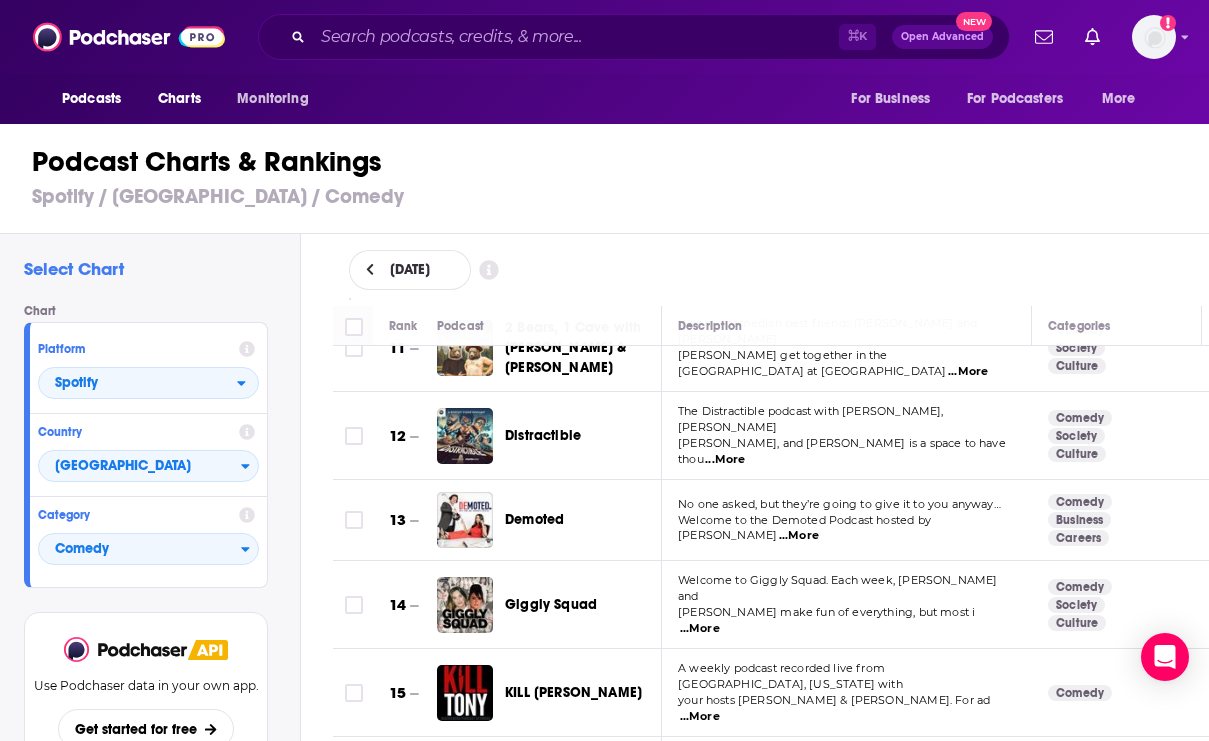 click on "...More" at bounding box center (799, 536) 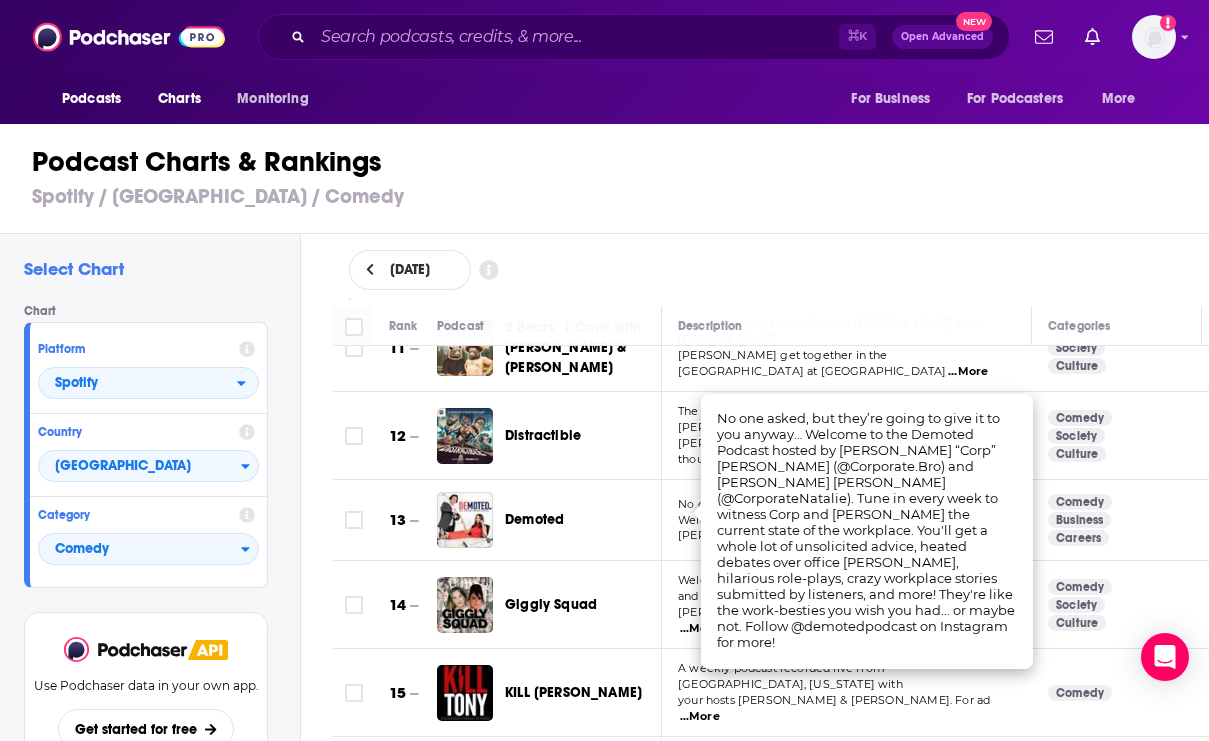 click on "Distractible" at bounding box center [592, 436] 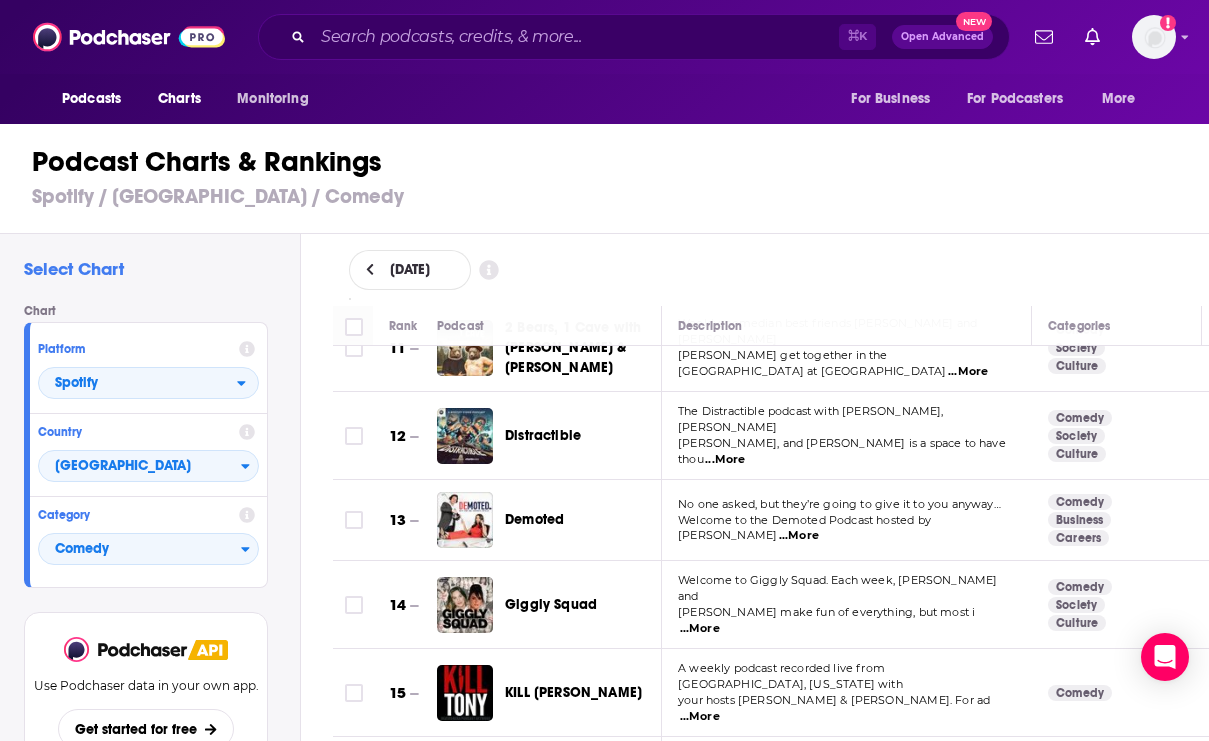 click on "...More" at bounding box center [725, 460] 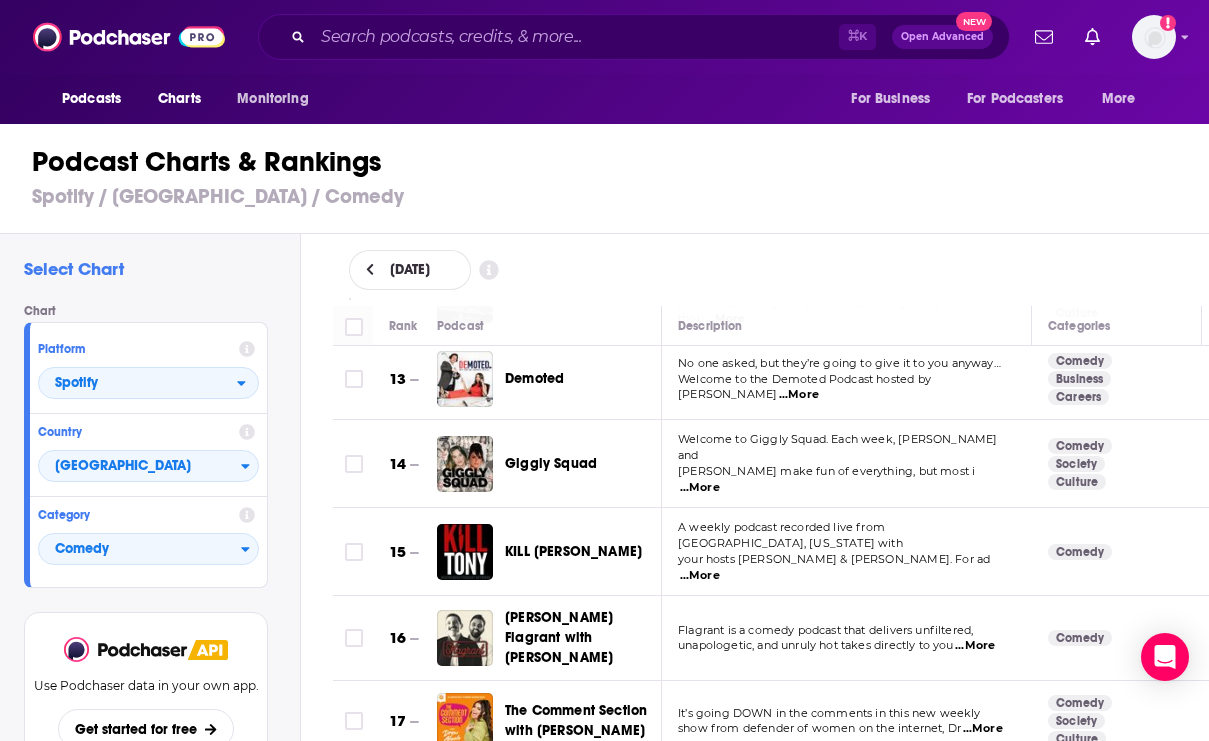 scroll, scrollTop: 1005, scrollLeft: 0, axis: vertical 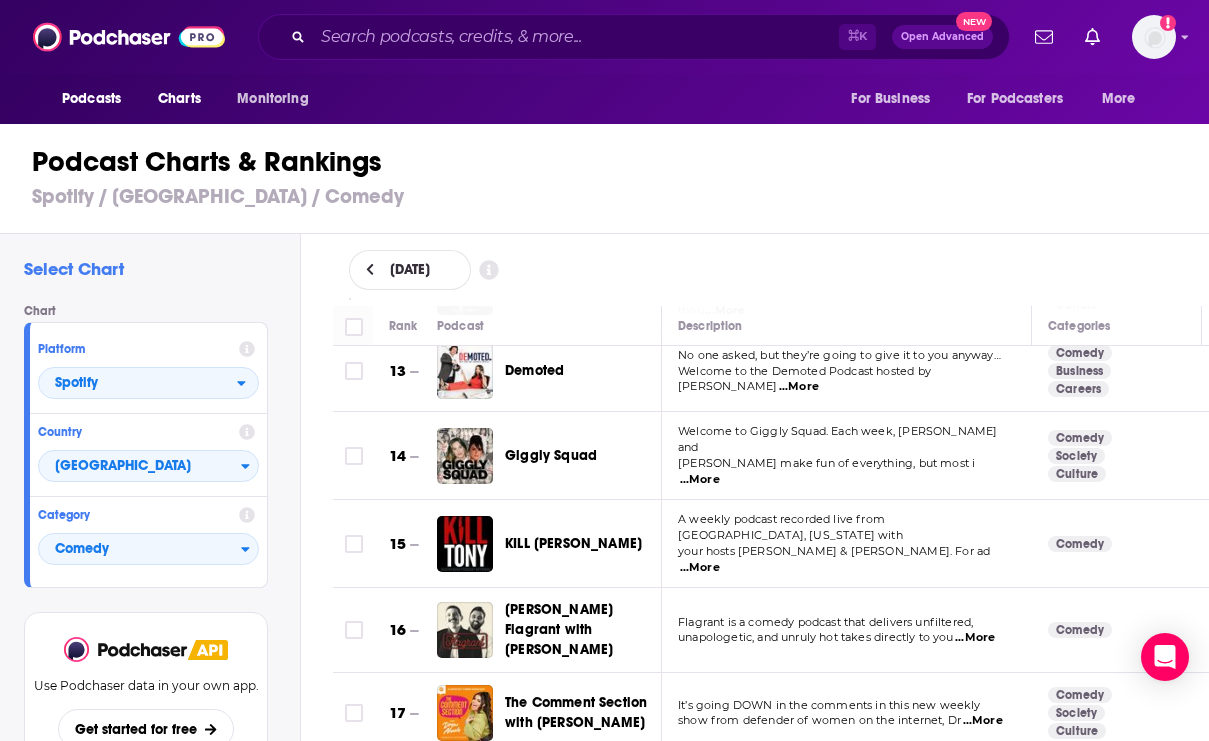 click on "...More" at bounding box center (700, 480) 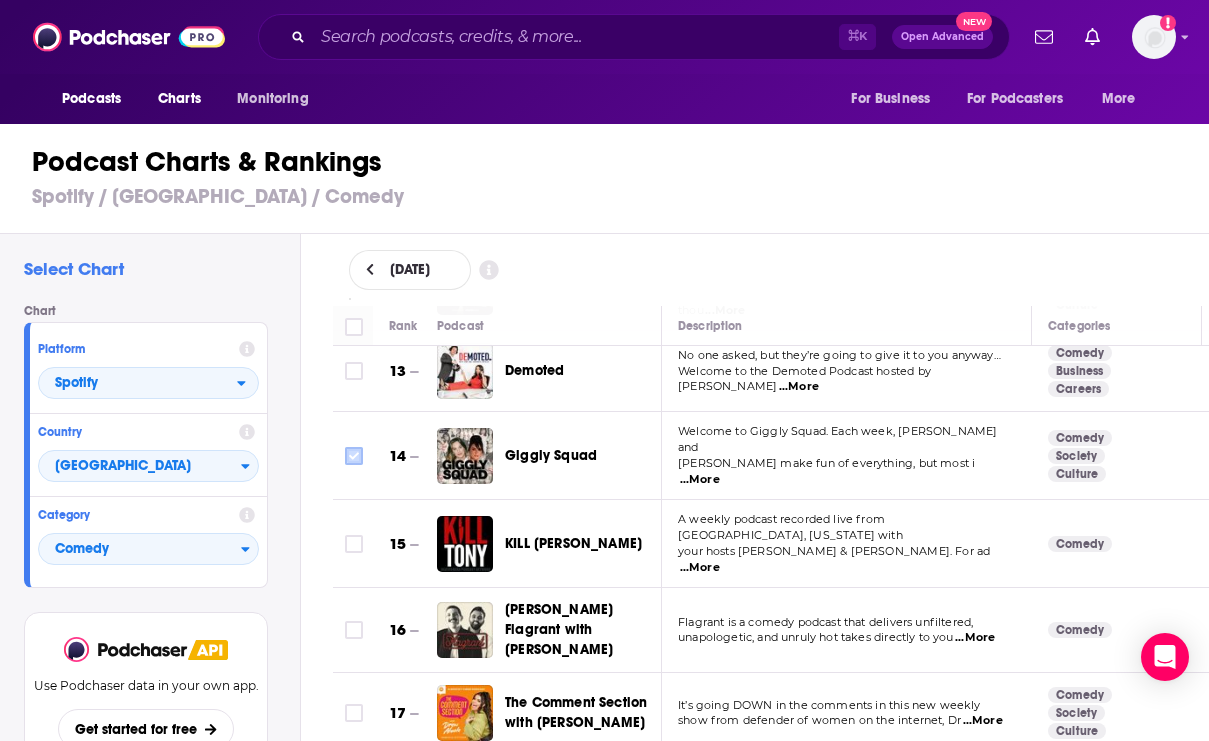 click at bounding box center (354, 456) 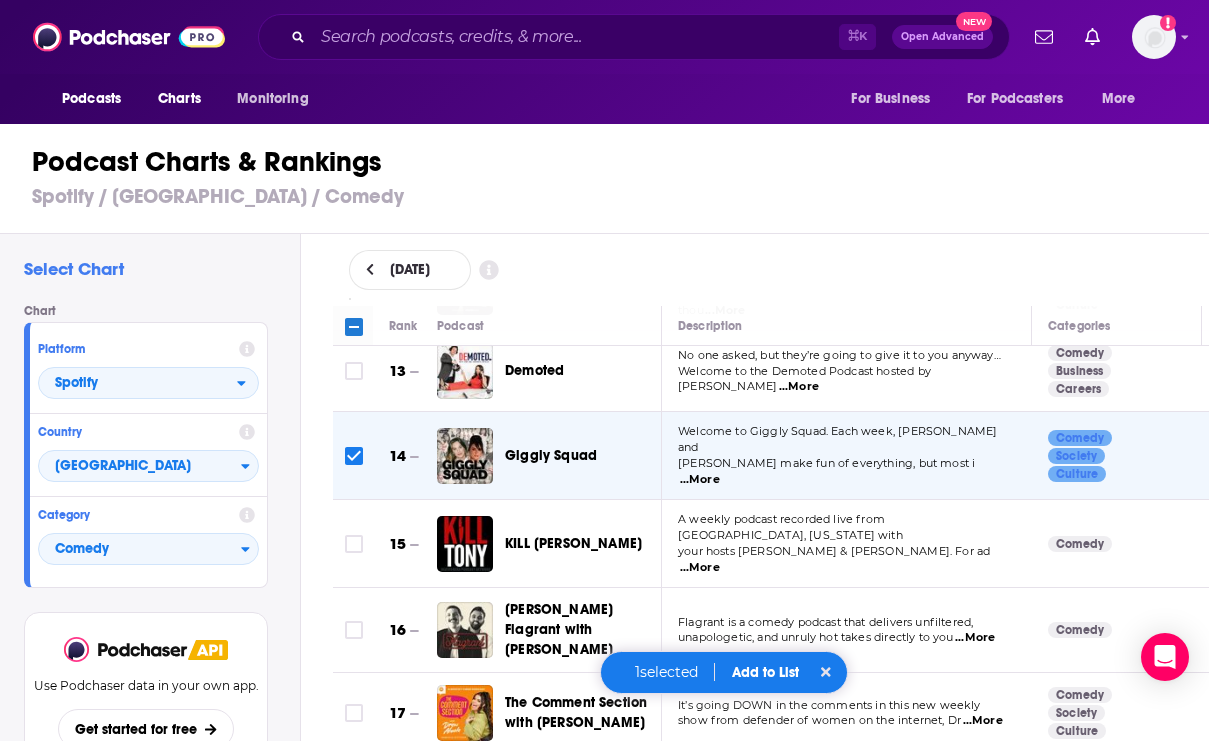 click on "Add to List" at bounding box center [765, 672] 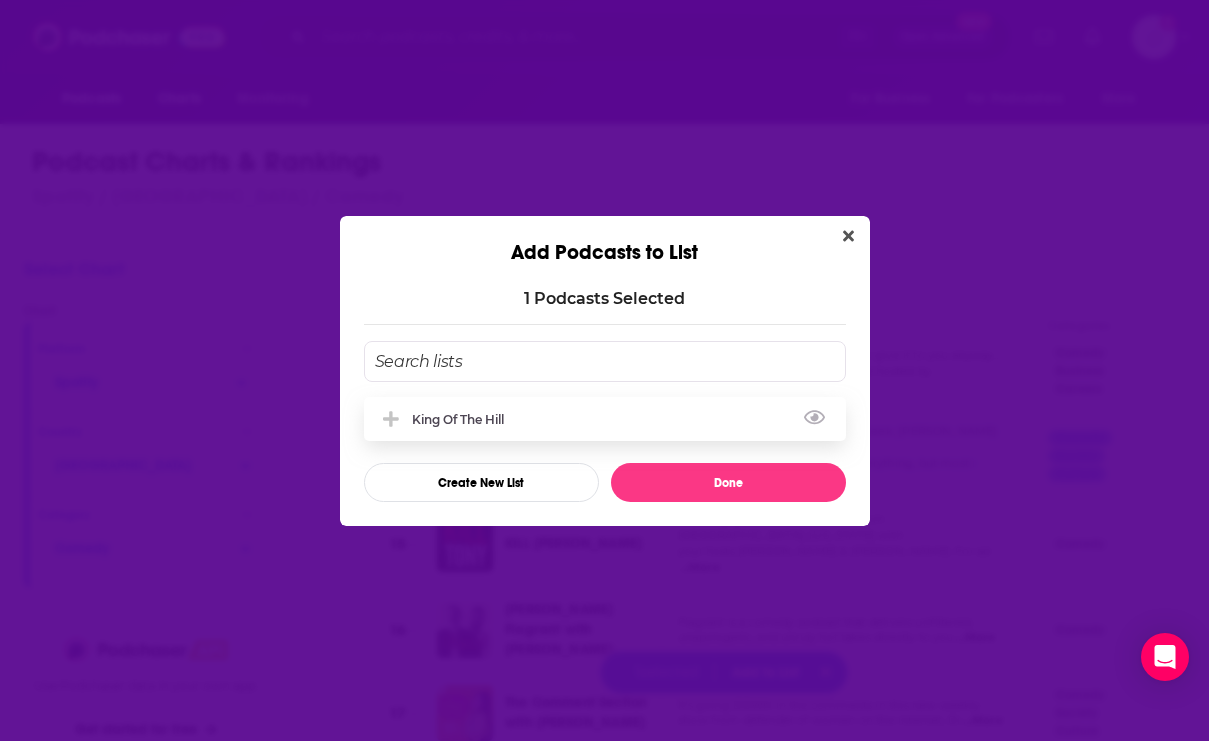 click on "King of the Hill" at bounding box center [605, 419] 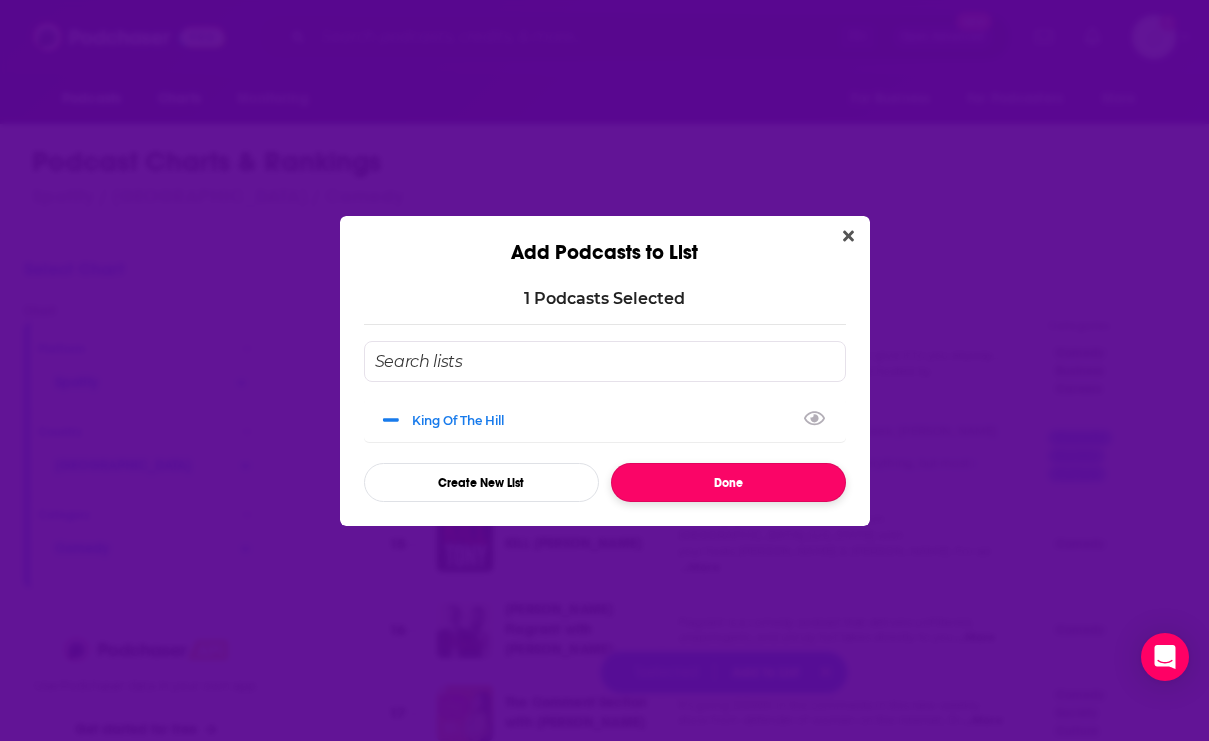 click on "Done" at bounding box center (728, 482) 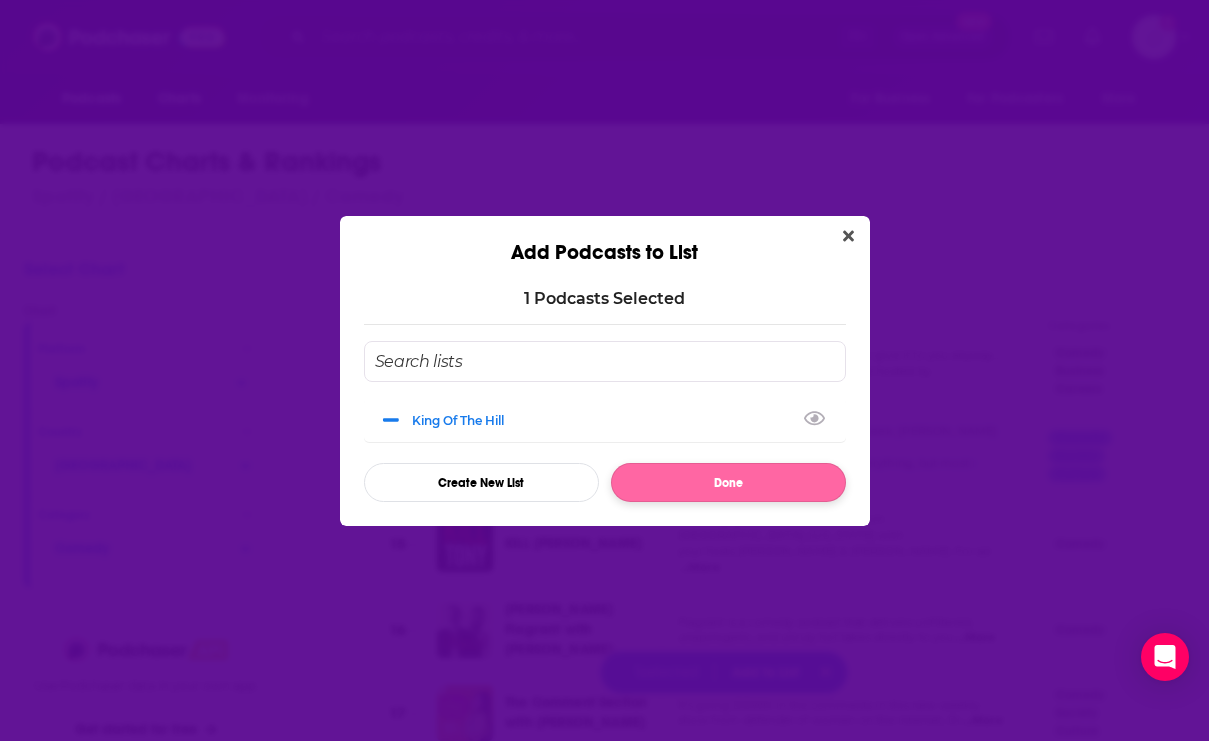 checkbox on "false" 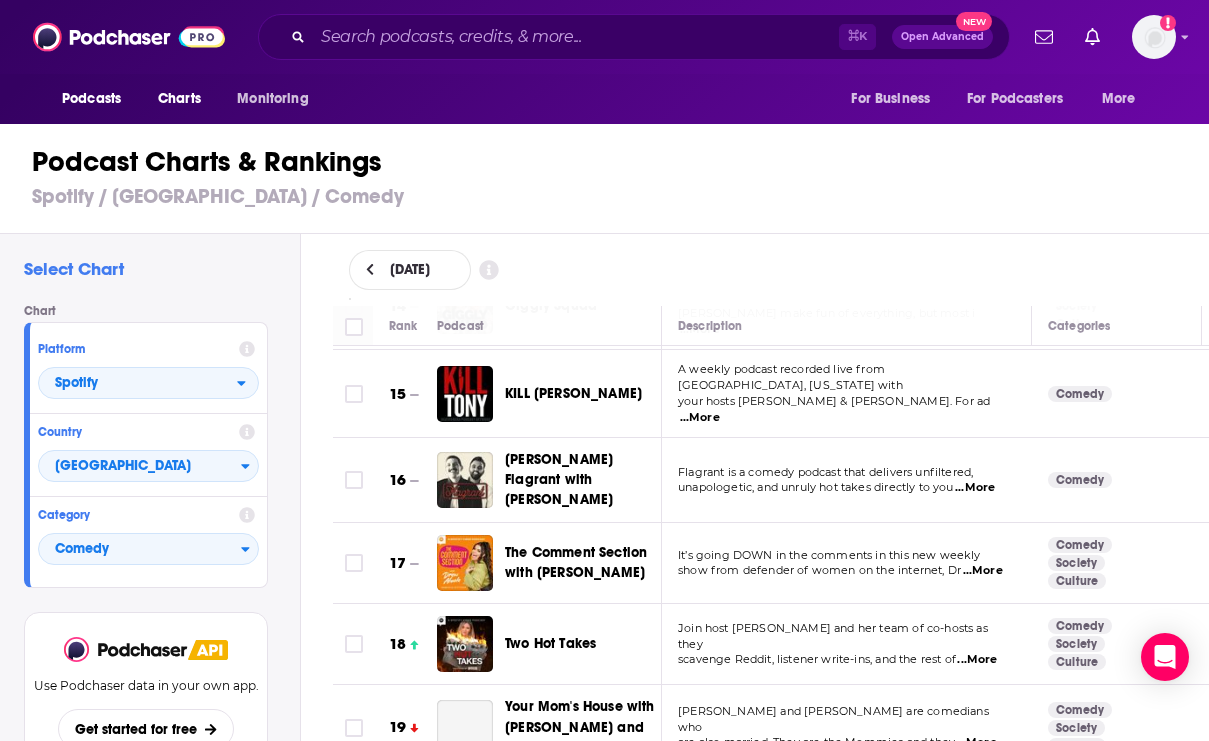 scroll, scrollTop: 1209, scrollLeft: 0, axis: vertical 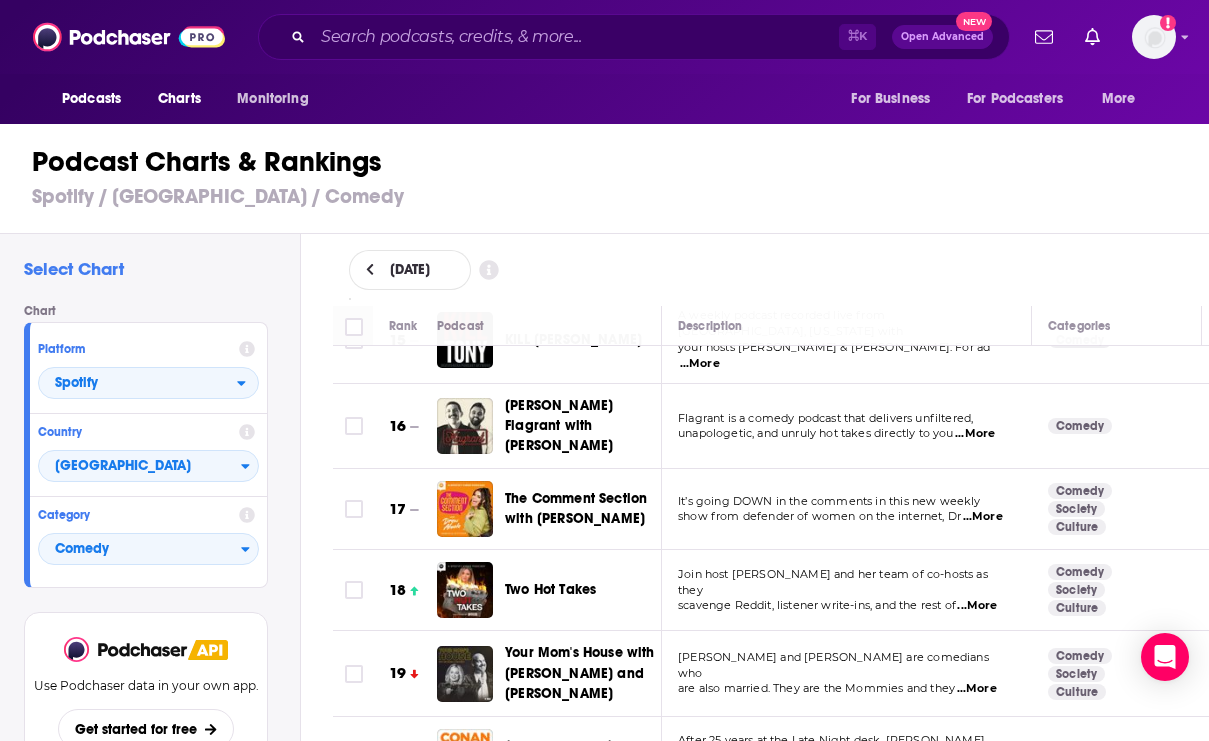 click on "...More" at bounding box center [977, 606] 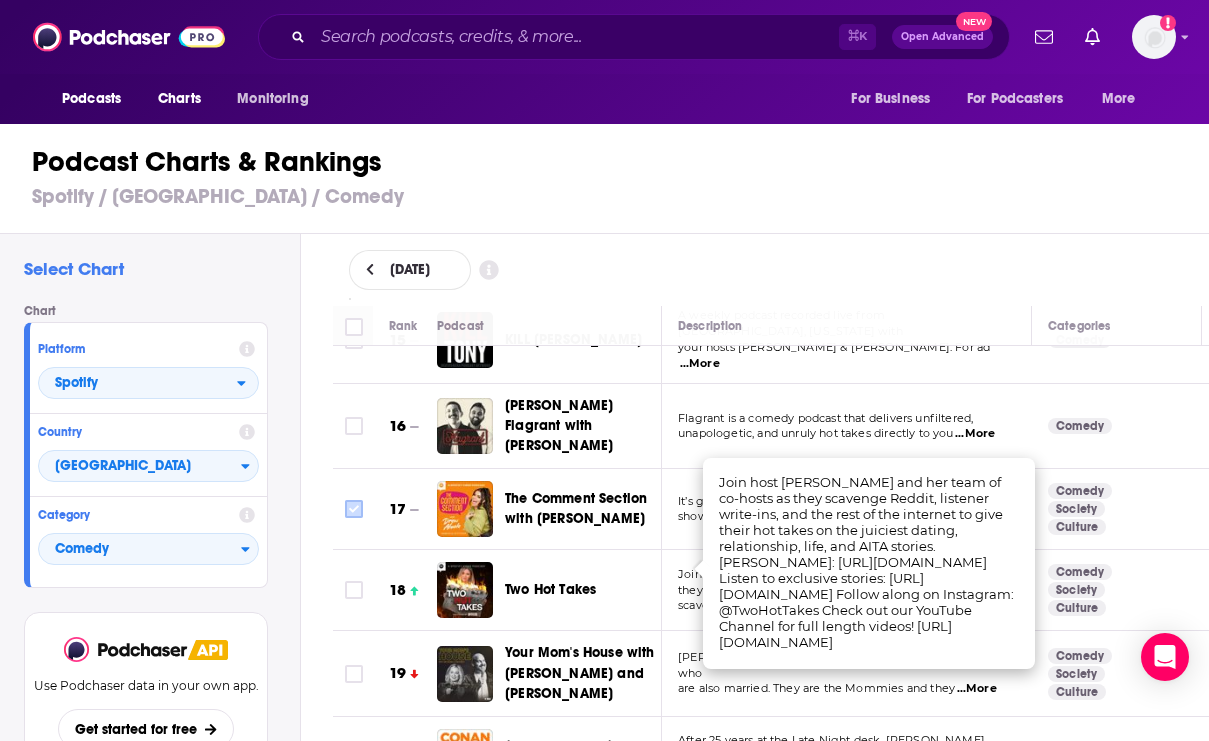 click at bounding box center (354, 509) 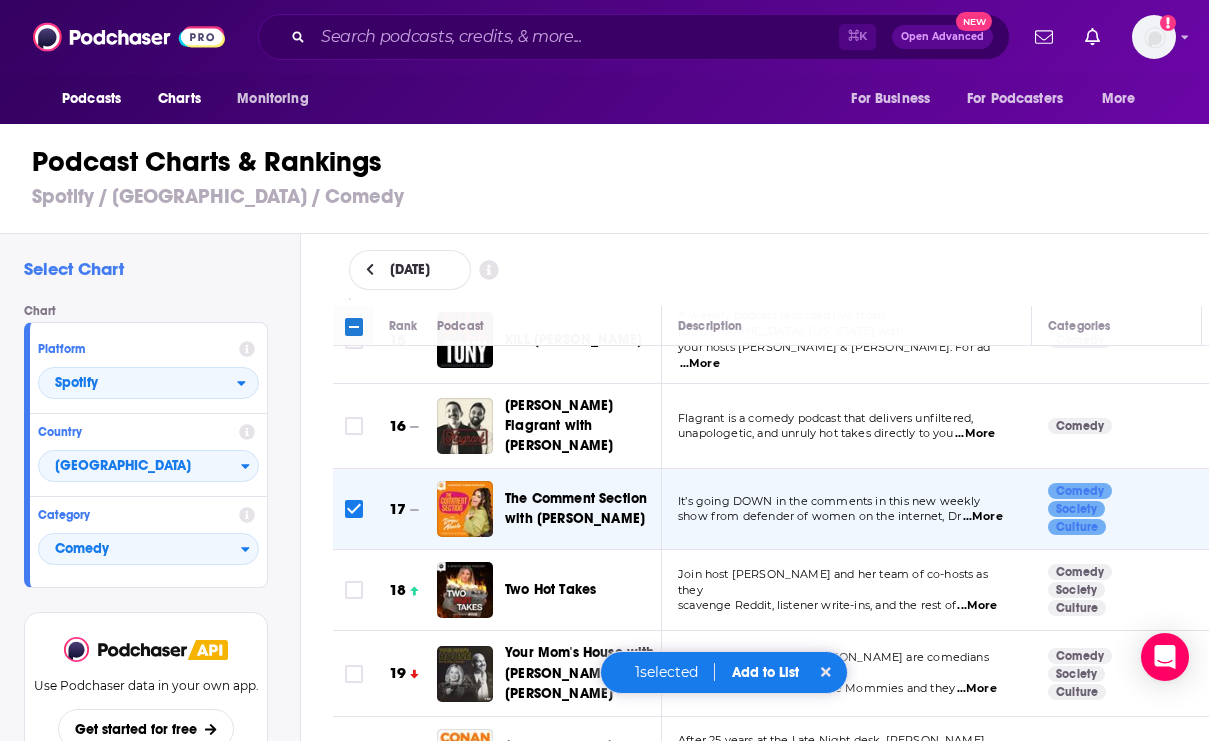 click on "Add to List" at bounding box center (765, 672) 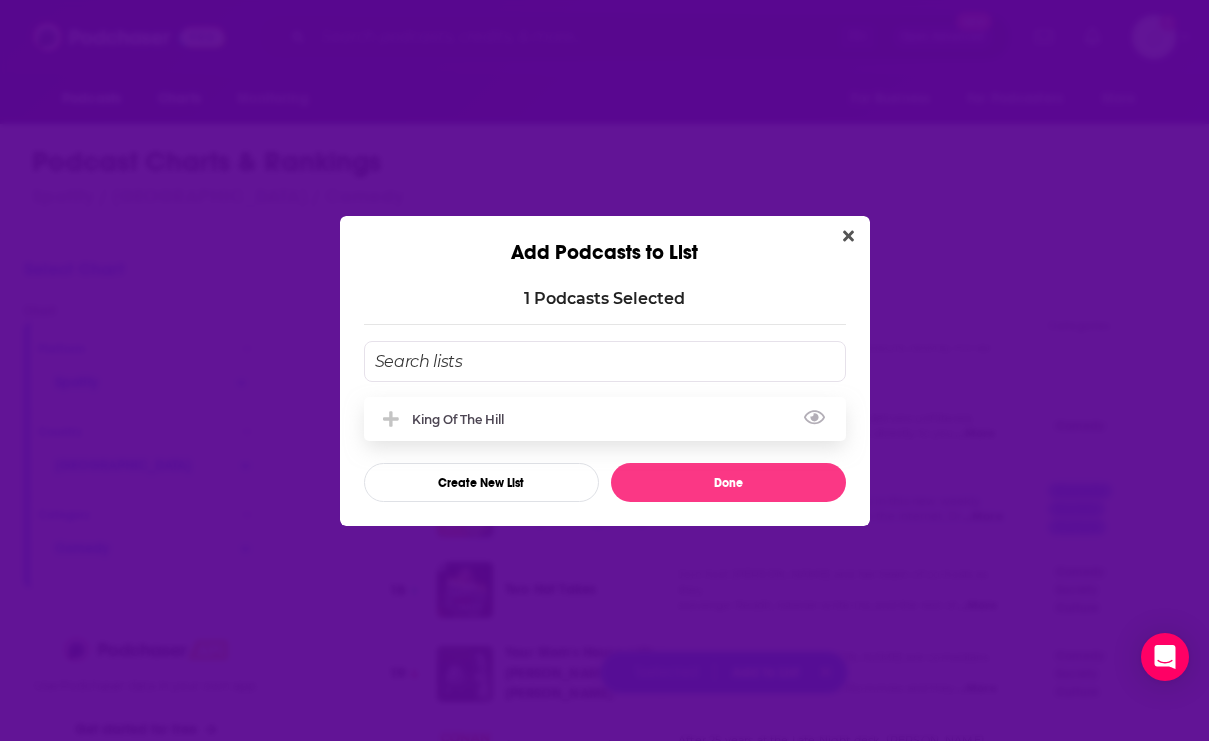 click on "King of the Hill" at bounding box center [605, 419] 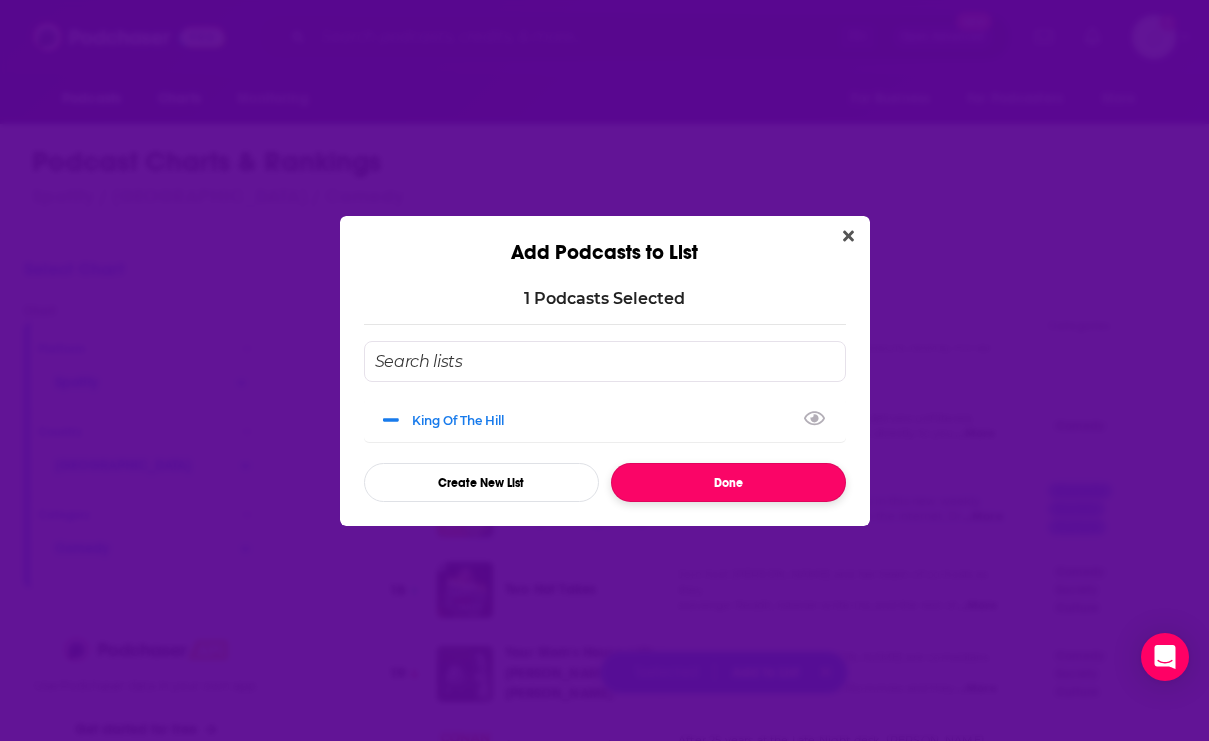 click on "Done" at bounding box center [728, 482] 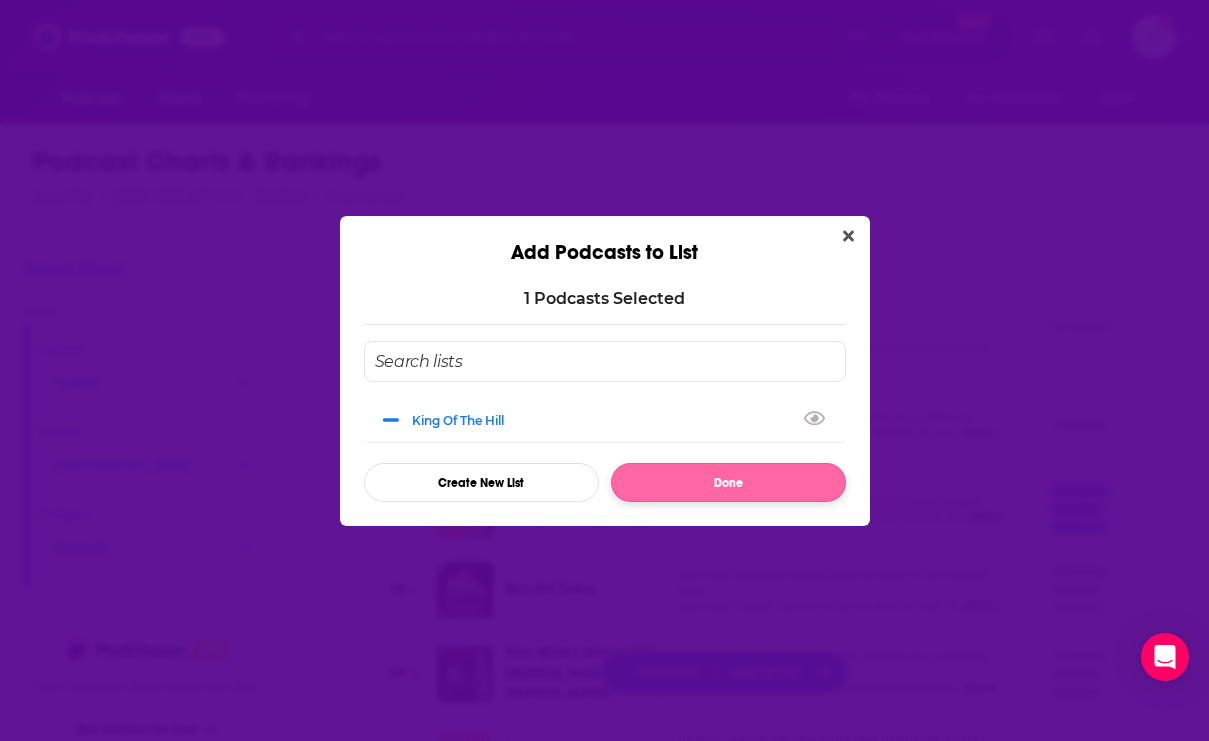 checkbox on "false" 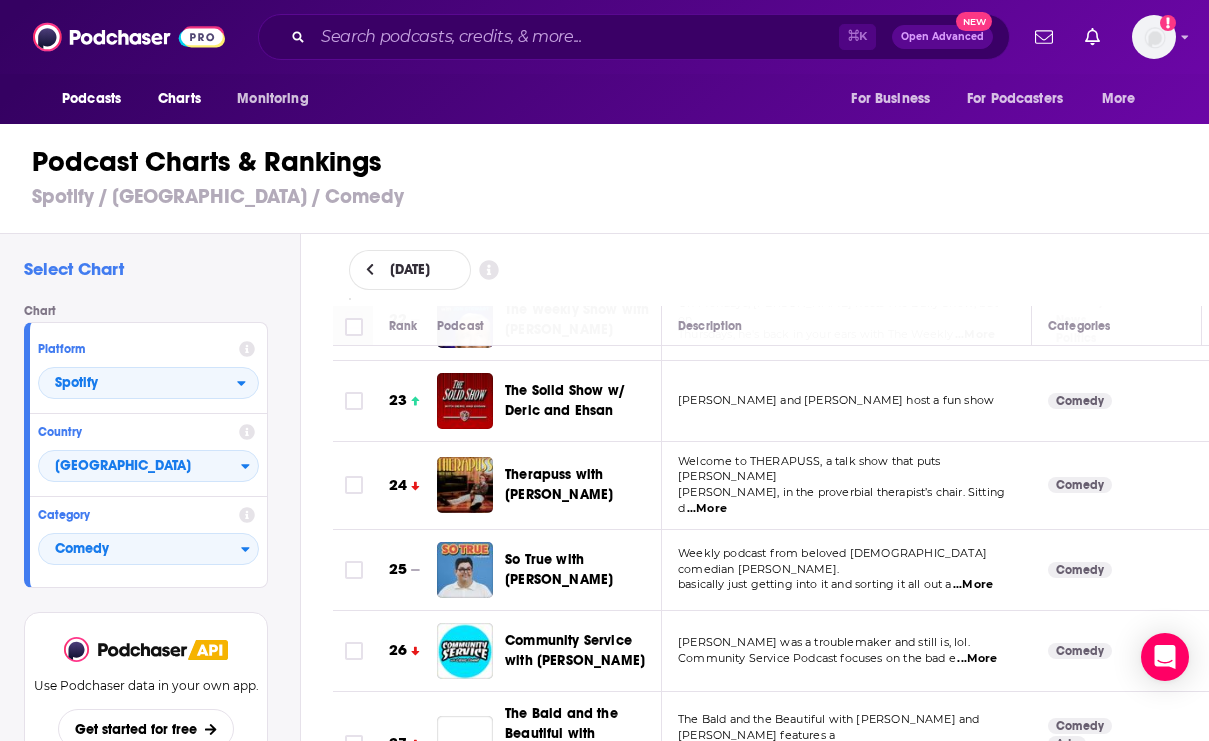 scroll, scrollTop: 1821, scrollLeft: 0, axis: vertical 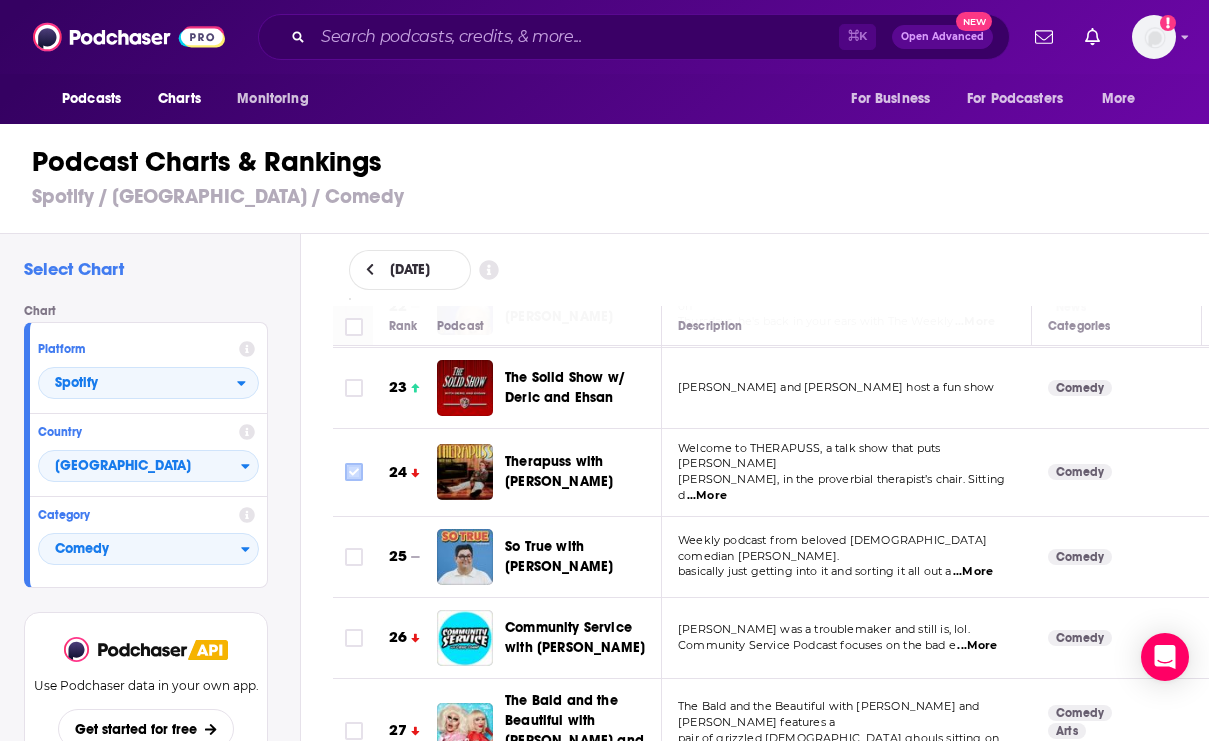click at bounding box center [354, 472] 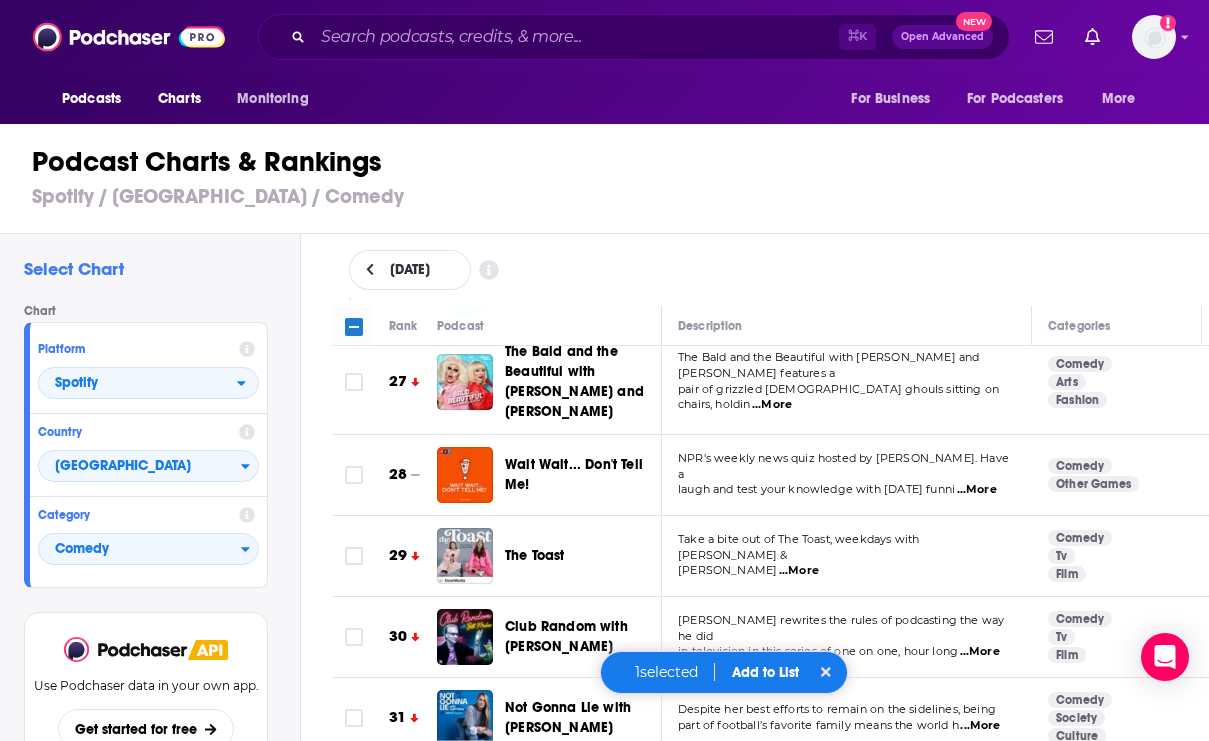 scroll, scrollTop: 2175, scrollLeft: 0, axis: vertical 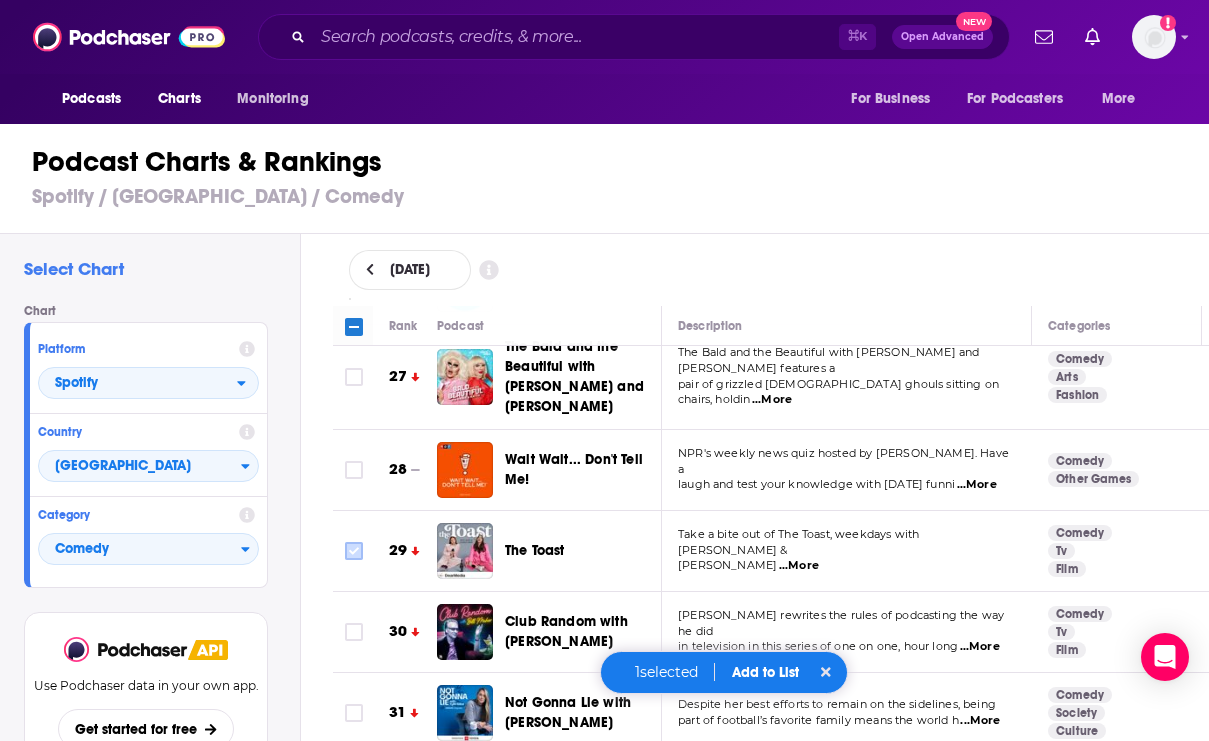 click at bounding box center (354, 551) 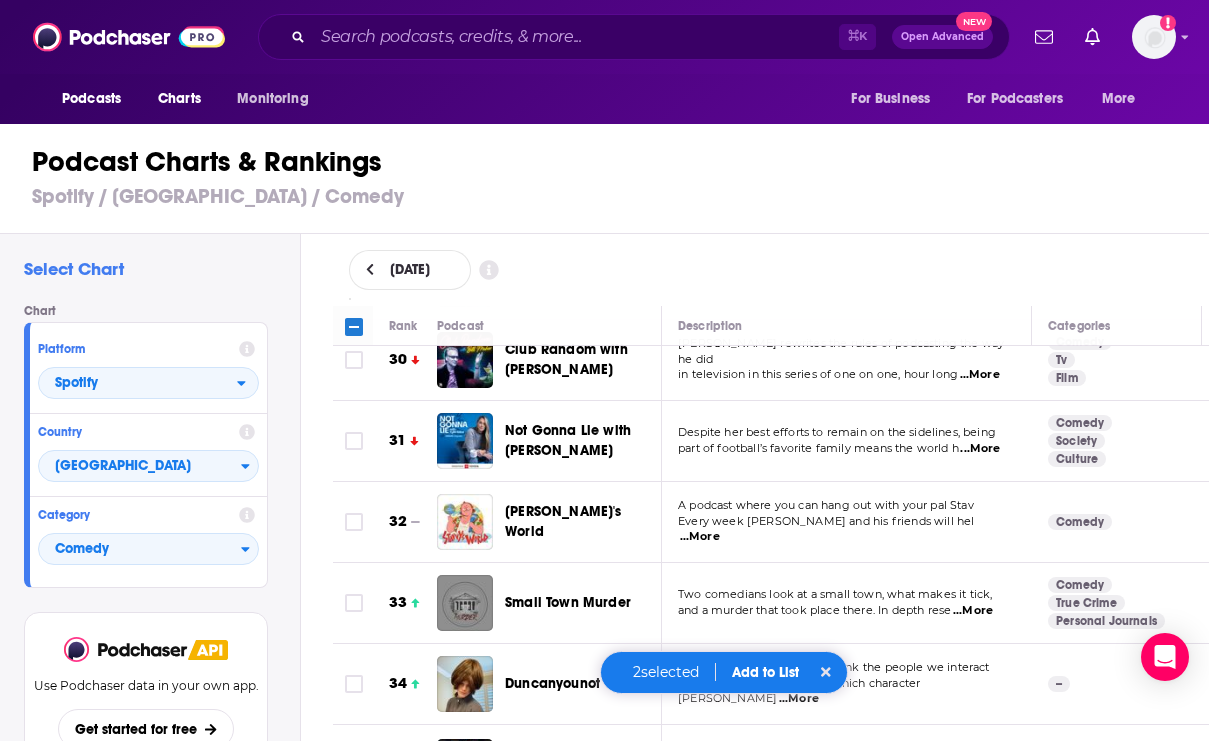 scroll, scrollTop: 2449, scrollLeft: 0, axis: vertical 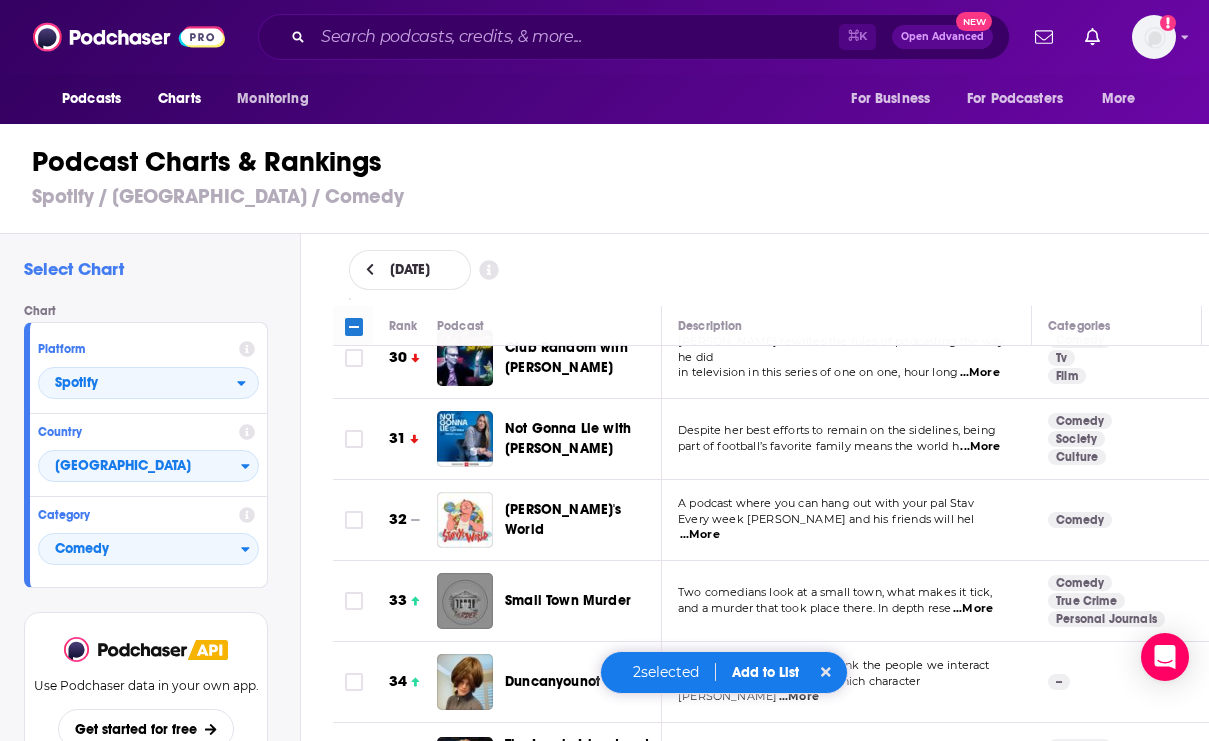 click on "...More" at bounding box center (700, 535) 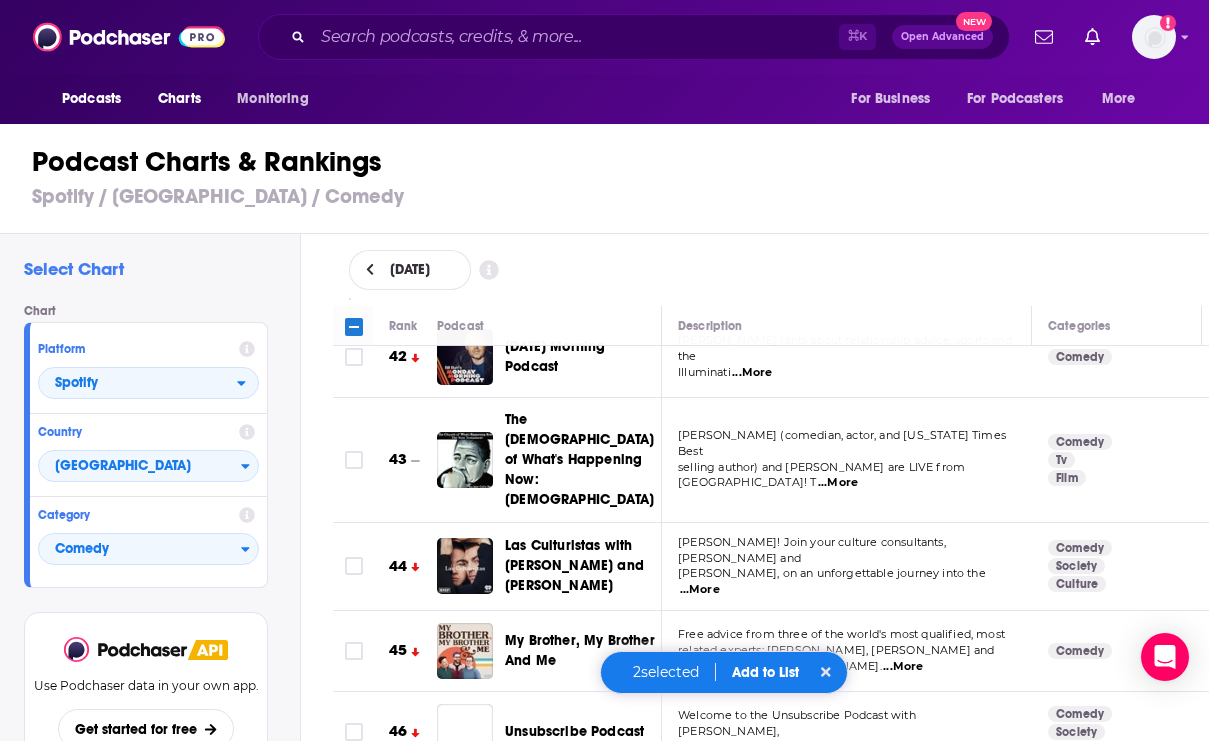 scroll, scrollTop: 3435, scrollLeft: 0, axis: vertical 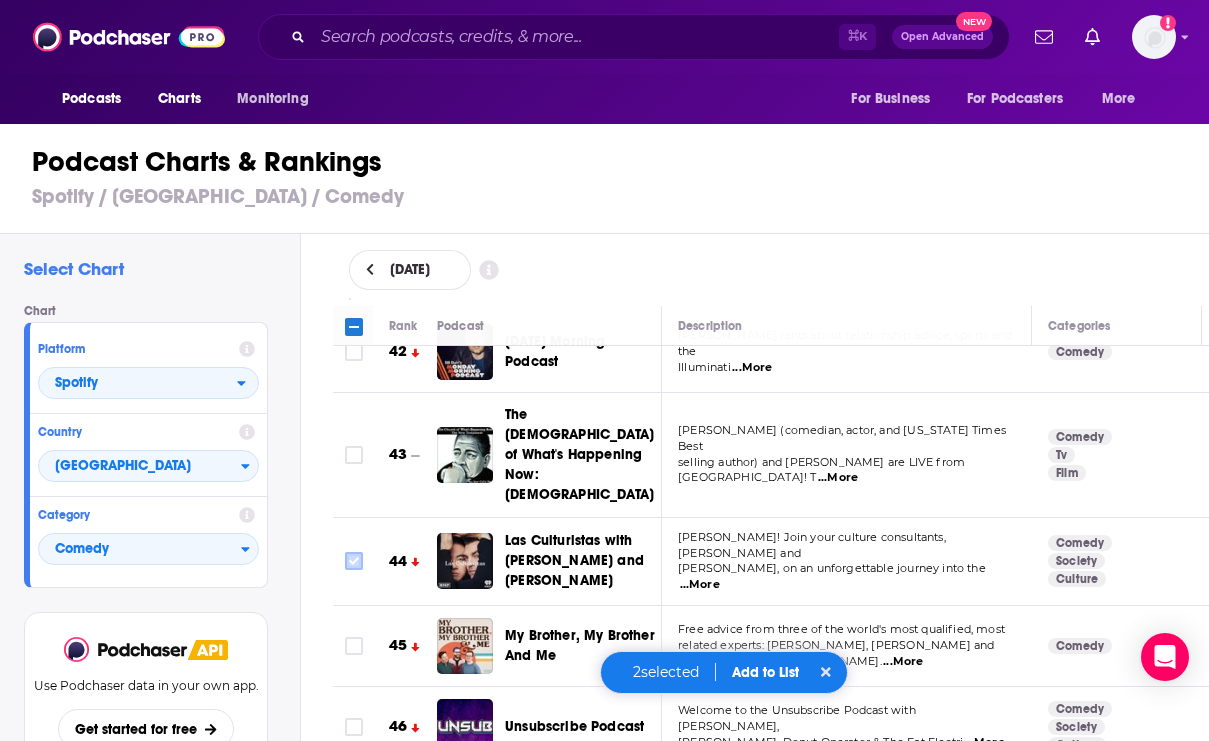 click at bounding box center (354, 561) 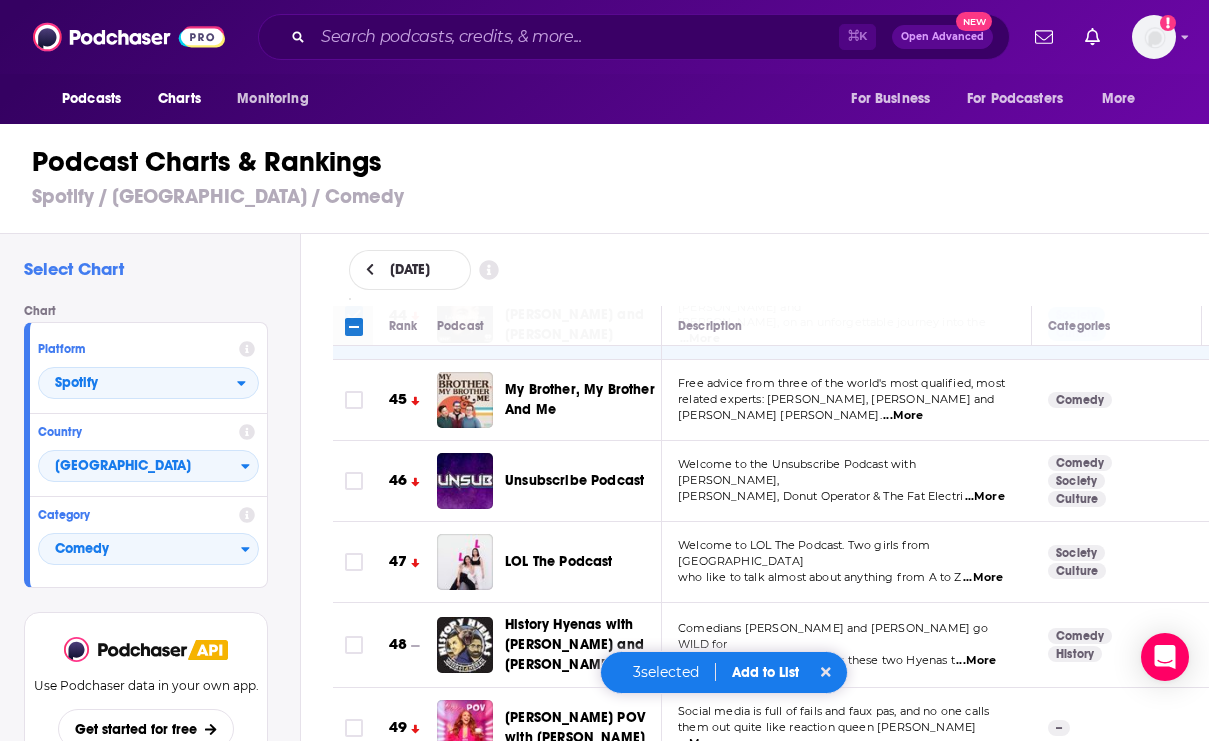 scroll, scrollTop: 3677, scrollLeft: 0, axis: vertical 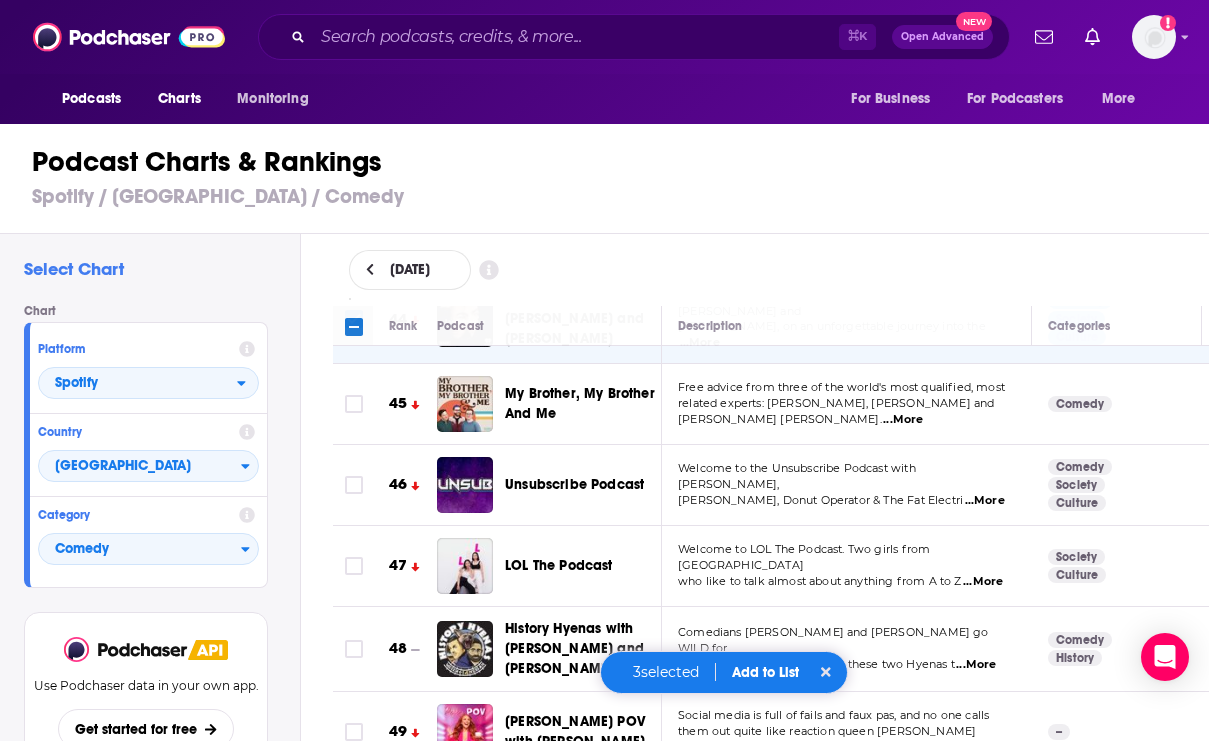 click on "Add to List" at bounding box center (765, 672) 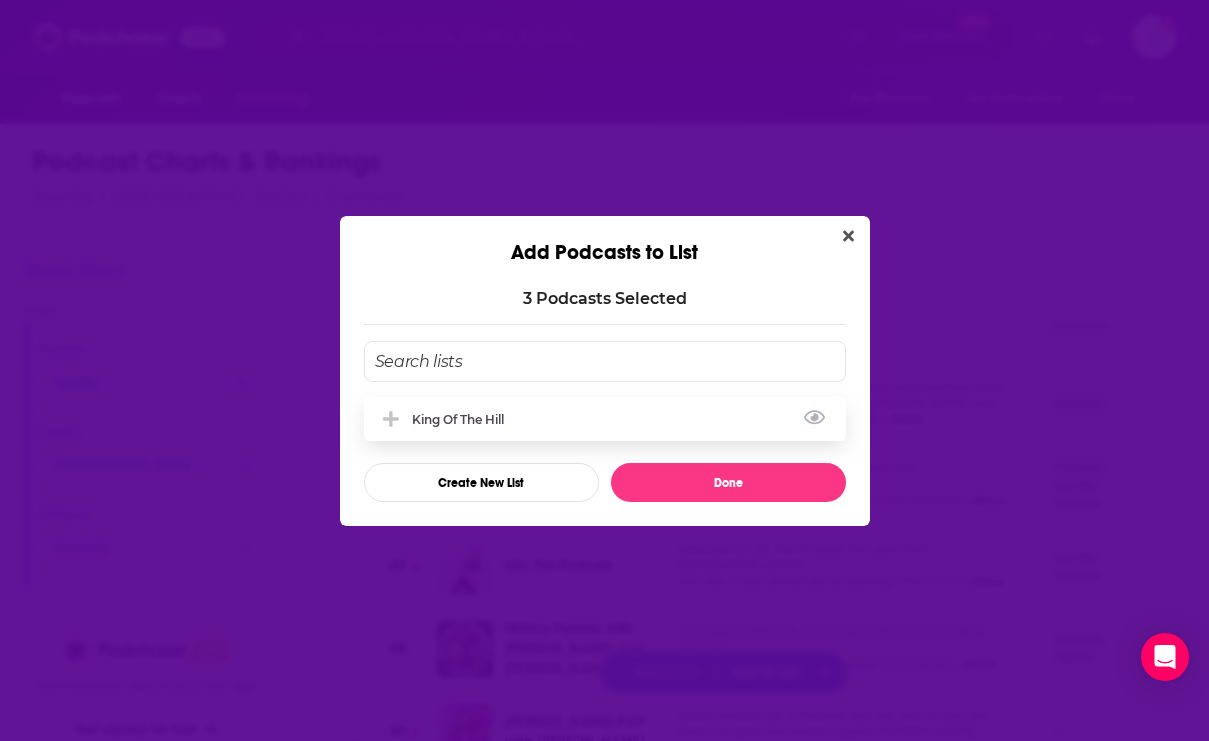 click on "King of the Hill" at bounding box center (605, 419) 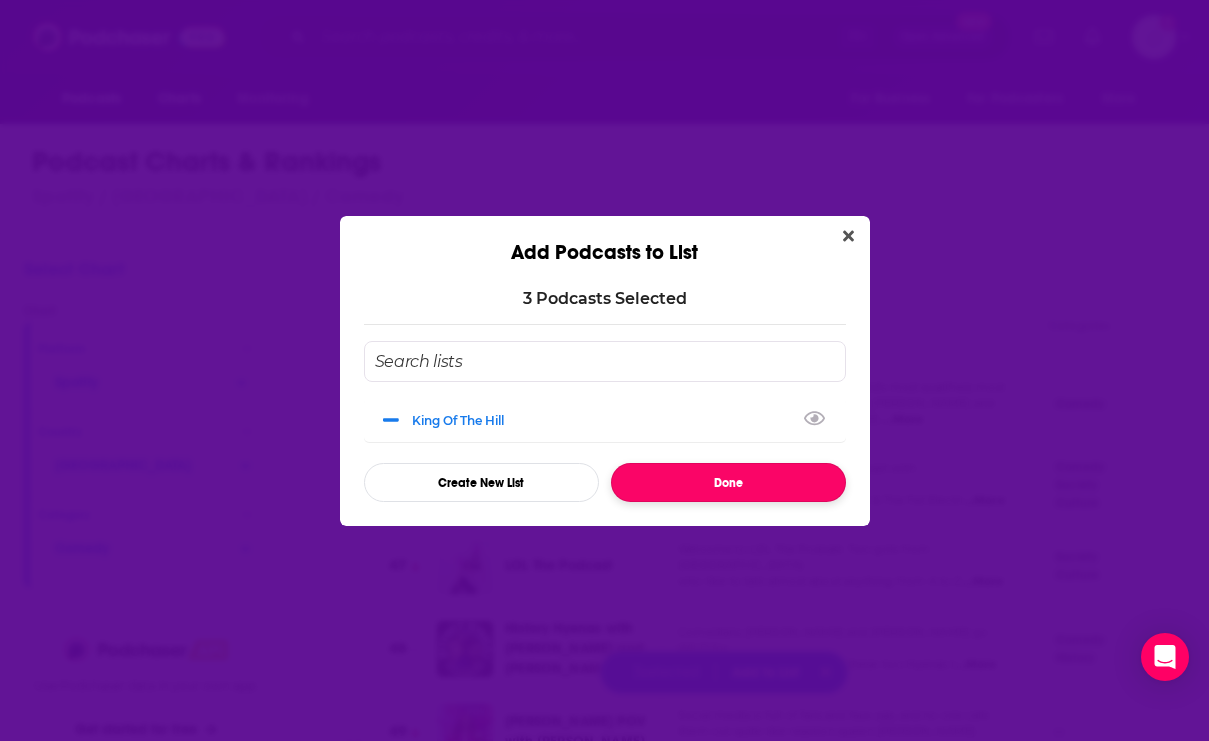 click on "Done" at bounding box center [728, 482] 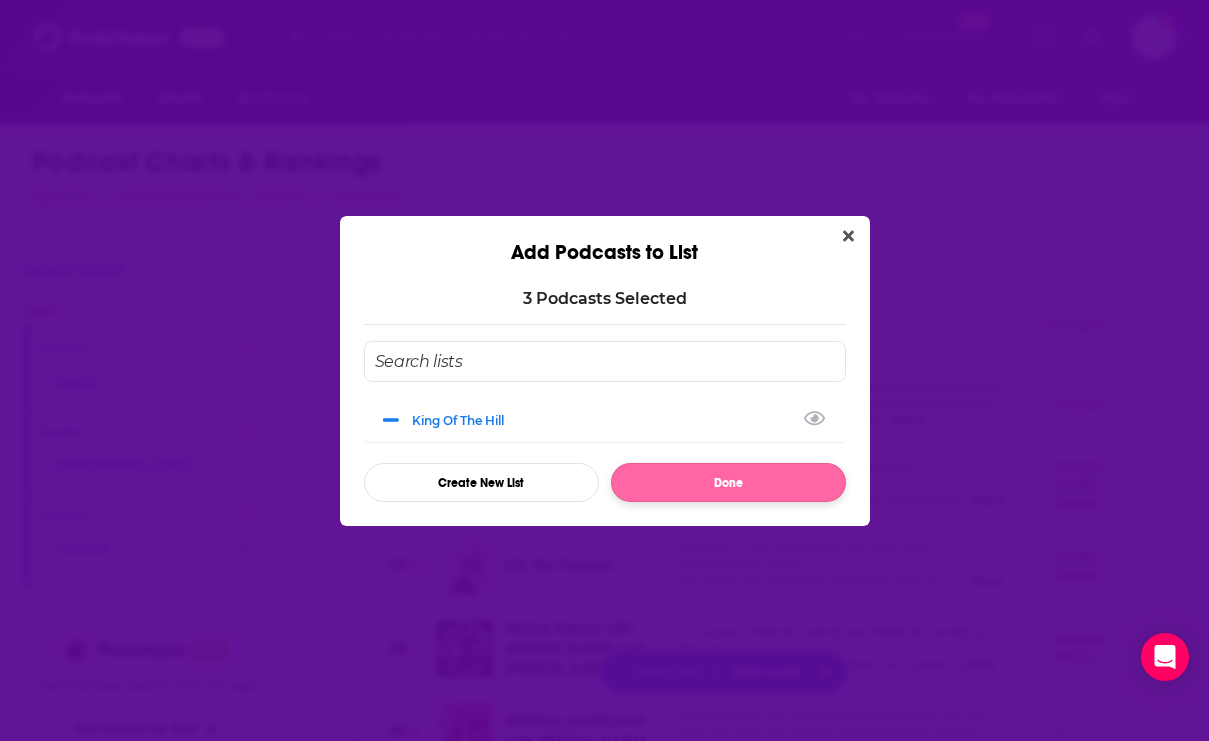 checkbox on "false" 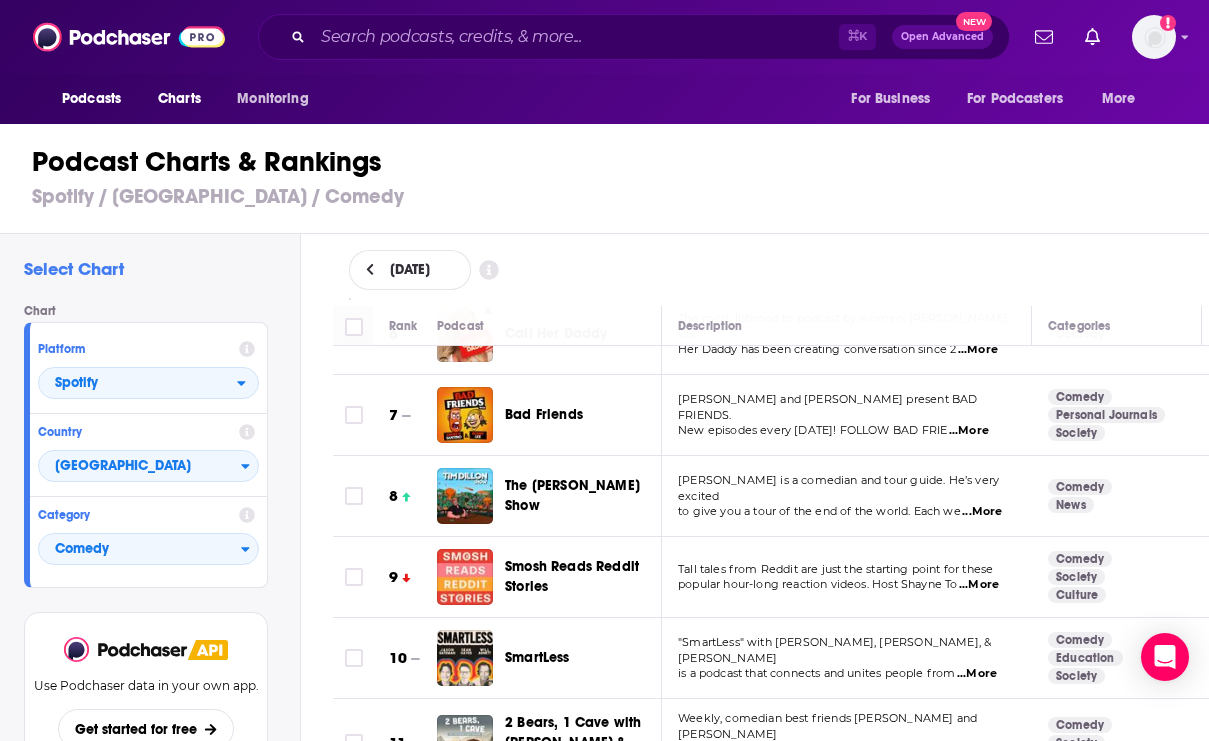 scroll, scrollTop: 0, scrollLeft: 0, axis: both 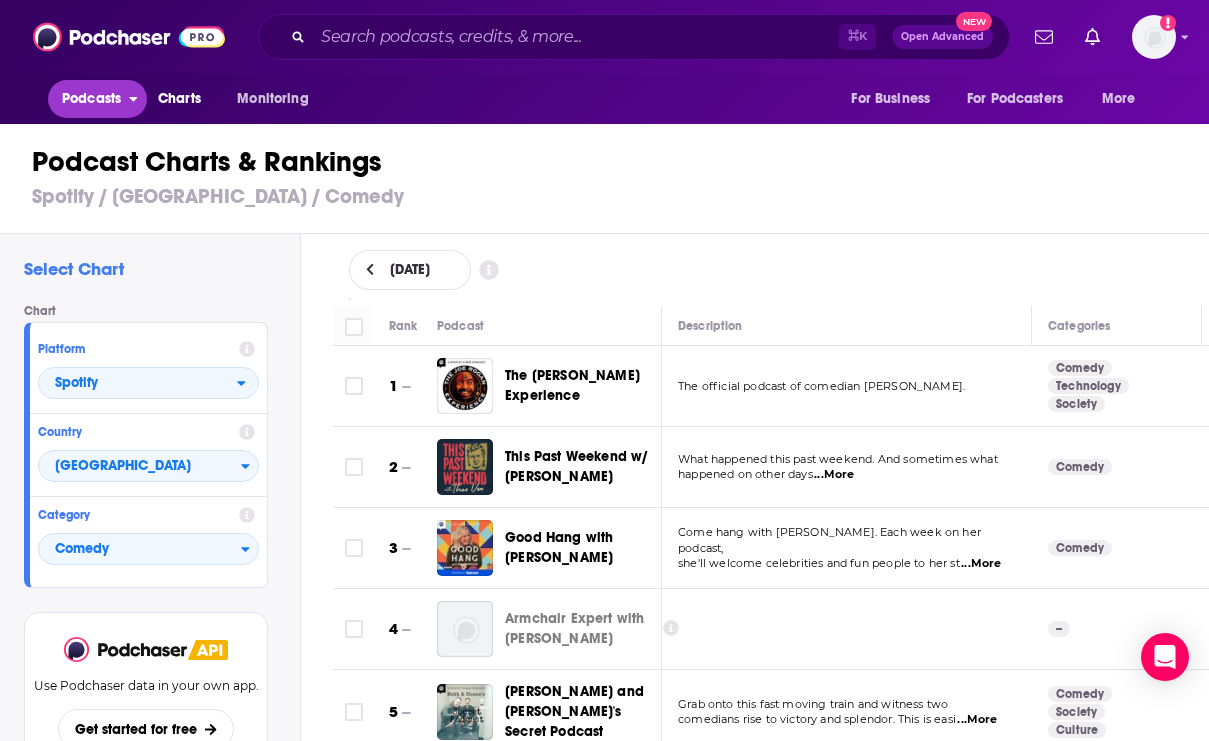 click on "Podcasts" at bounding box center (91, 99) 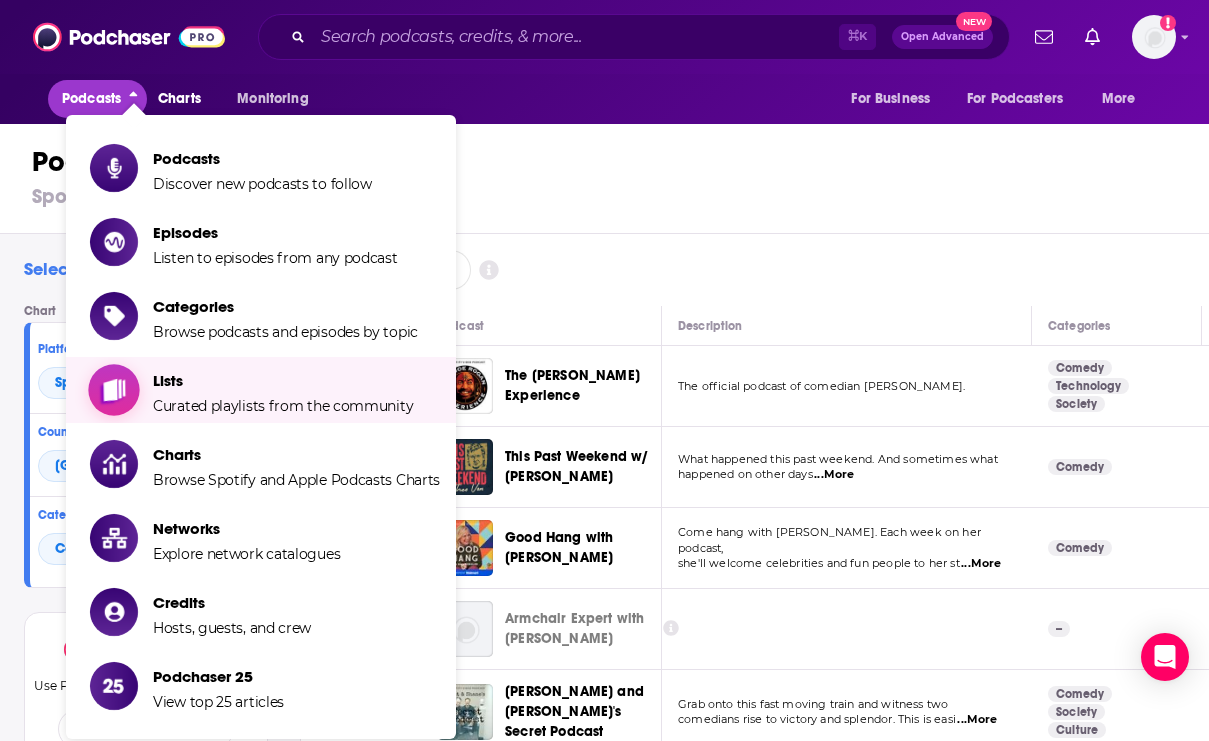 click on "Lists Curated playlists from the community" at bounding box center (283, 390) 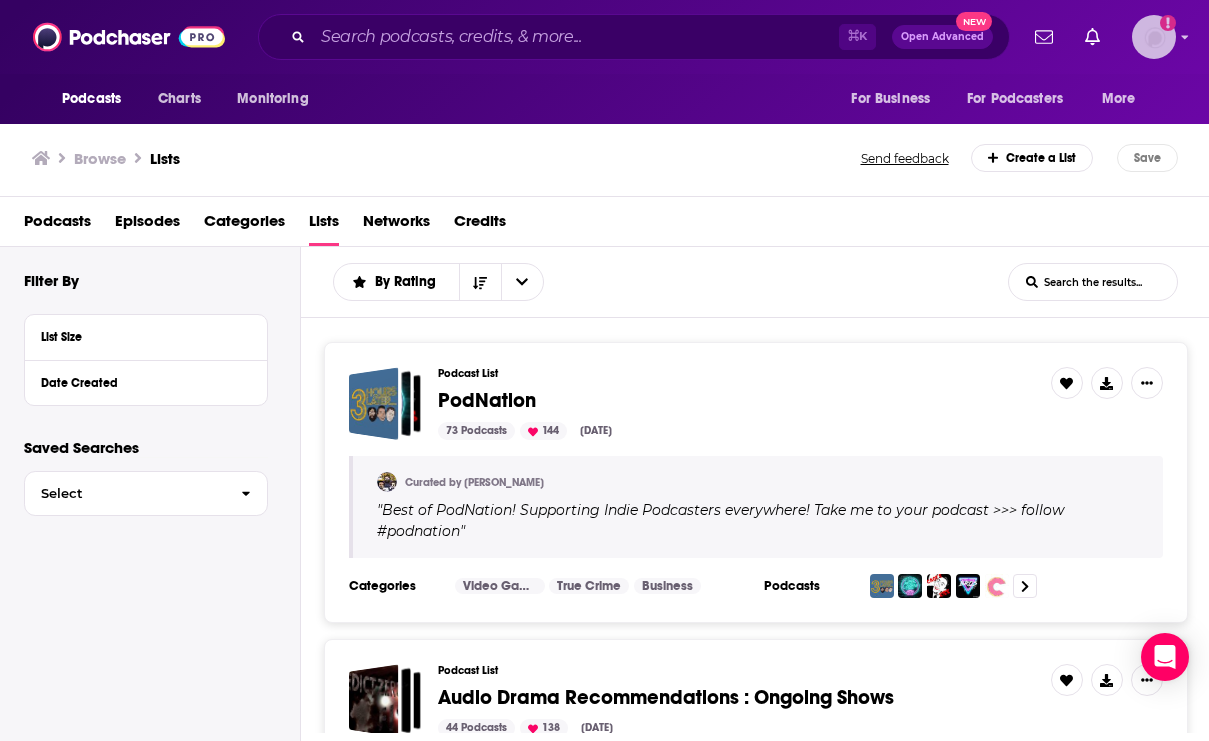 click at bounding box center (1154, 37) 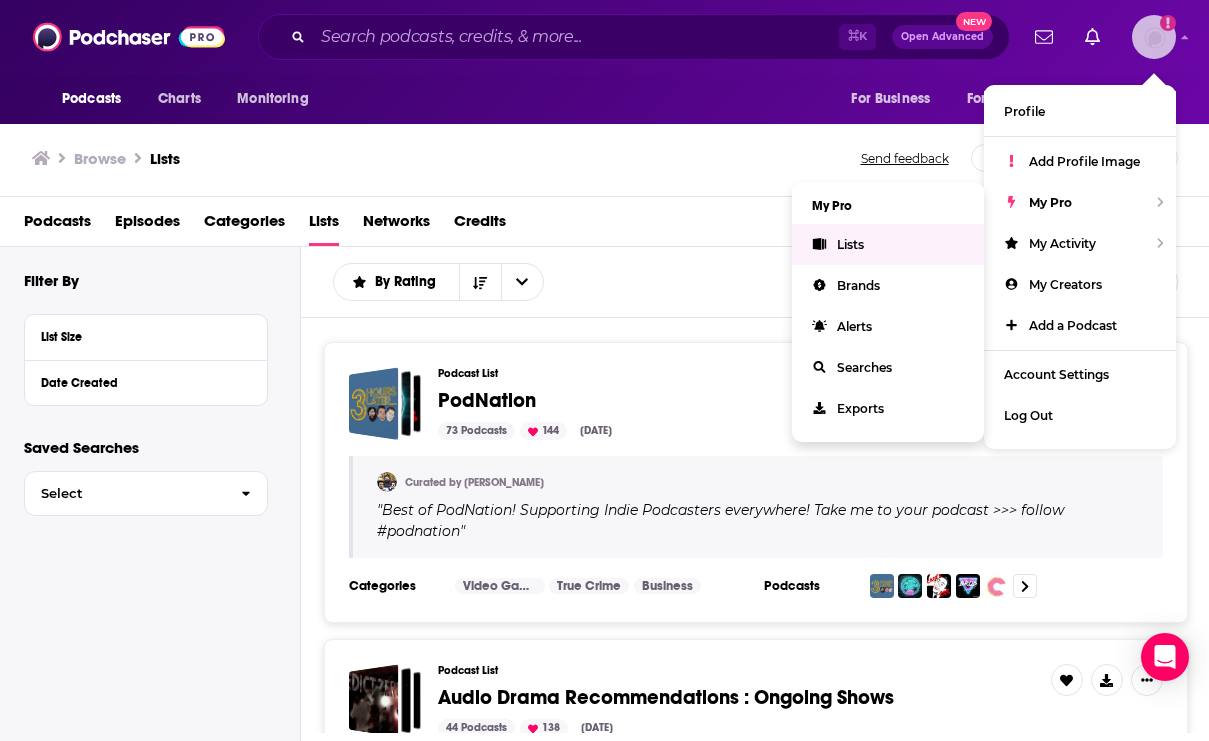 click on "Lists" at bounding box center [850, 244] 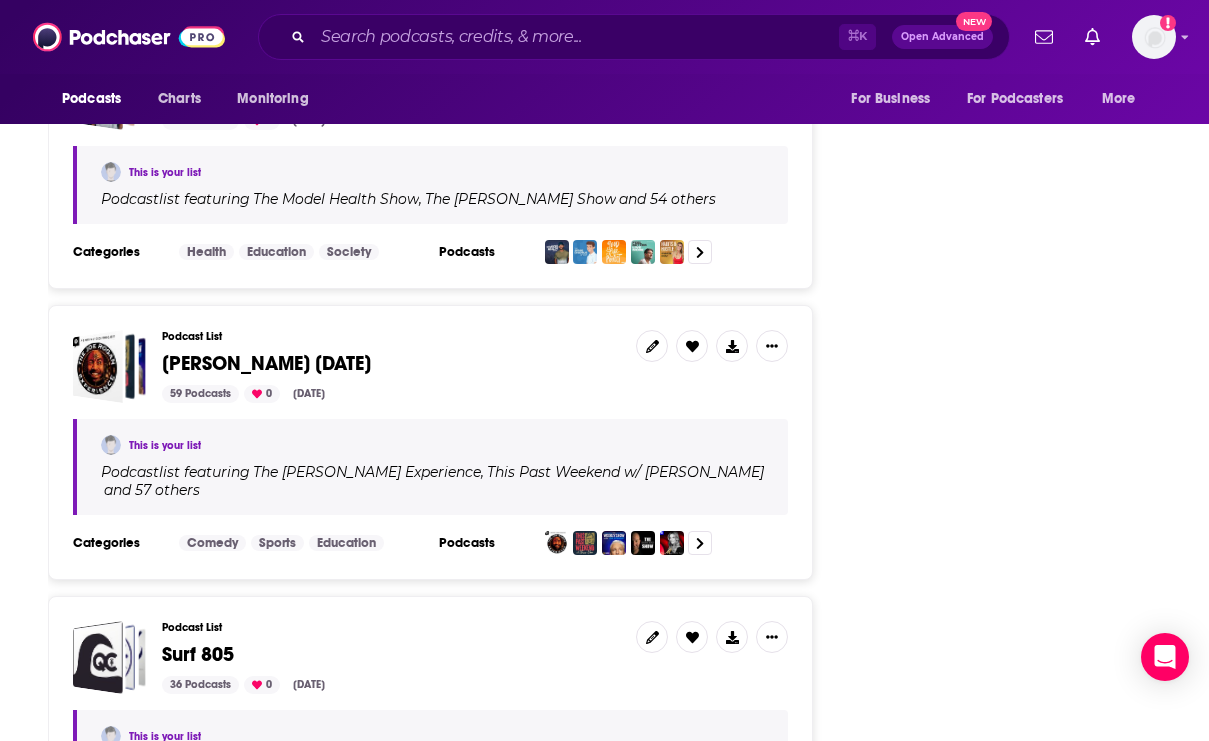 scroll, scrollTop: 4640, scrollLeft: 0, axis: vertical 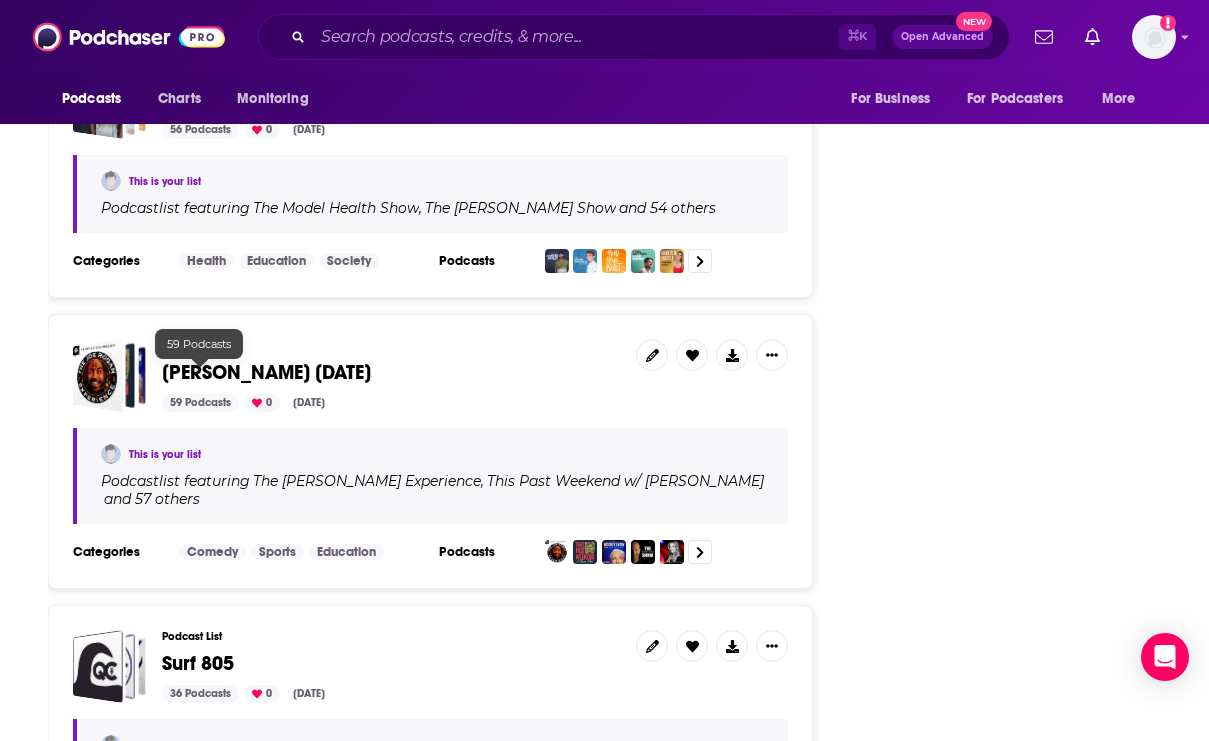 click on "[PERSON_NAME] [DATE]" at bounding box center [266, 372] 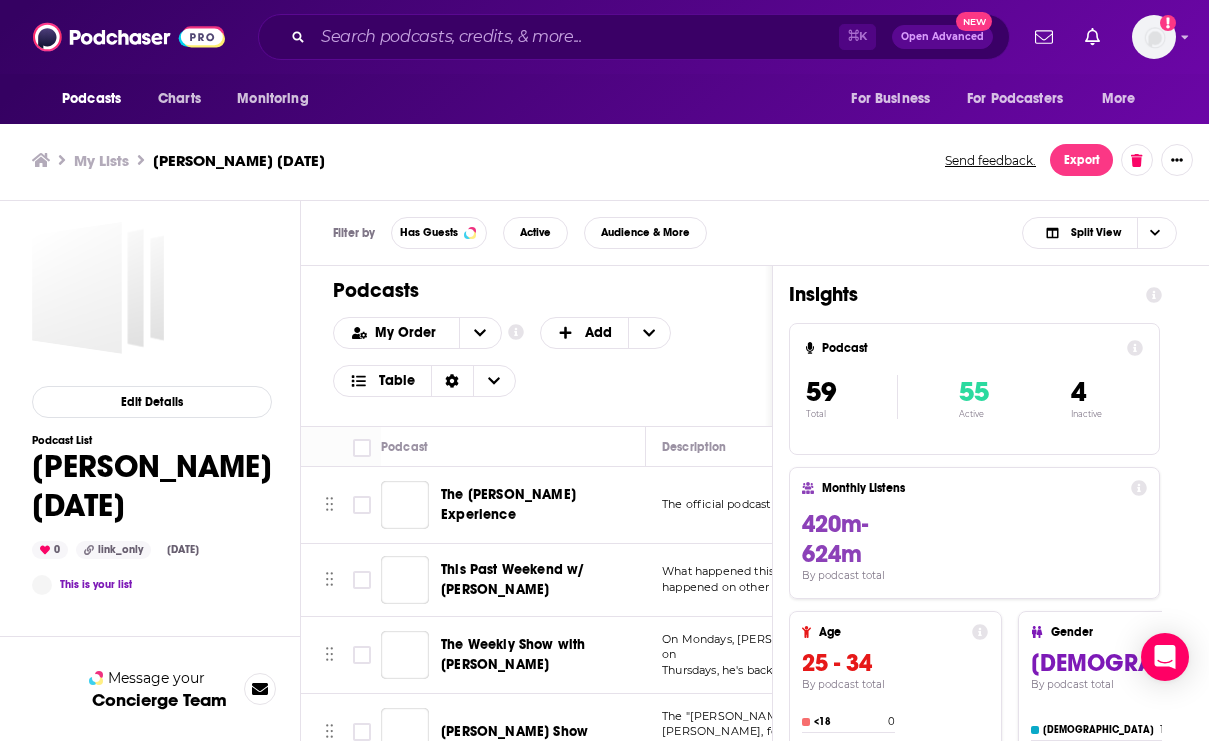 scroll, scrollTop: 0, scrollLeft: 0, axis: both 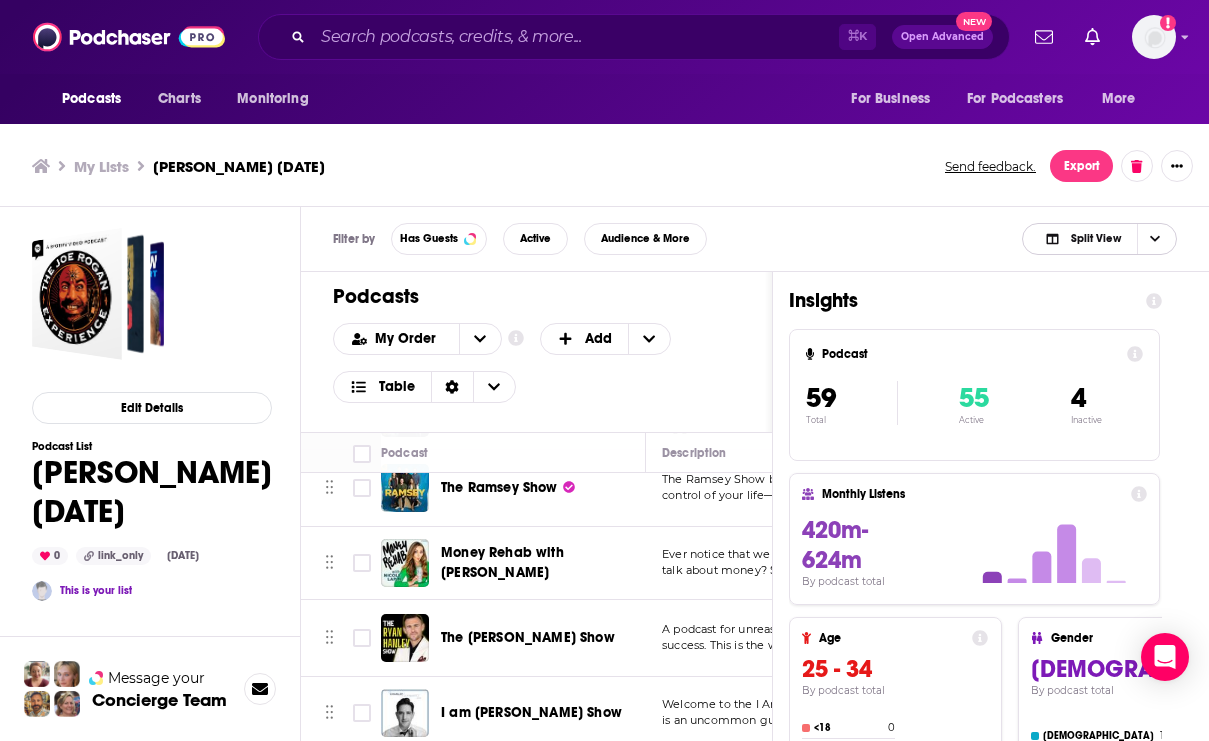 click 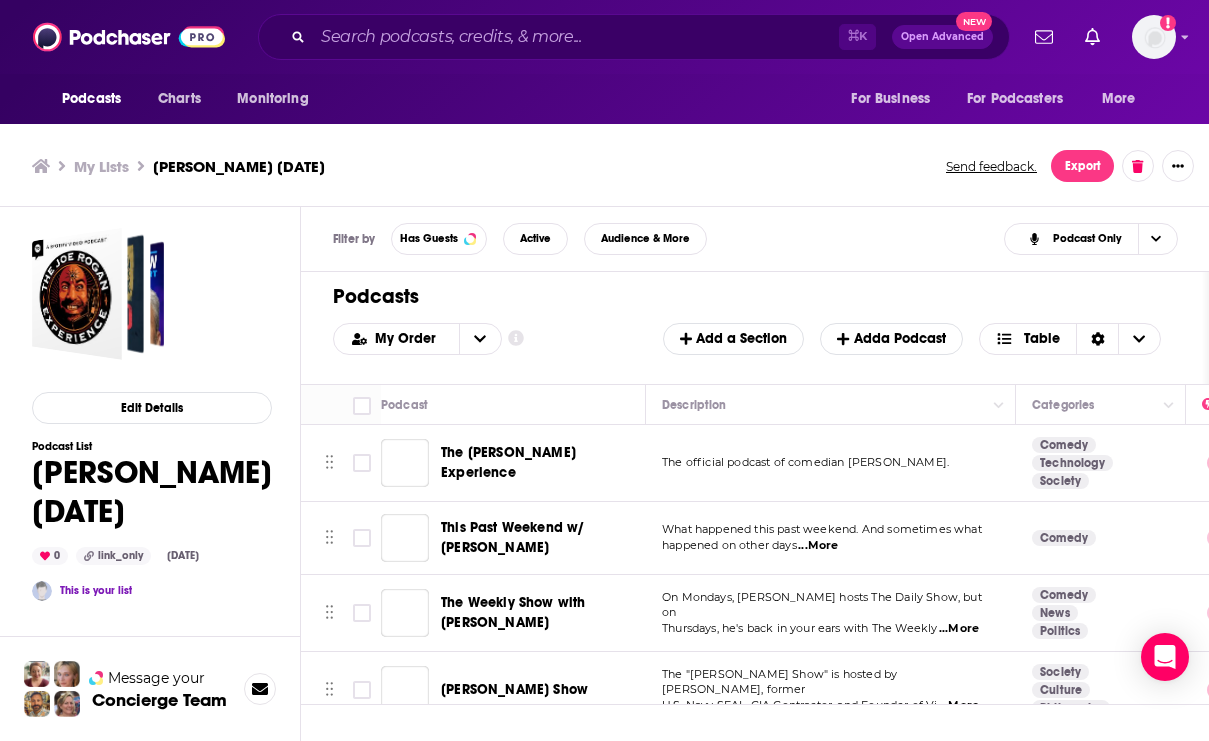 scroll, scrollTop: 0, scrollLeft: 0, axis: both 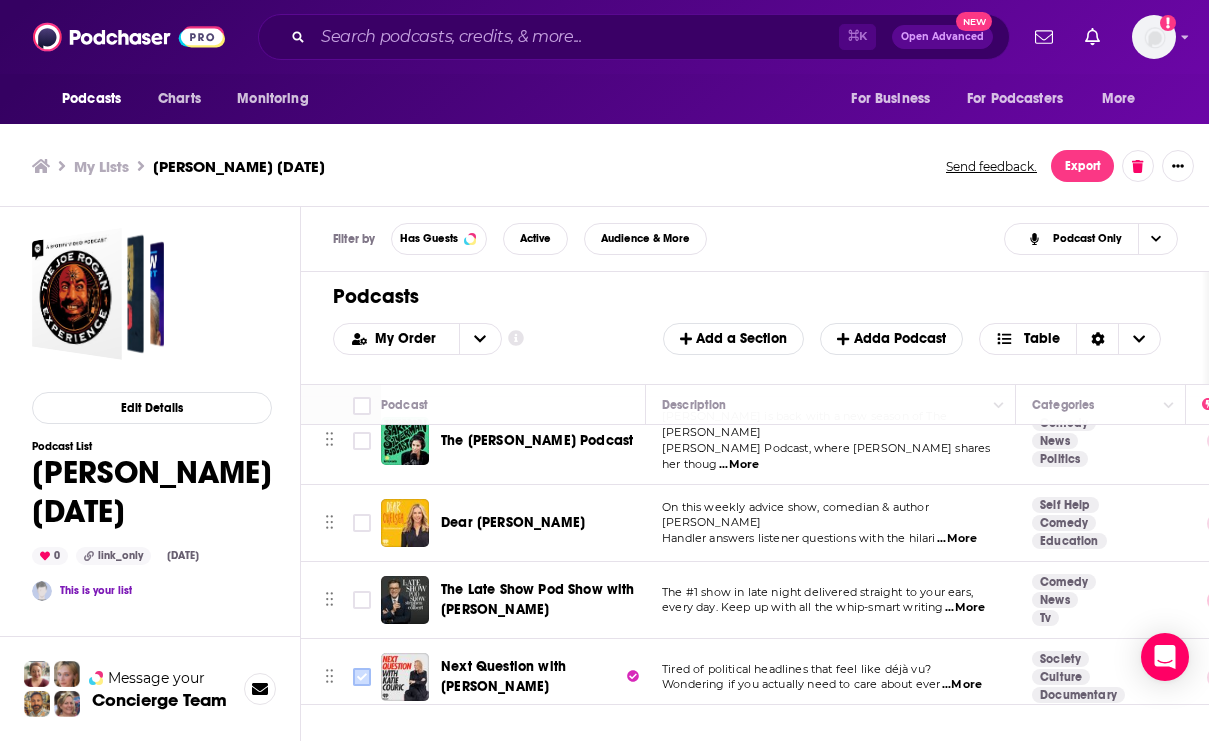 click at bounding box center [362, 677] 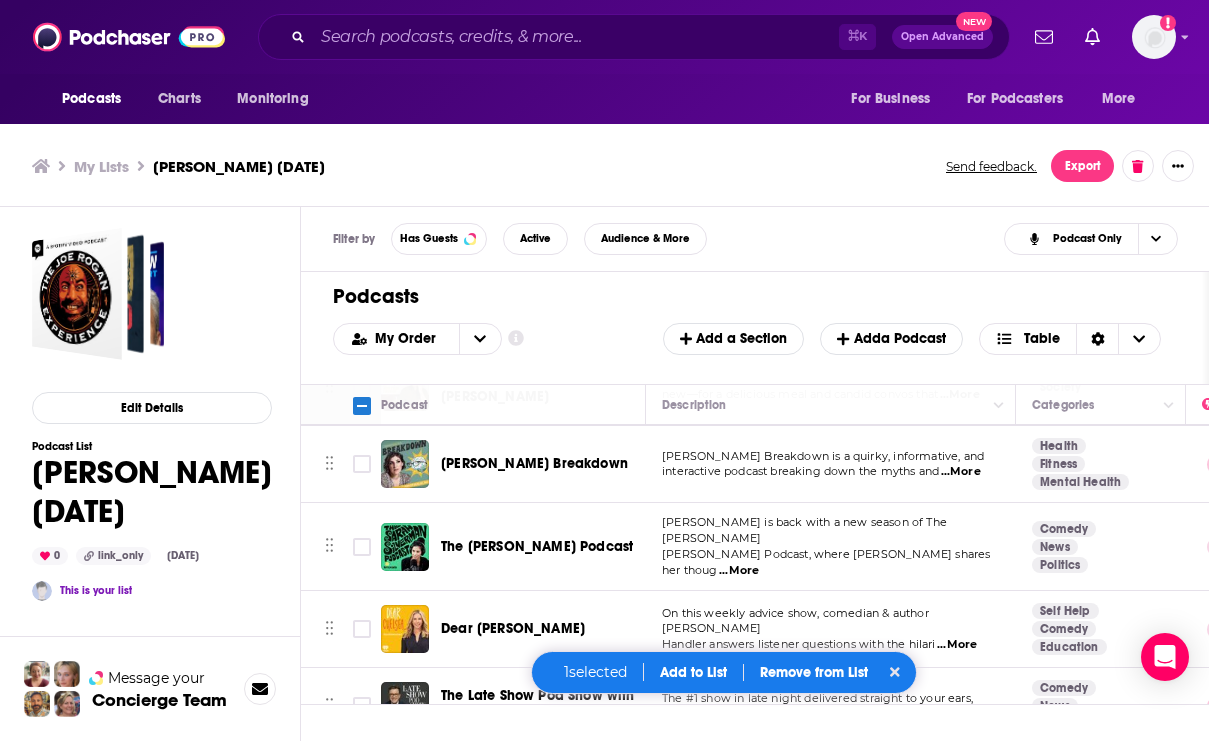 scroll, scrollTop: 4106, scrollLeft: 0, axis: vertical 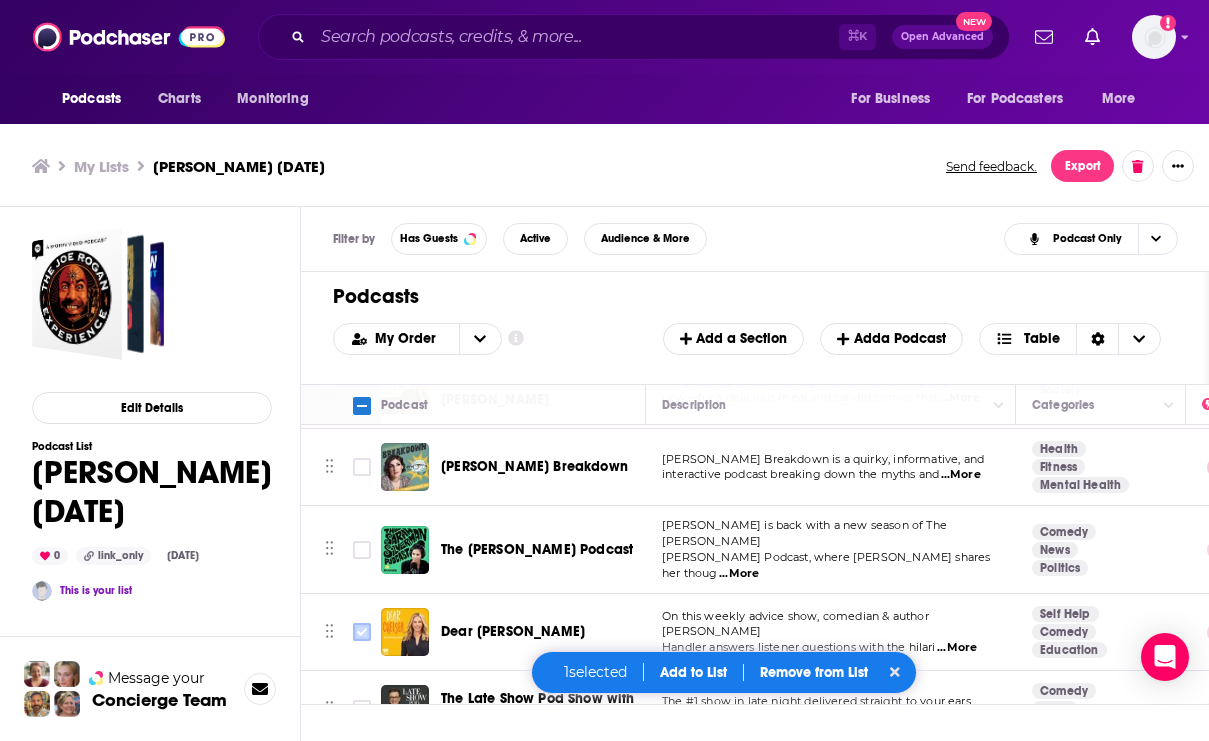 click at bounding box center [362, 632] 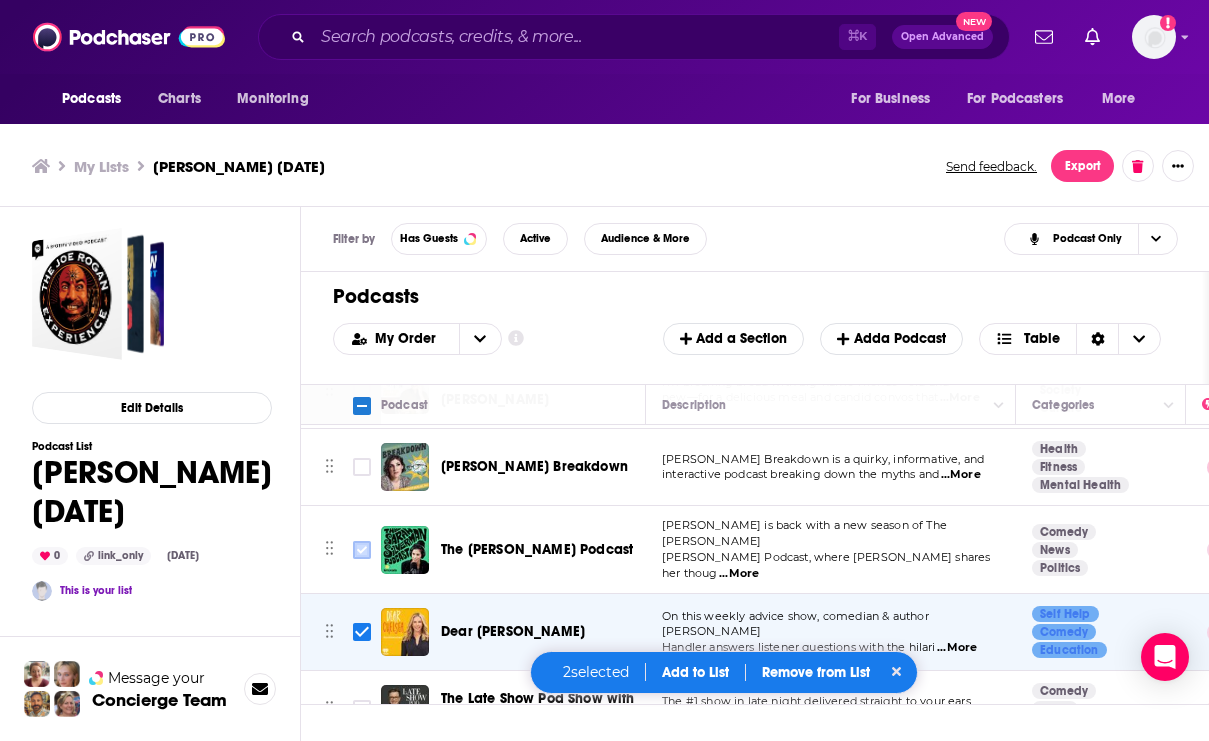 click at bounding box center [362, 550] 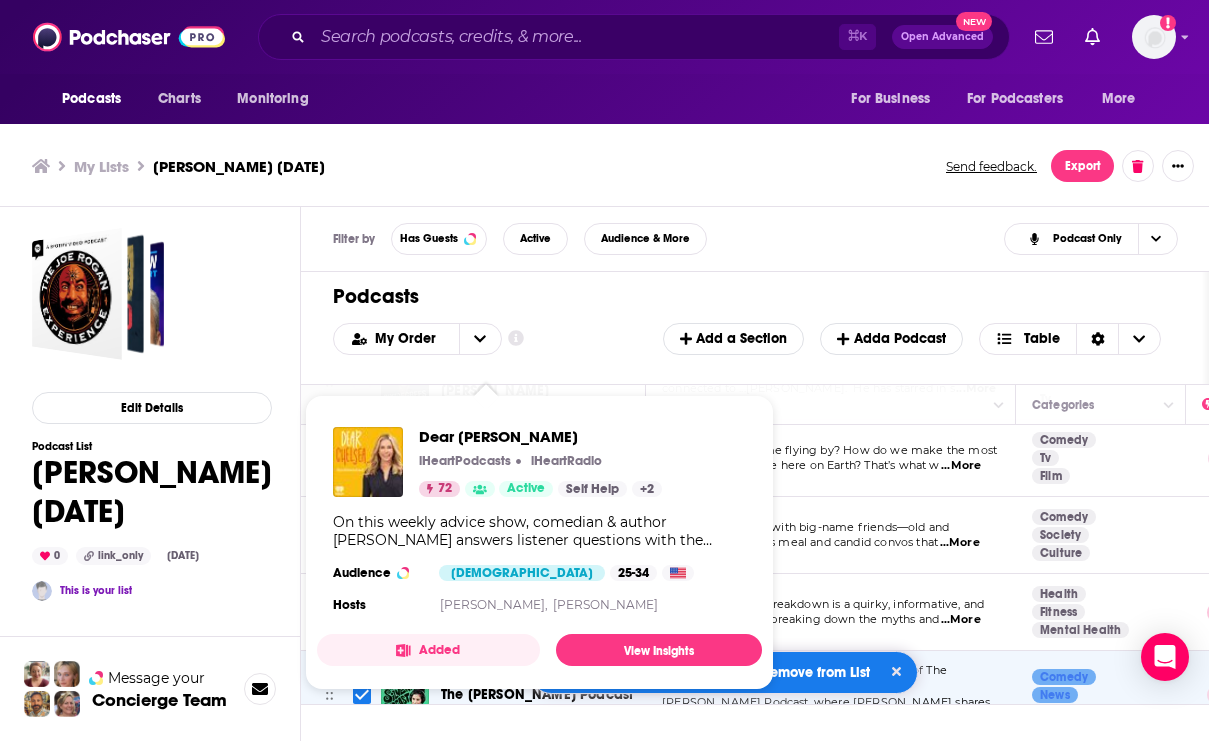 scroll, scrollTop: 3946, scrollLeft: 0, axis: vertical 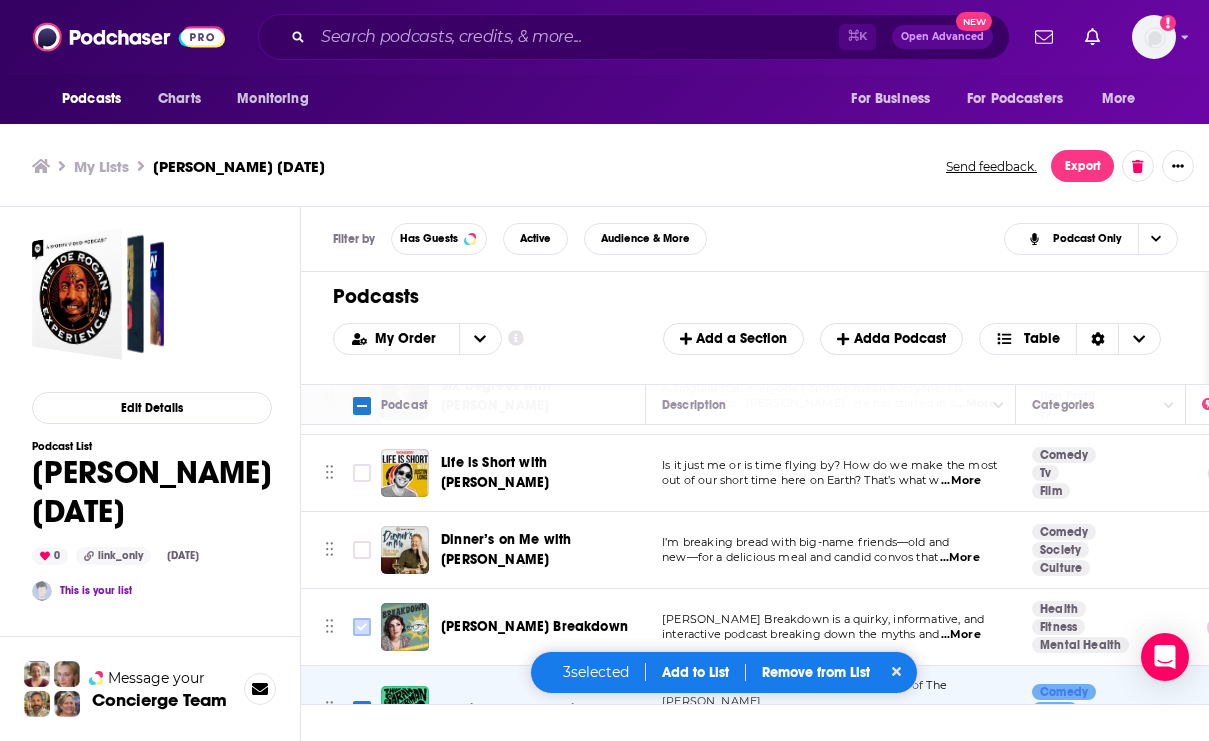 click at bounding box center [362, 627] 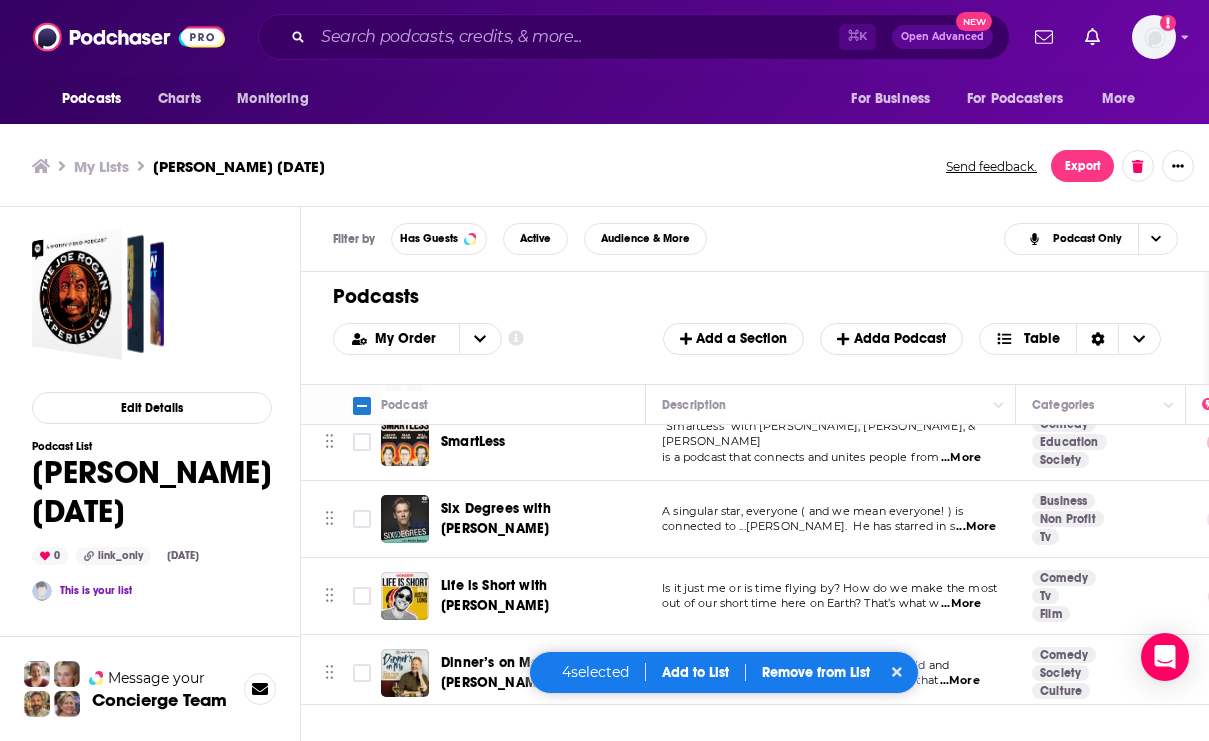 scroll, scrollTop: 3800, scrollLeft: 0, axis: vertical 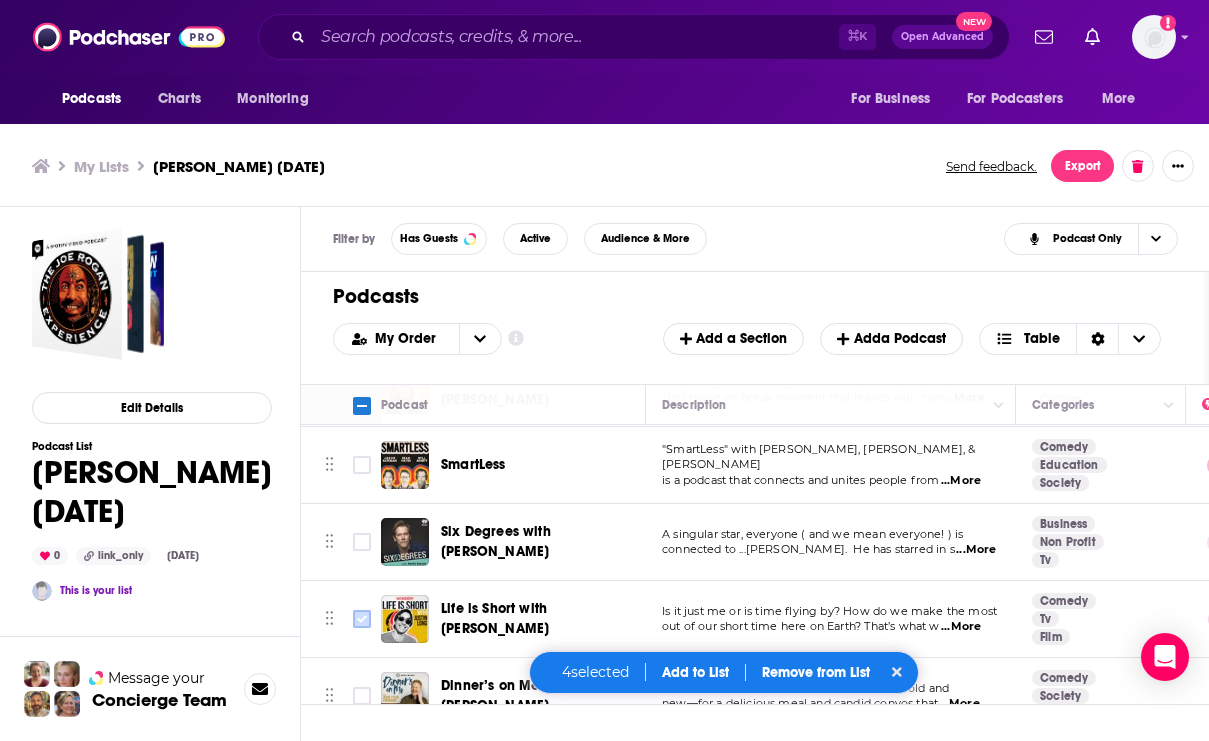 click at bounding box center [362, 619] 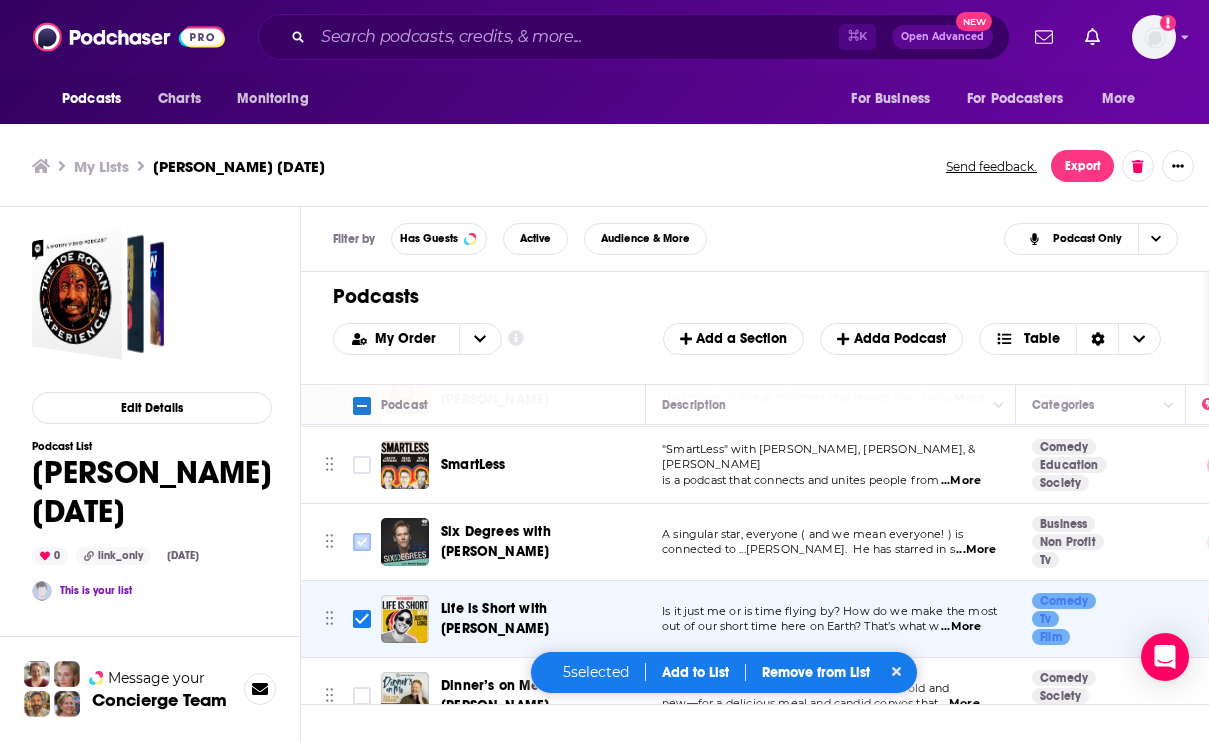 click at bounding box center (362, 542) 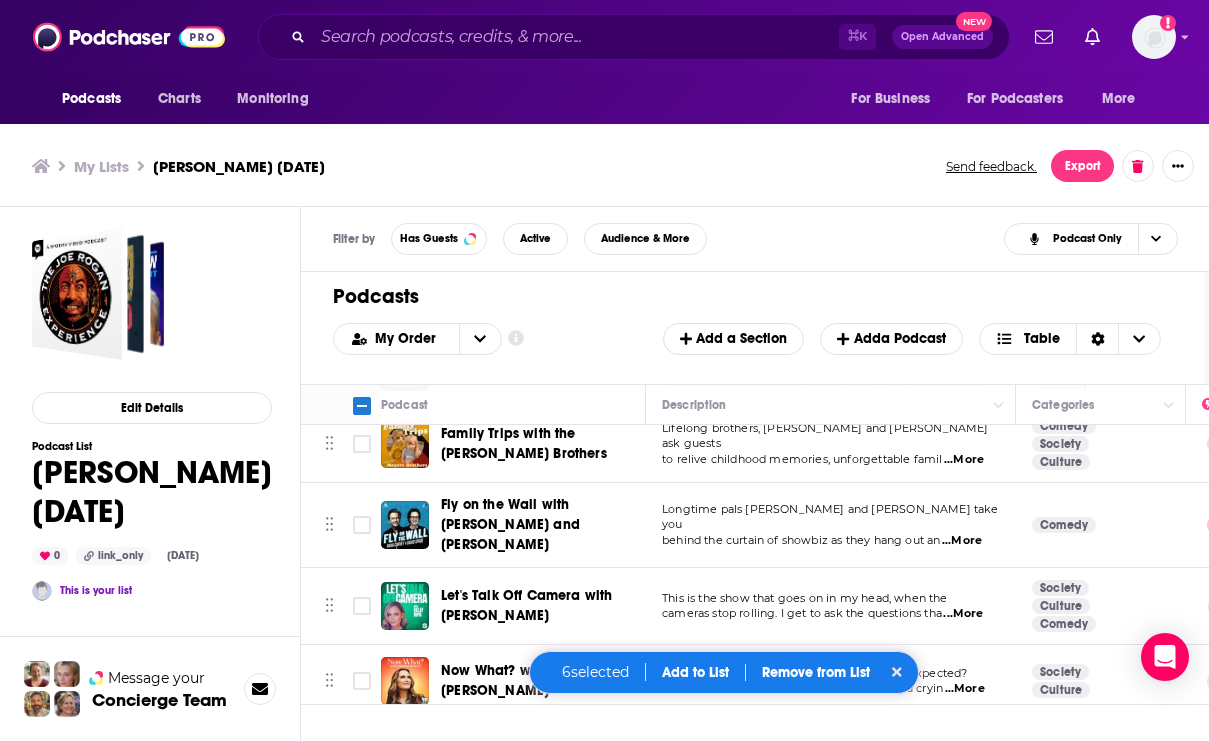 scroll, scrollTop: 3497, scrollLeft: 0, axis: vertical 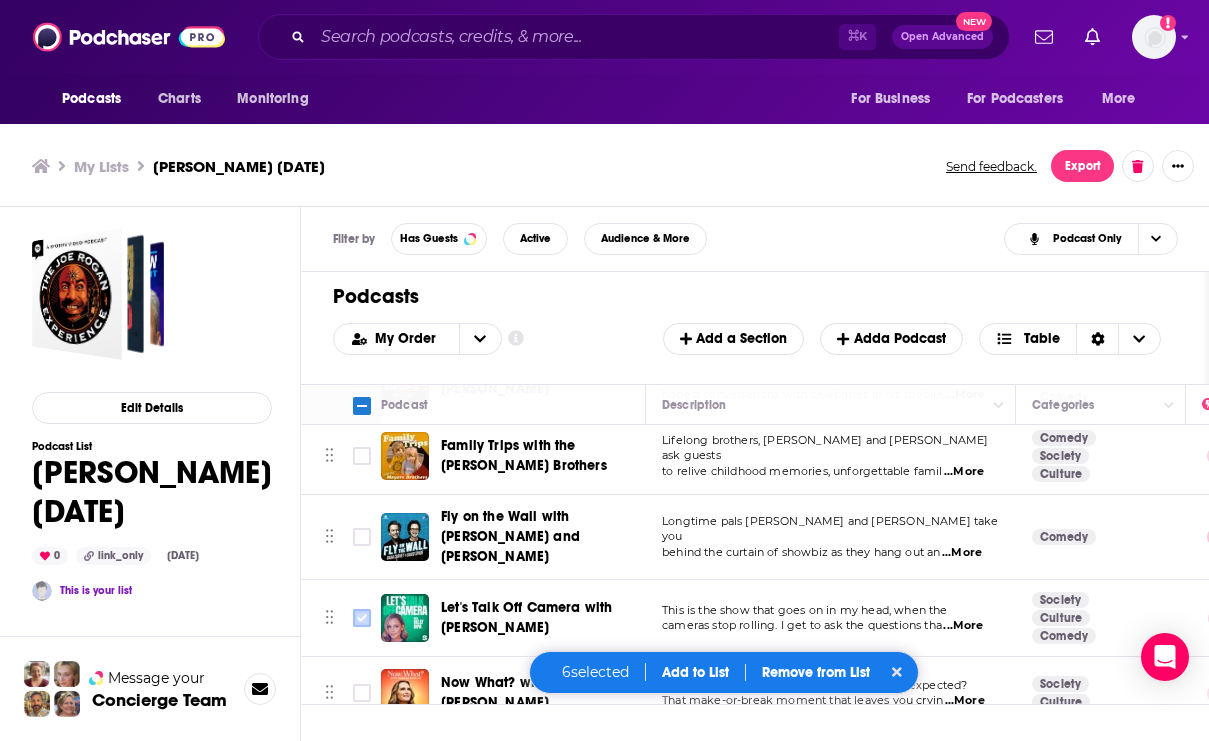 click at bounding box center (362, 618) 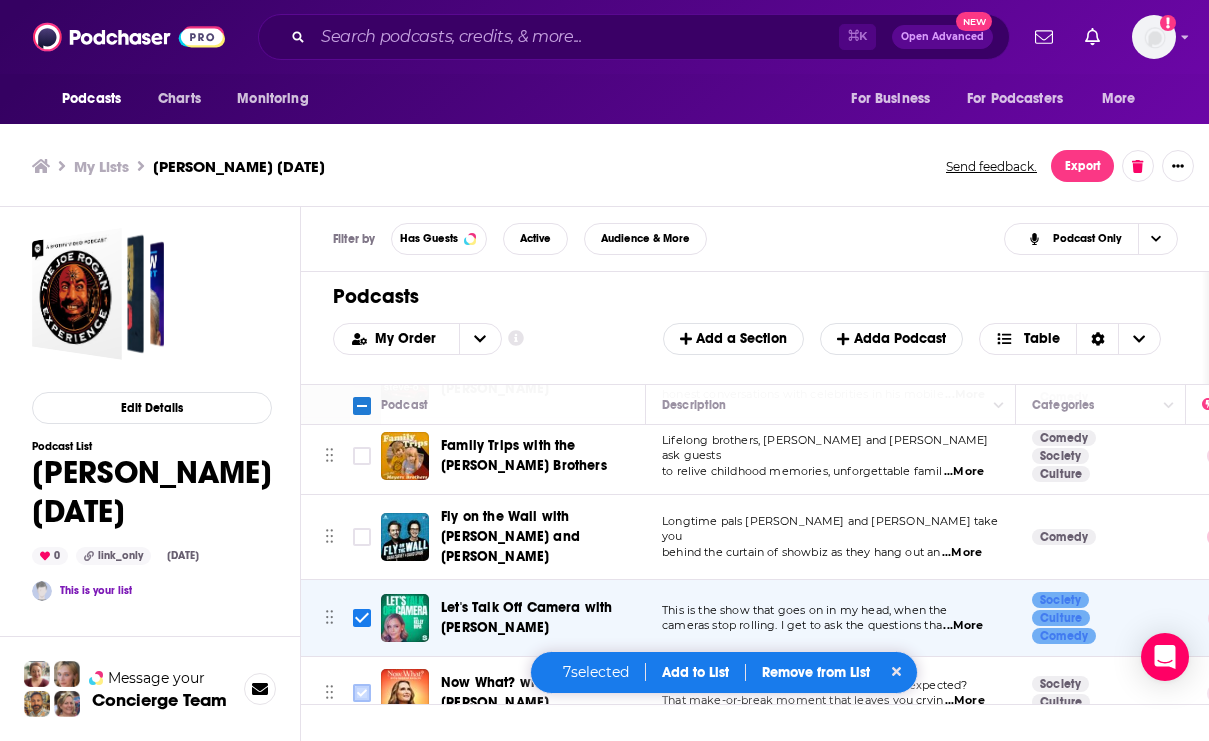 click at bounding box center (362, 693) 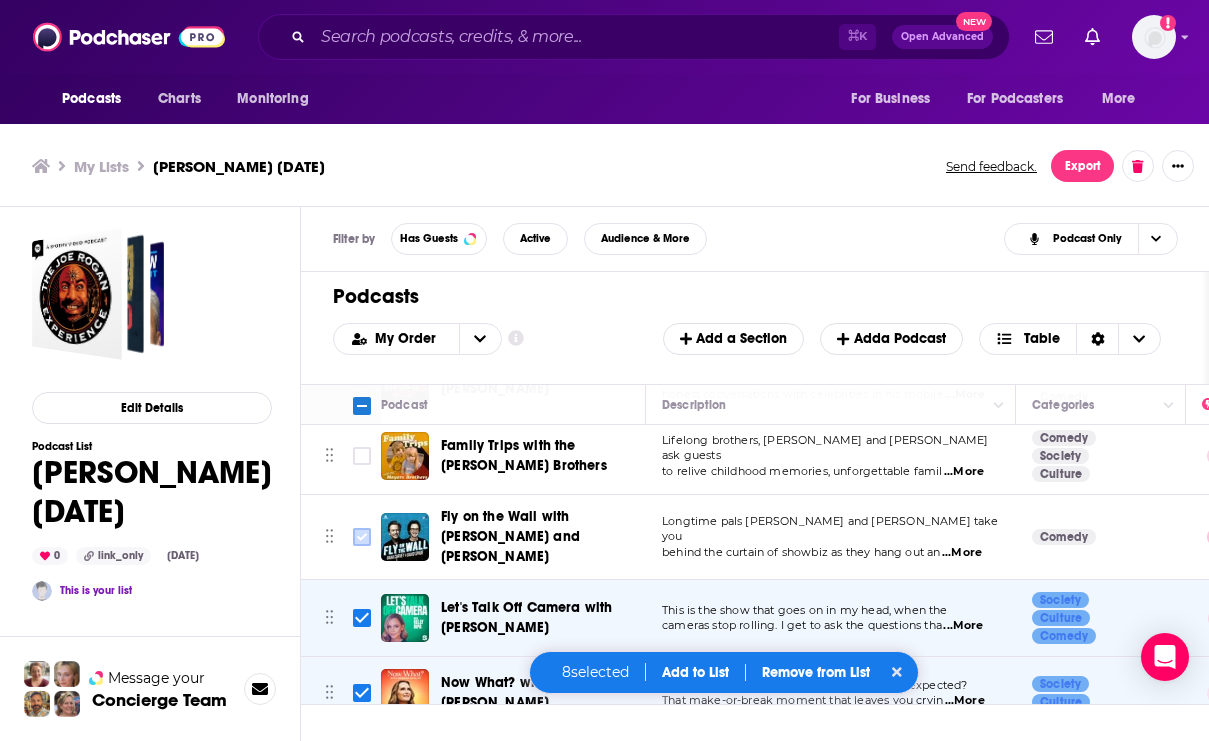 click at bounding box center [362, 537] 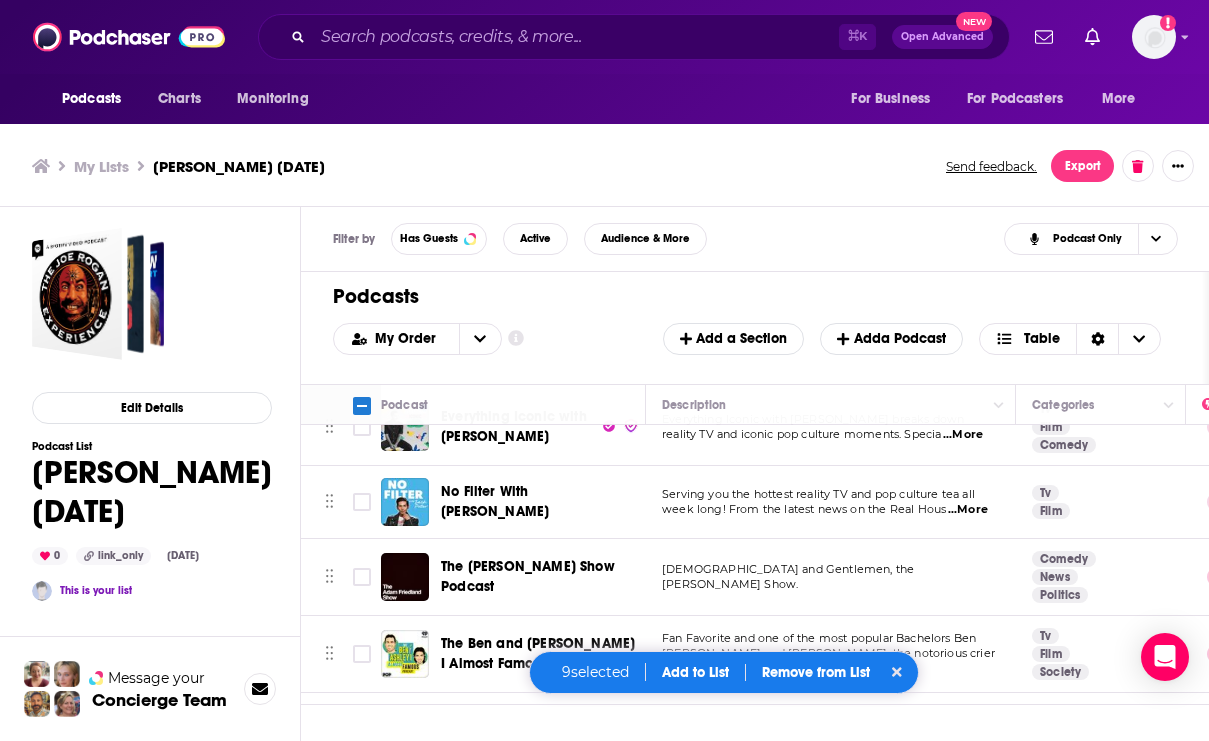scroll, scrollTop: 3128, scrollLeft: 0, axis: vertical 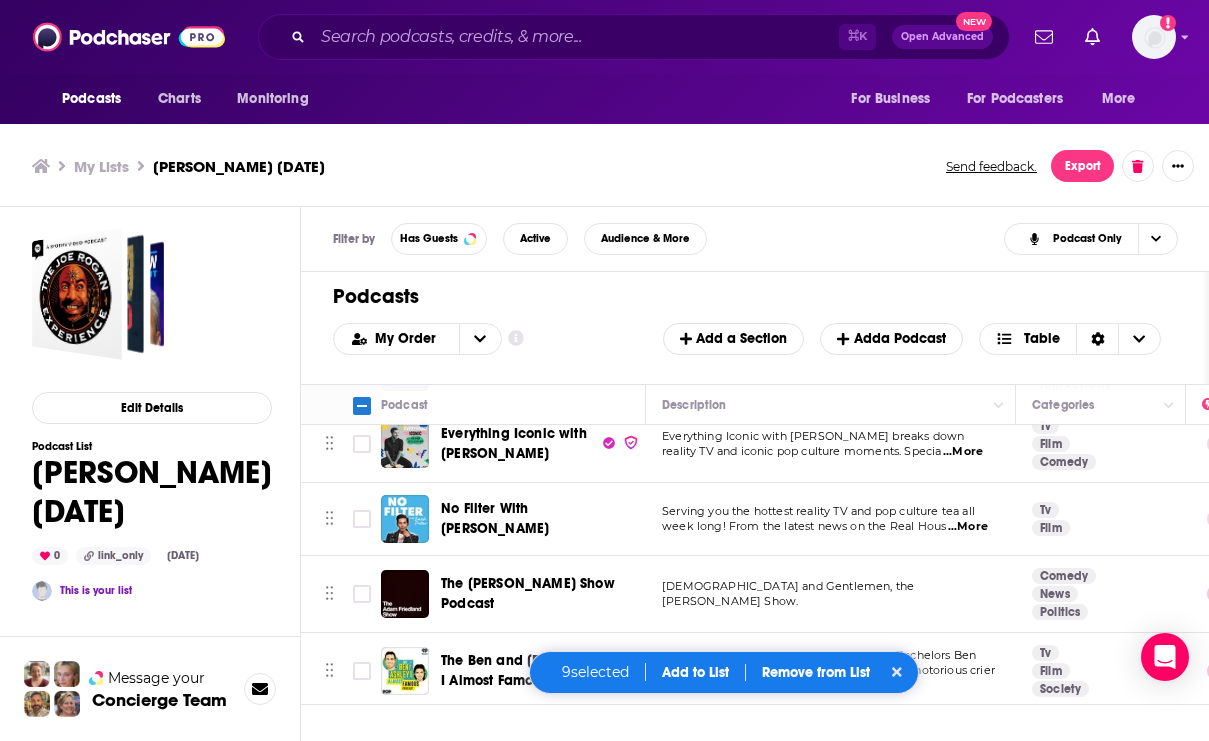 click on "Add to List" at bounding box center [695, 672] 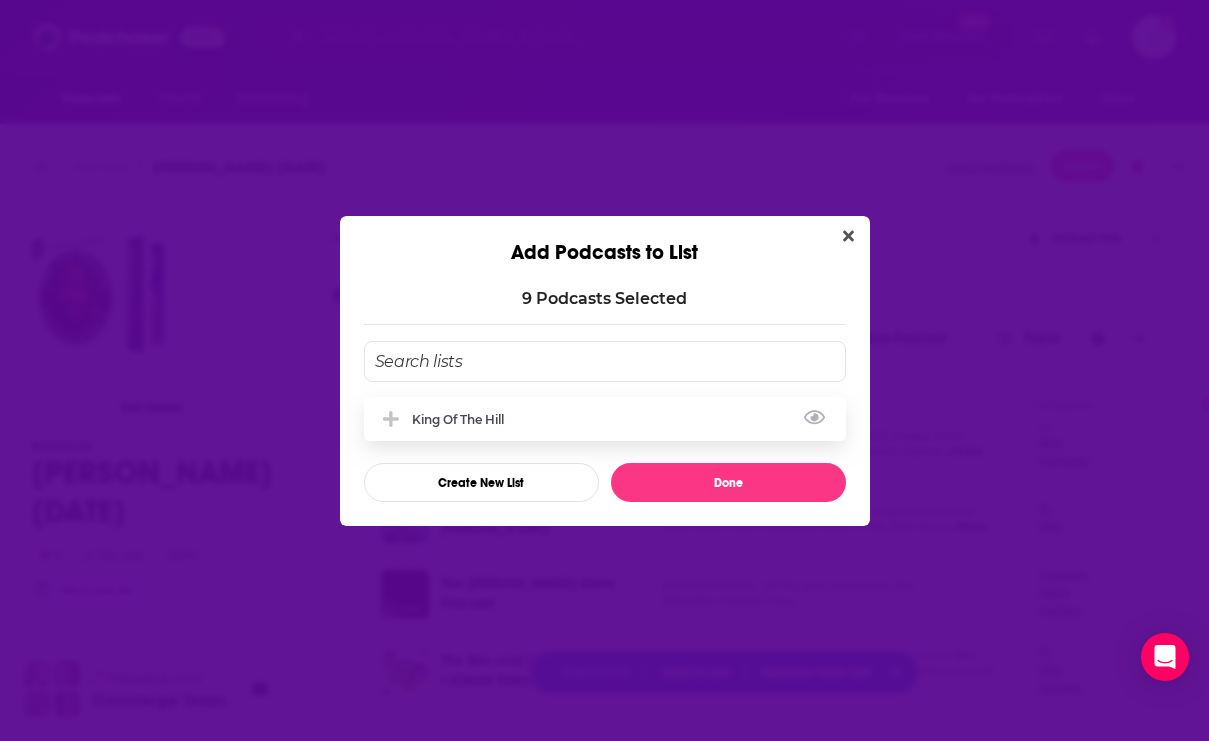 click on "King of the Hill" at bounding box center (605, 419) 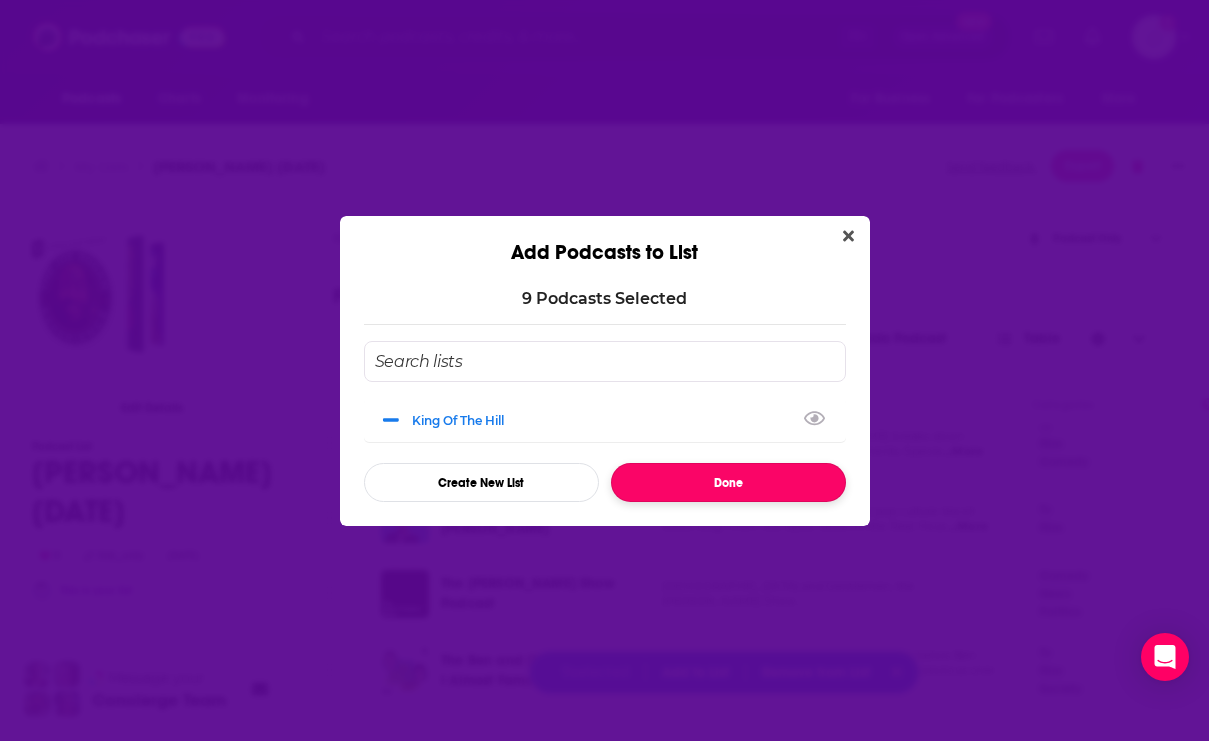 click on "Done" at bounding box center [728, 482] 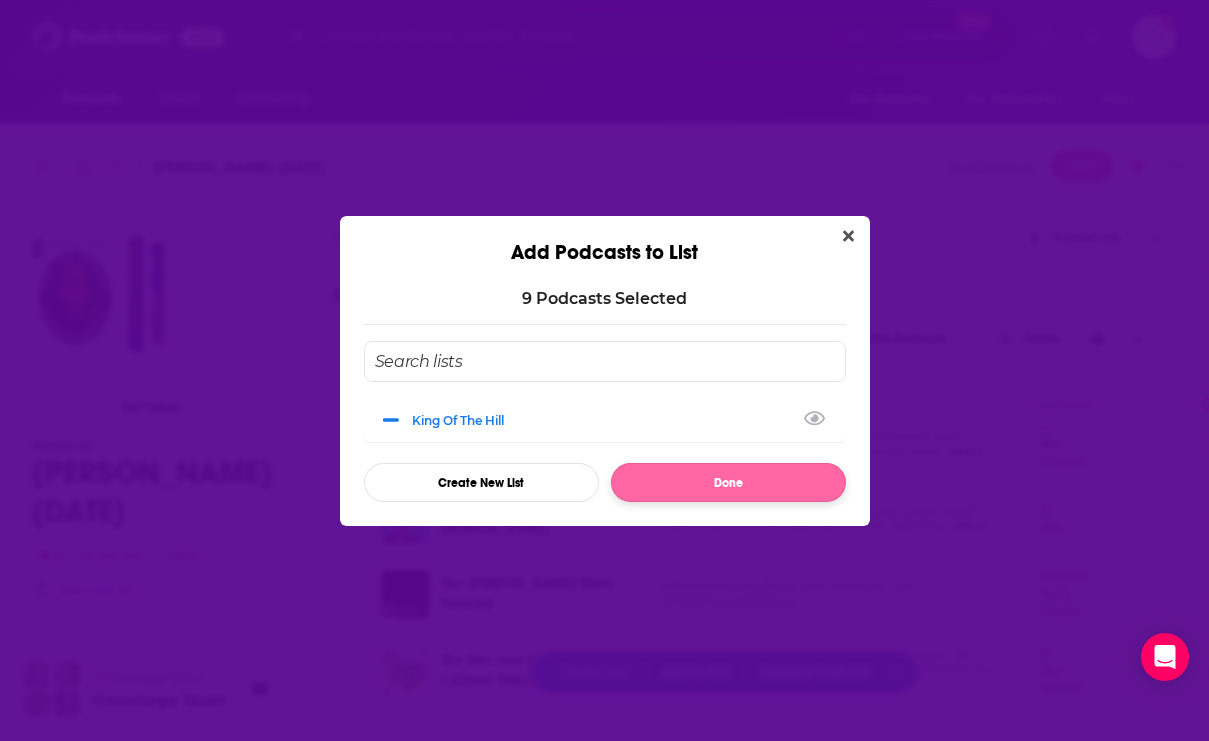 checkbox on "false" 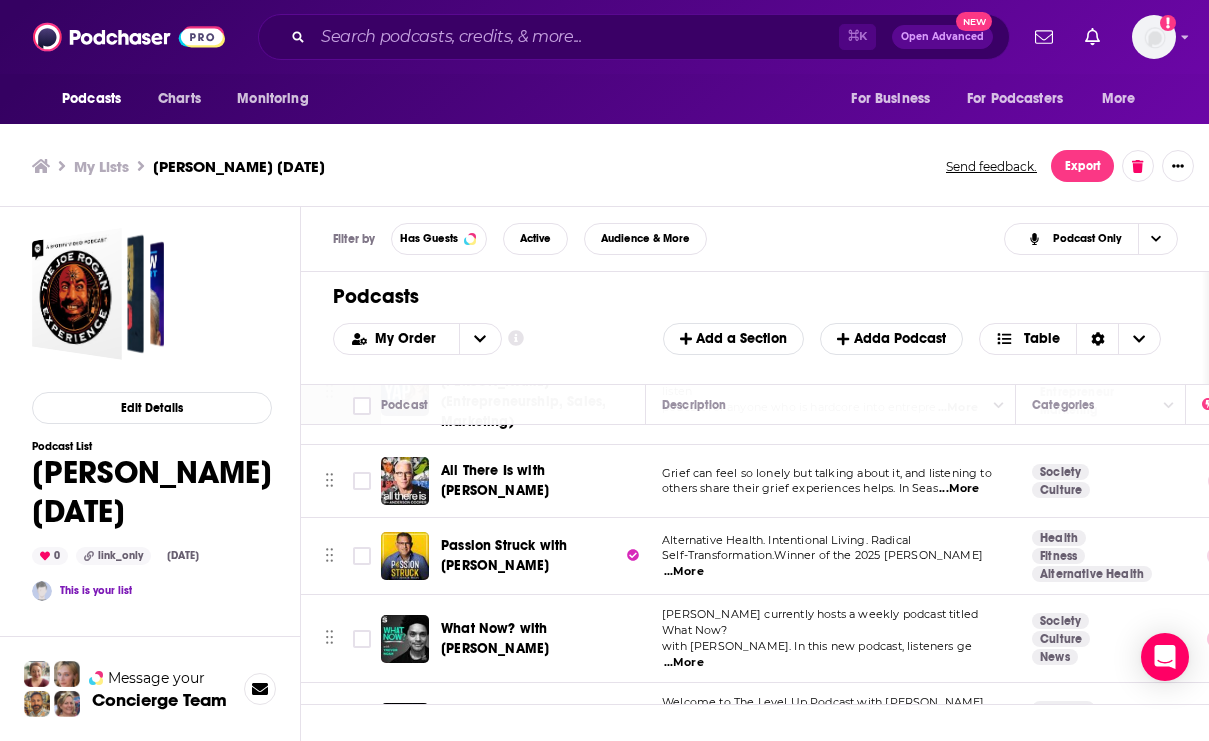 scroll, scrollTop: 2385, scrollLeft: 0, axis: vertical 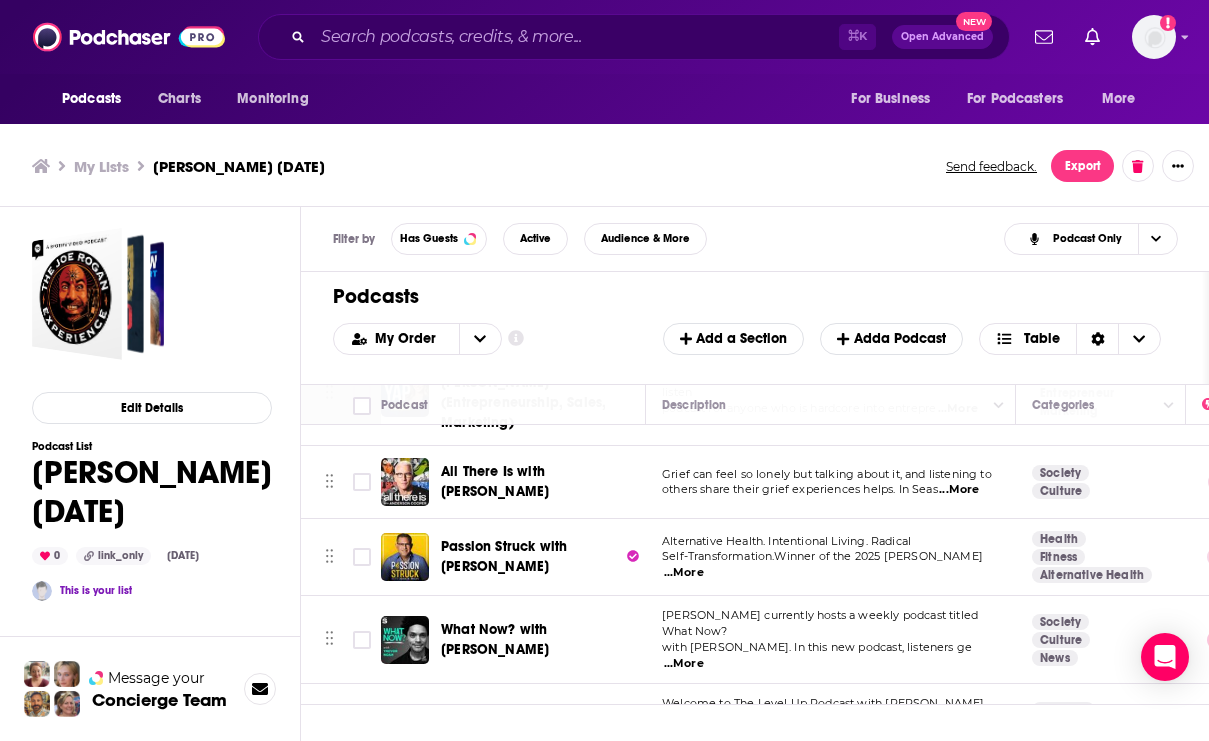 click on "[PERSON_NAME] currently hosts a weekly podcast titled What Now? with [PERSON_NAME]. In this new podcast, listeners ge  ...More" at bounding box center [831, 640] 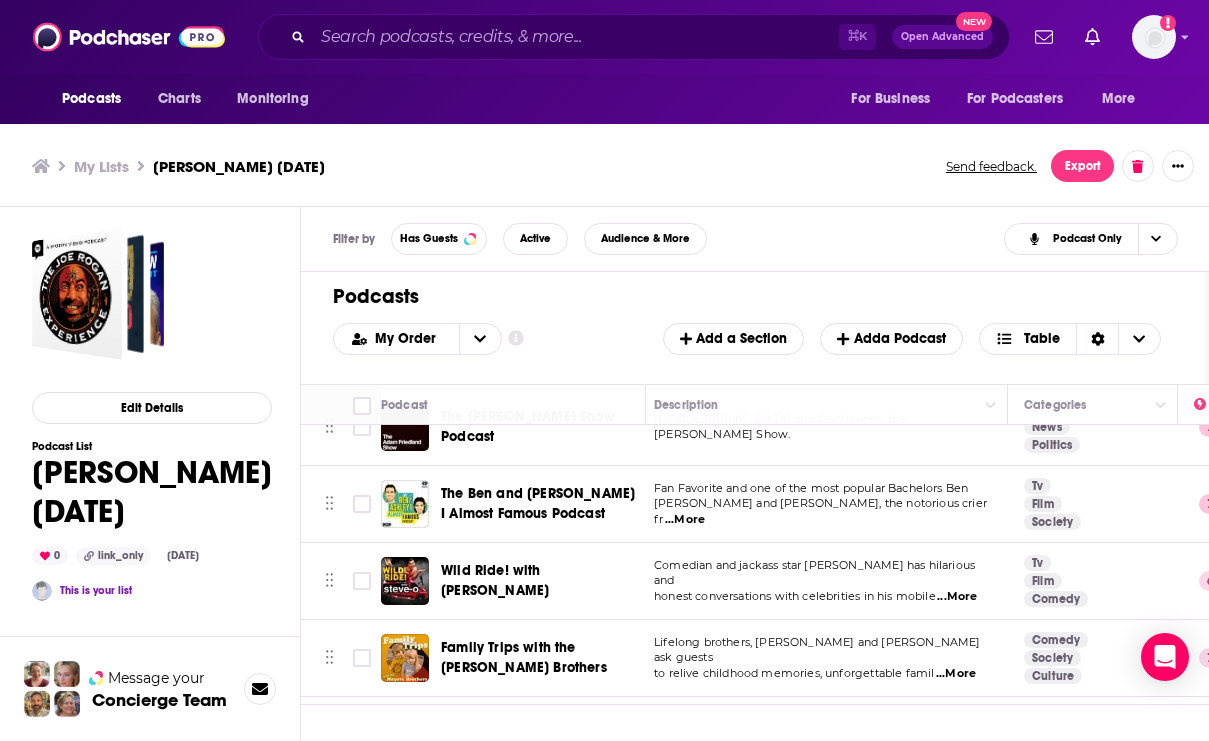 scroll, scrollTop: 4215, scrollLeft: 8, axis: both 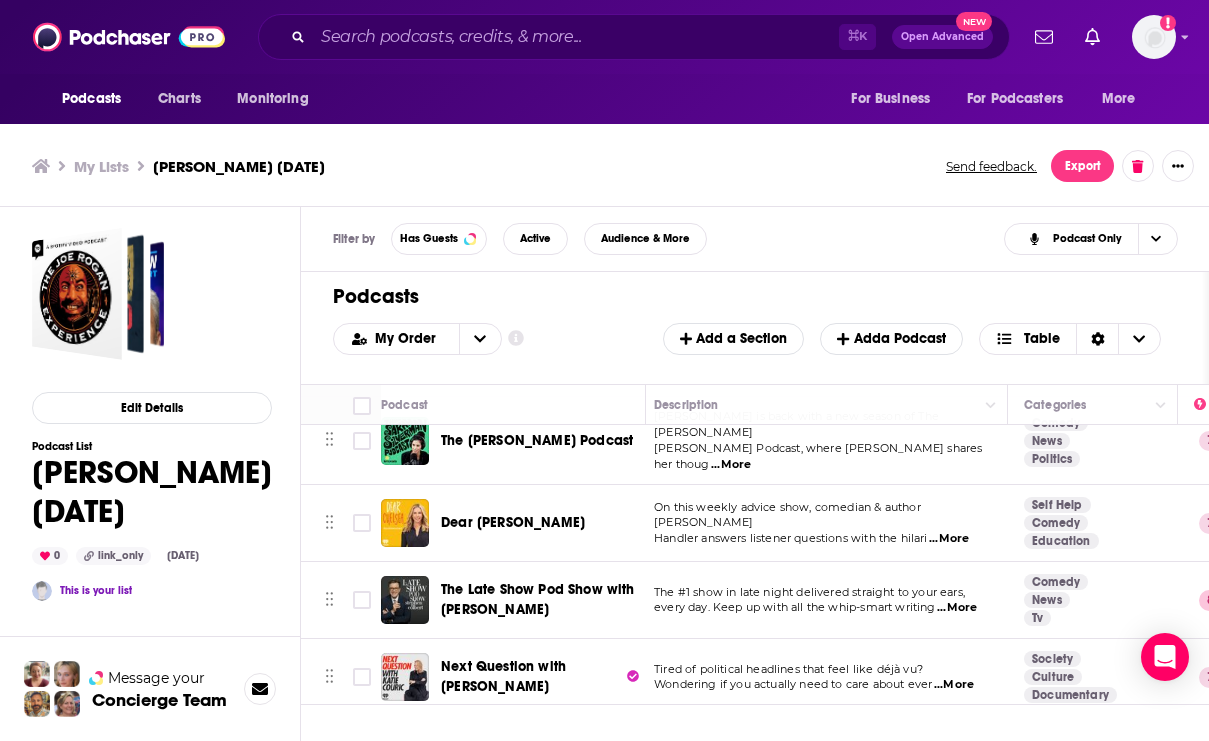 click on "My Lists" at bounding box center [101, 166] 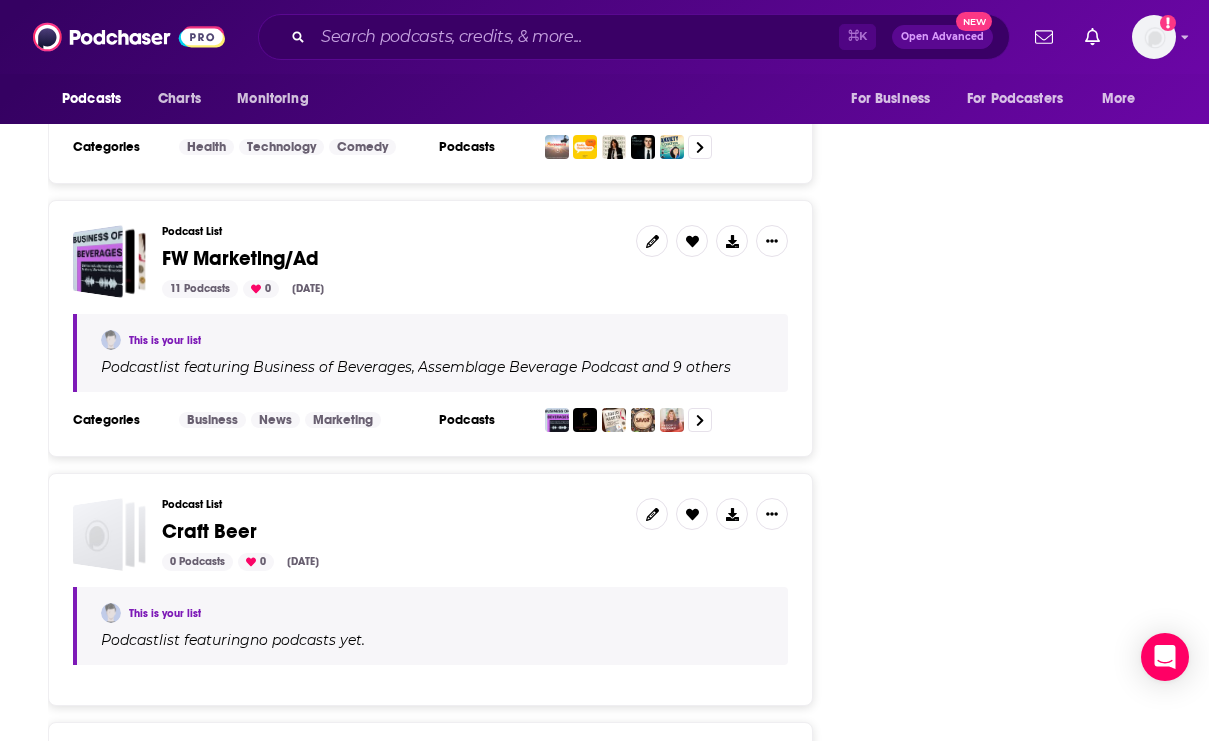 scroll, scrollTop: 6776, scrollLeft: 0, axis: vertical 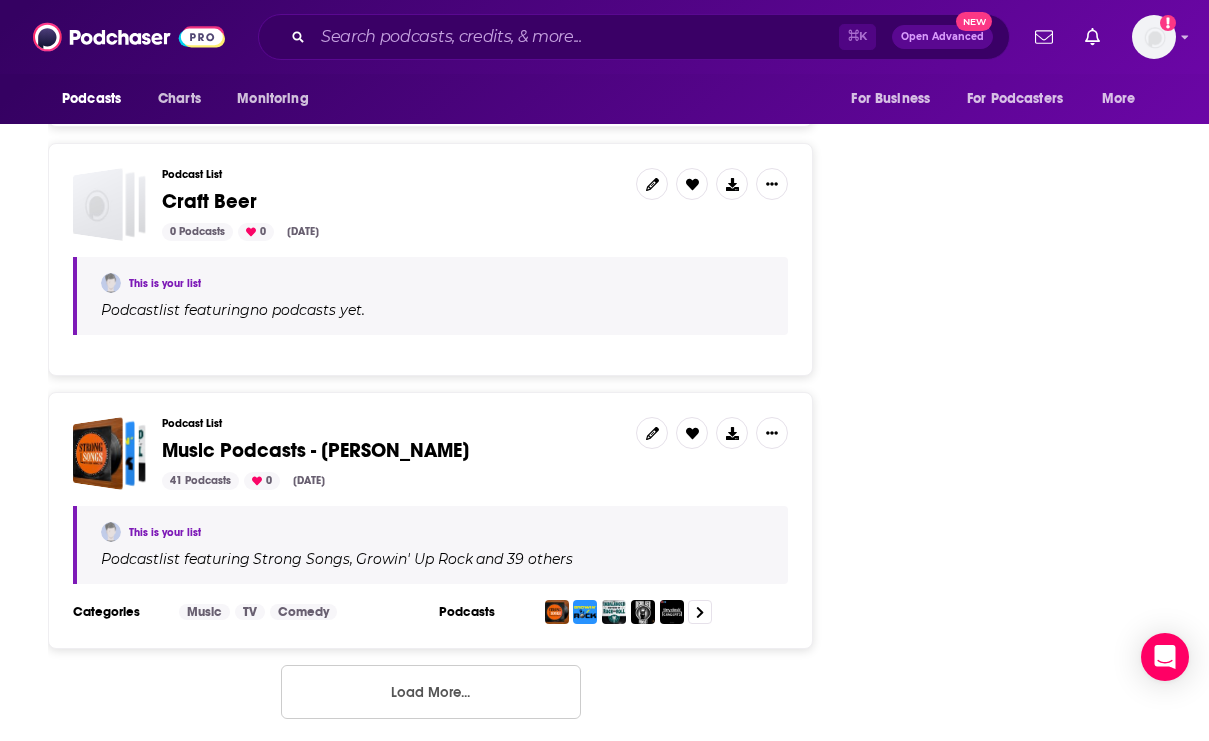 click on "Load More..." at bounding box center (431, 692) 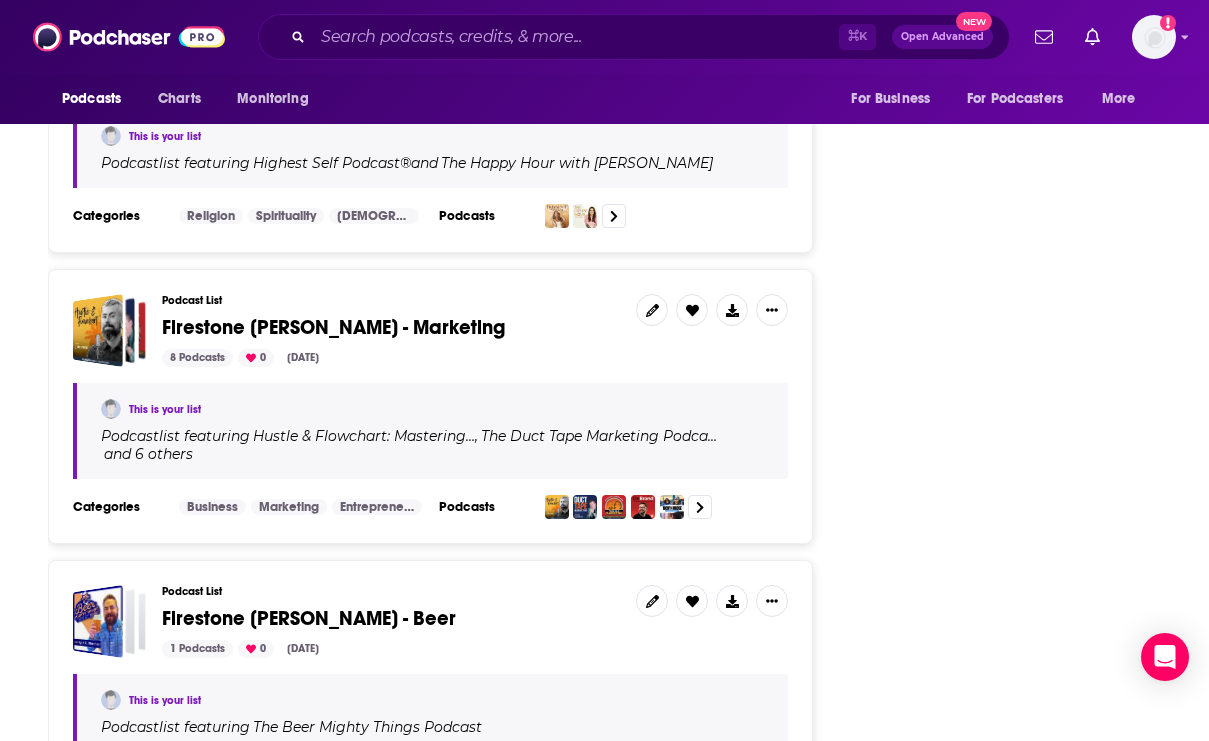 scroll, scrollTop: 9547, scrollLeft: 0, axis: vertical 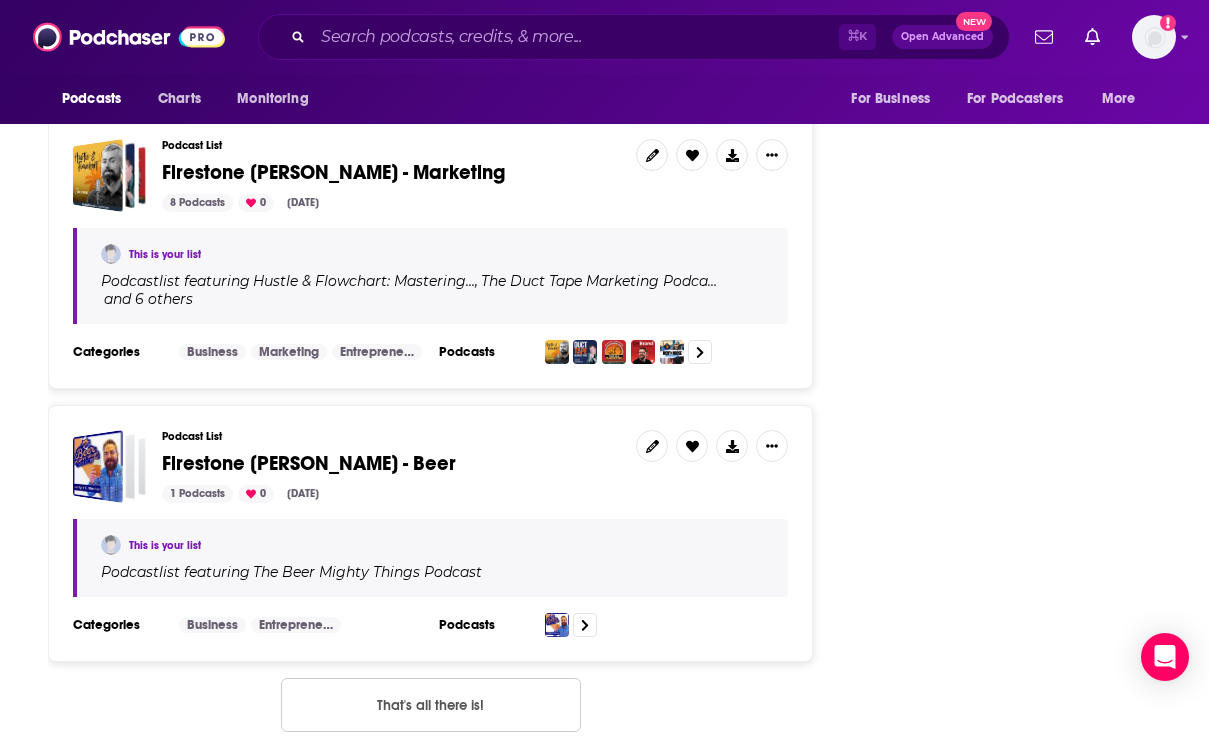 click on "That's all there is!" at bounding box center [431, 705] 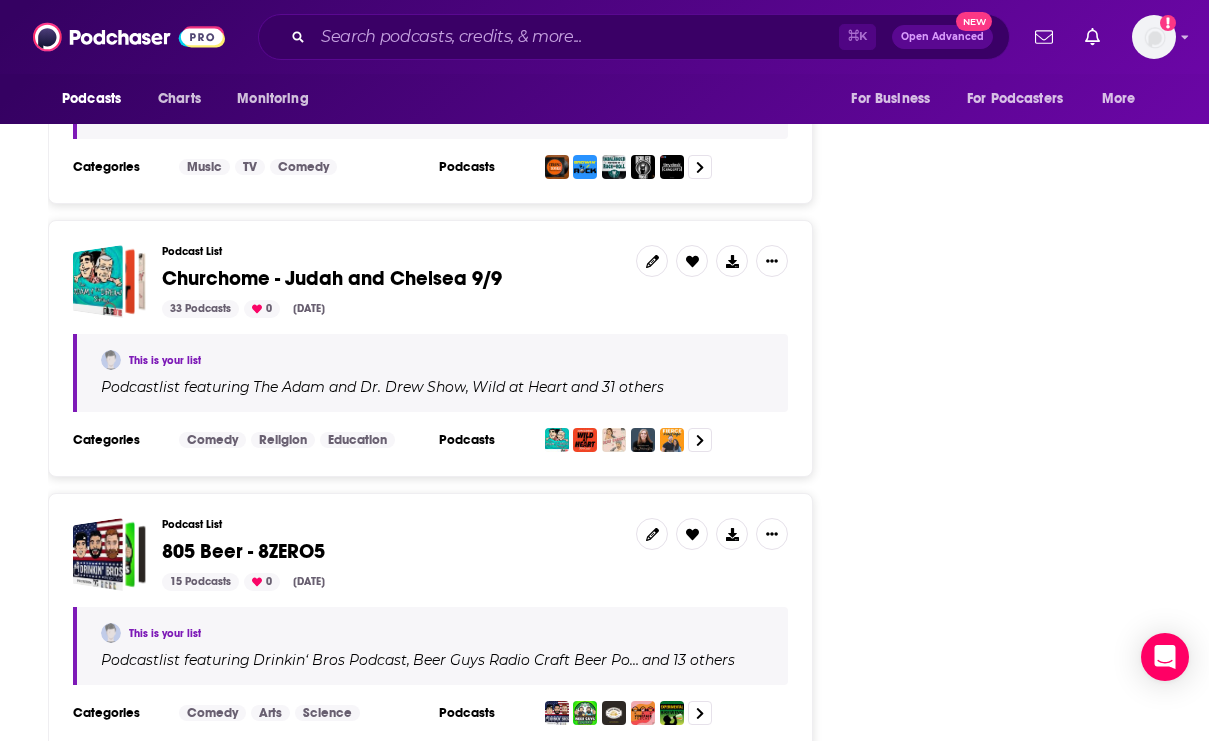 scroll, scrollTop: 7152, scrollLeft: 0, axis: vertical 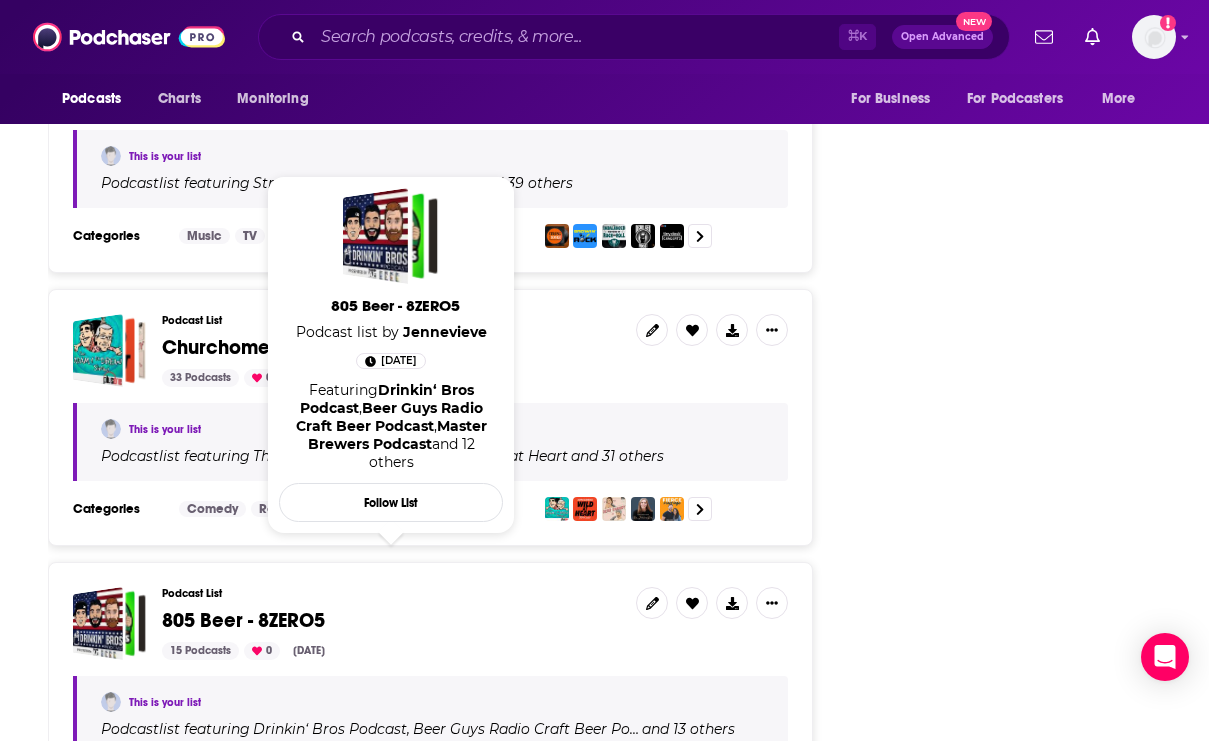 click on "805 Beer - 8ZERO5" at bounding box center [243, 620] 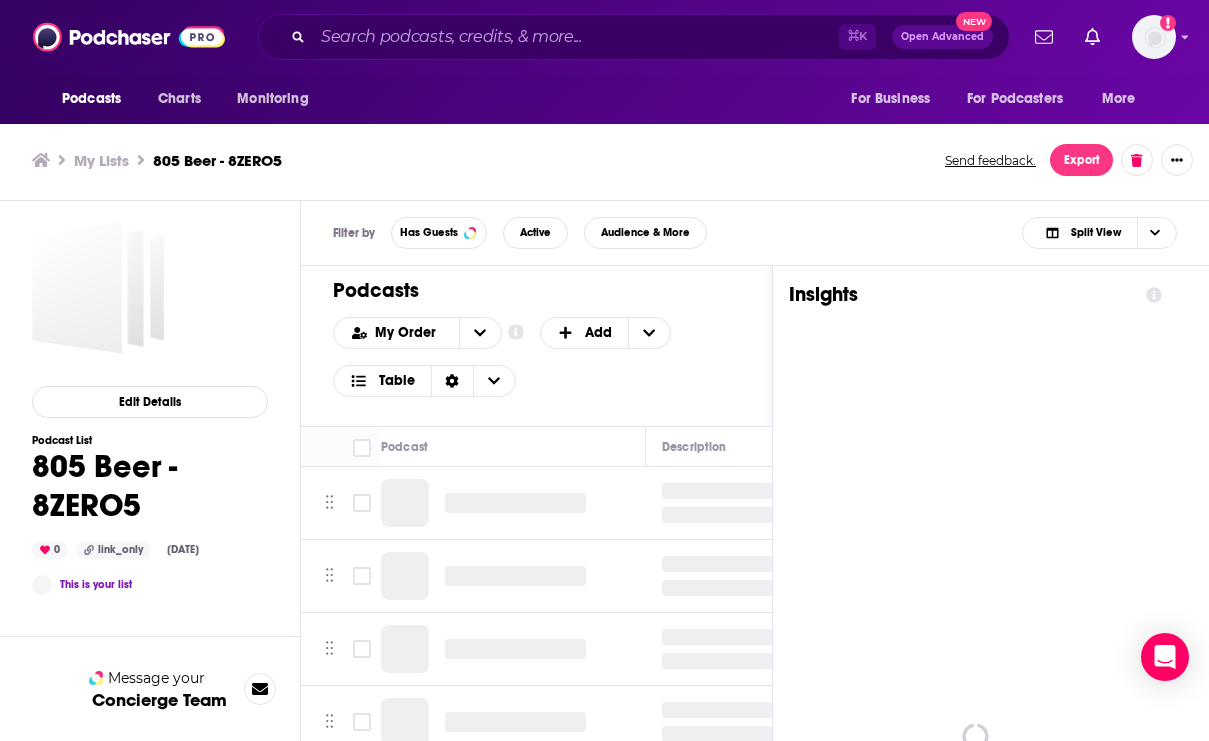 scroll, scrollTop: 0, scrollLeft: 0, axis: both 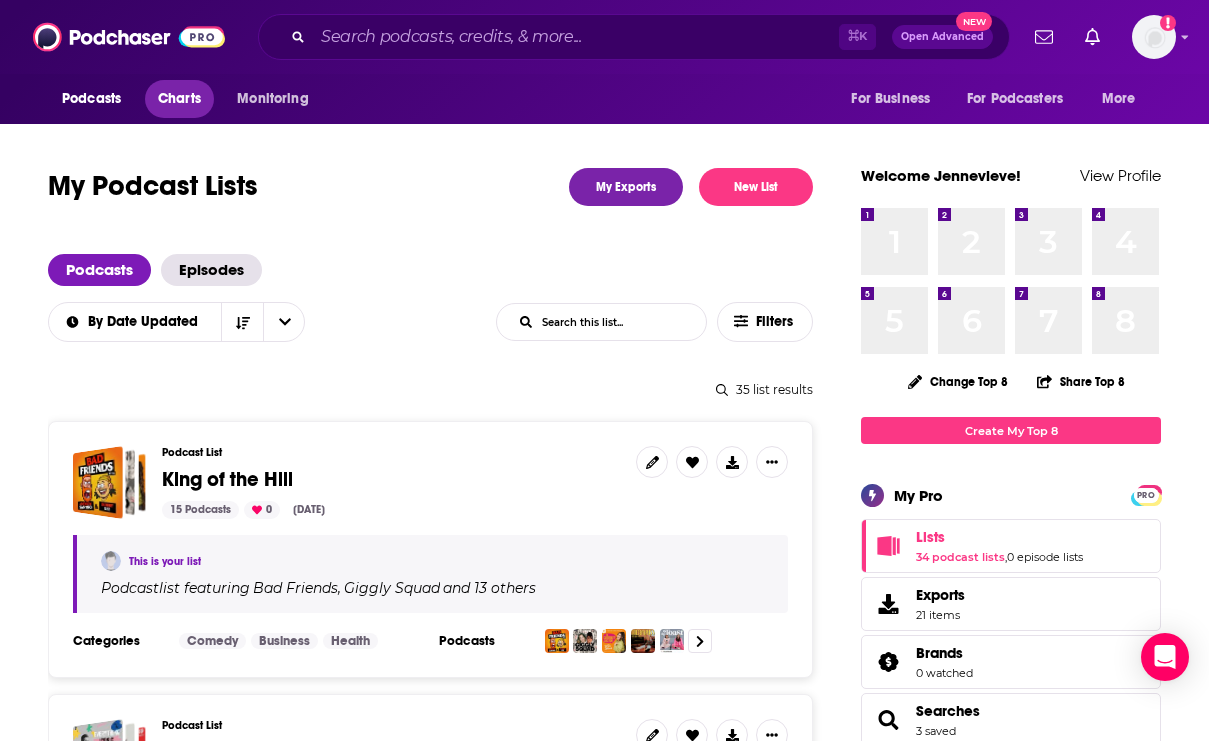click on "Charts" at bounding box center (179, 99) 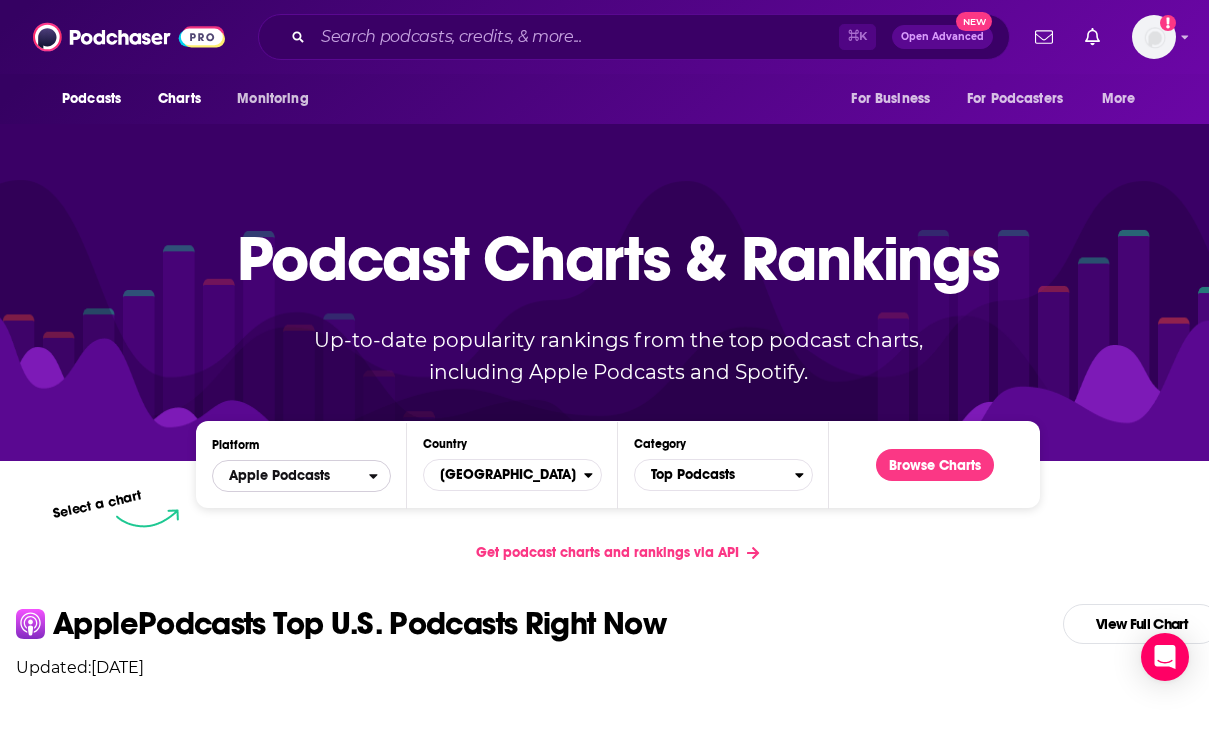 click on "Apple Podcasts" at bounding box center (291, 476) 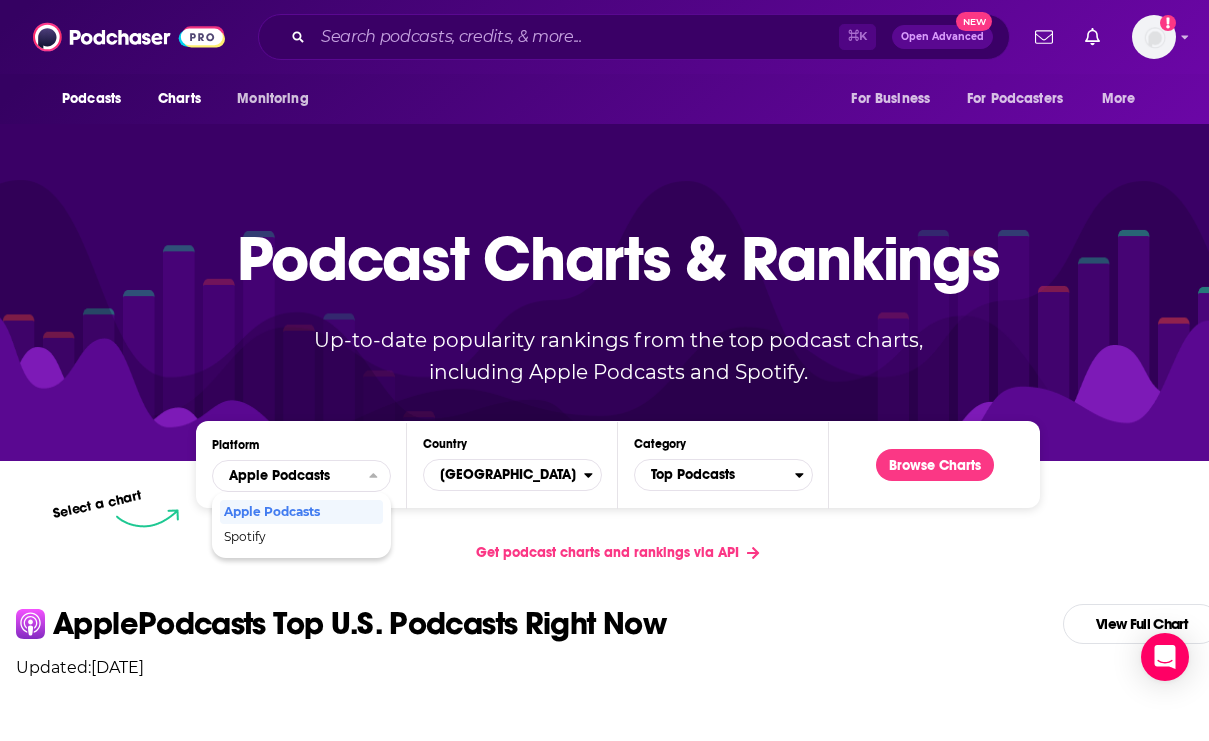 click on "Podcast Charts & Rankings" at bounding box center [618, 258] 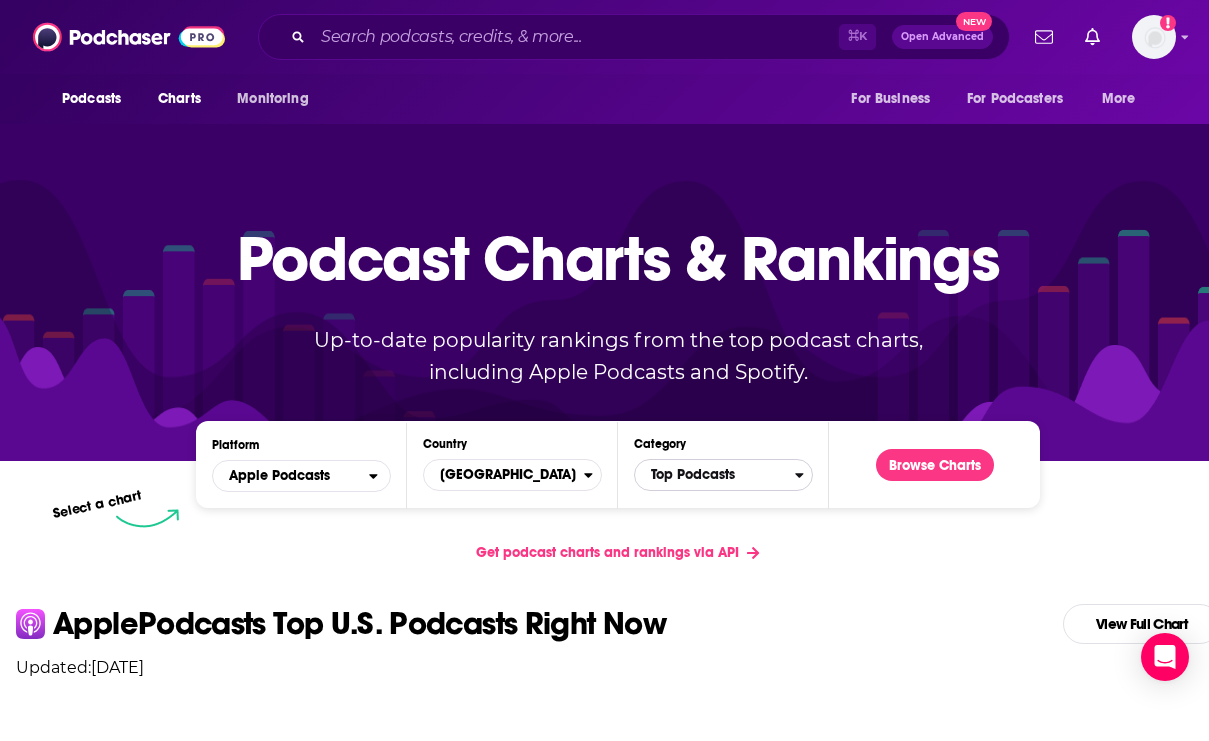 click on "Top Podcasts" at bounding box center (715, 475) 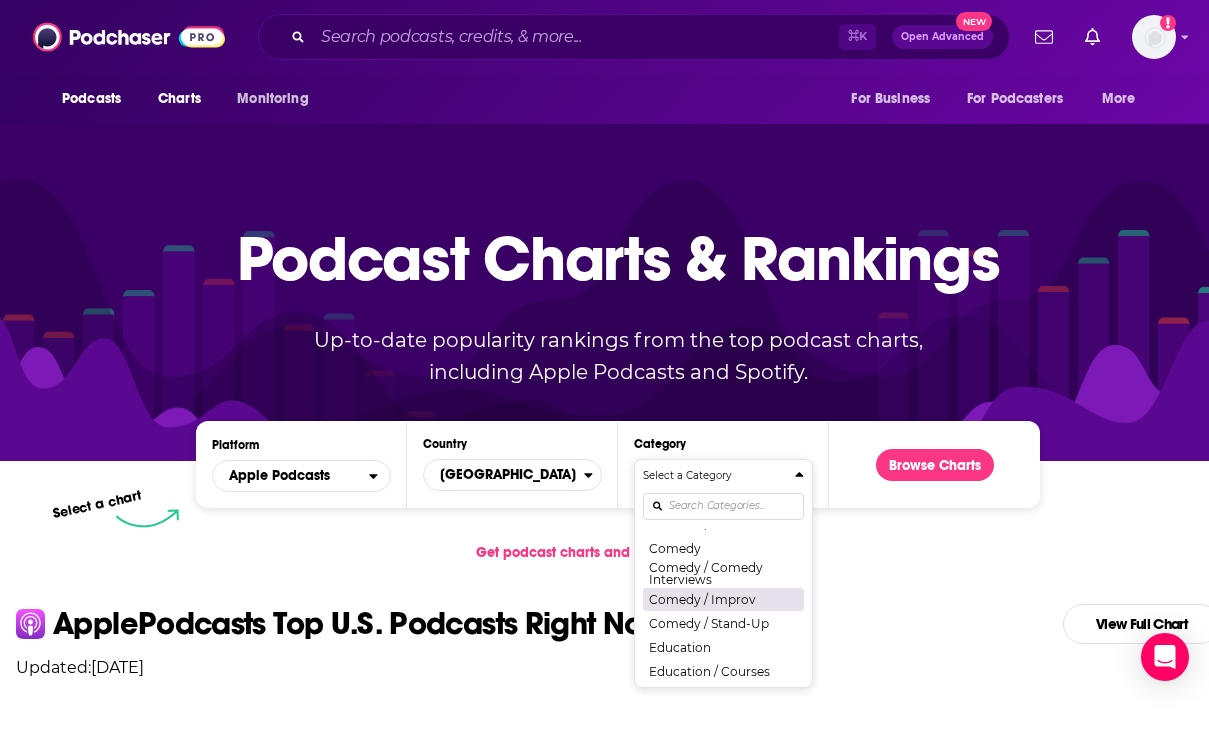 scroll, scrollTop: 350, scrollLeft: 0, axis: vertical 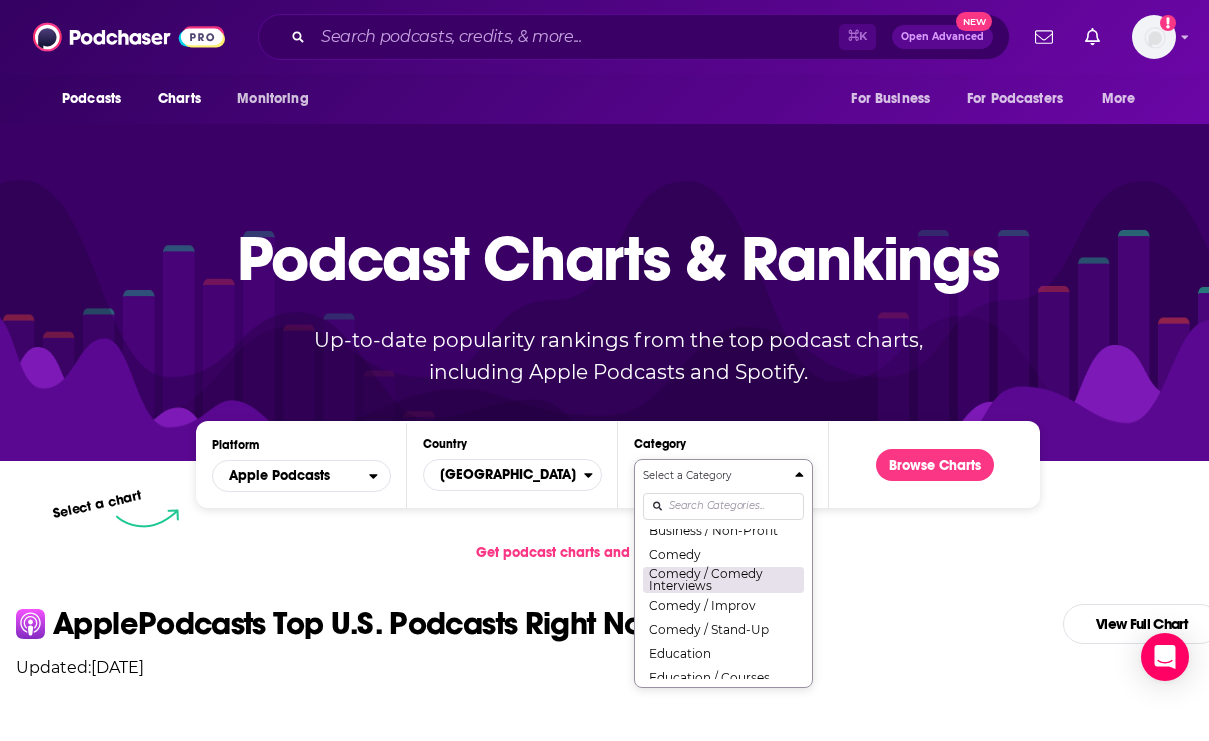 click on "Comedy / Comedy Interviews" at bounding box center (723, 579) 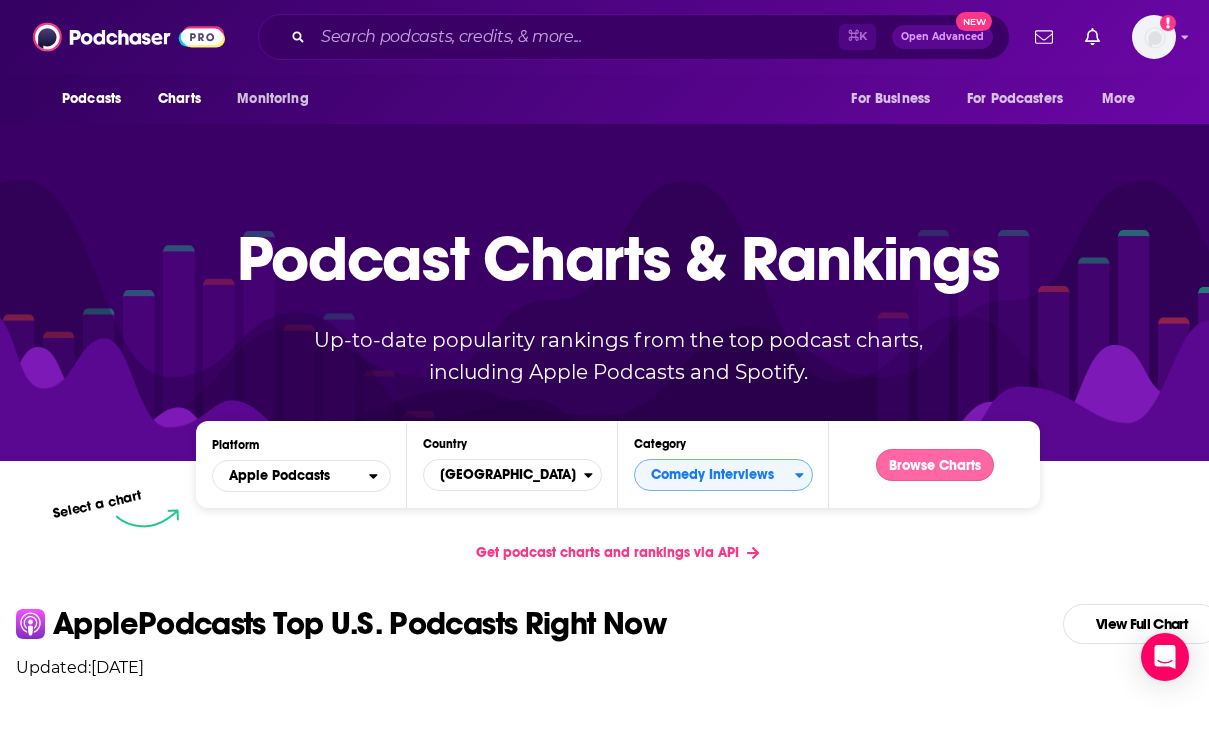 click on "Browse Charts" at bounding box center (935, 465) 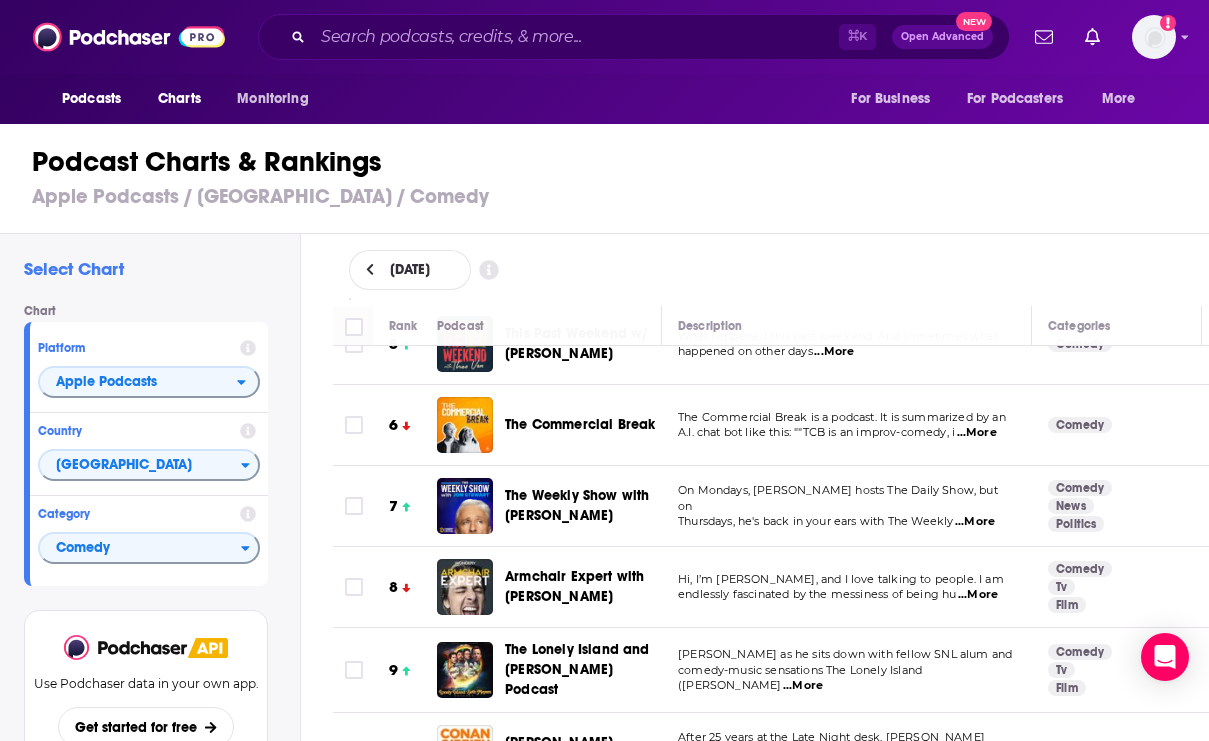 scroll, scrollTop: 407, scrollLeft: 0, axis: vertical 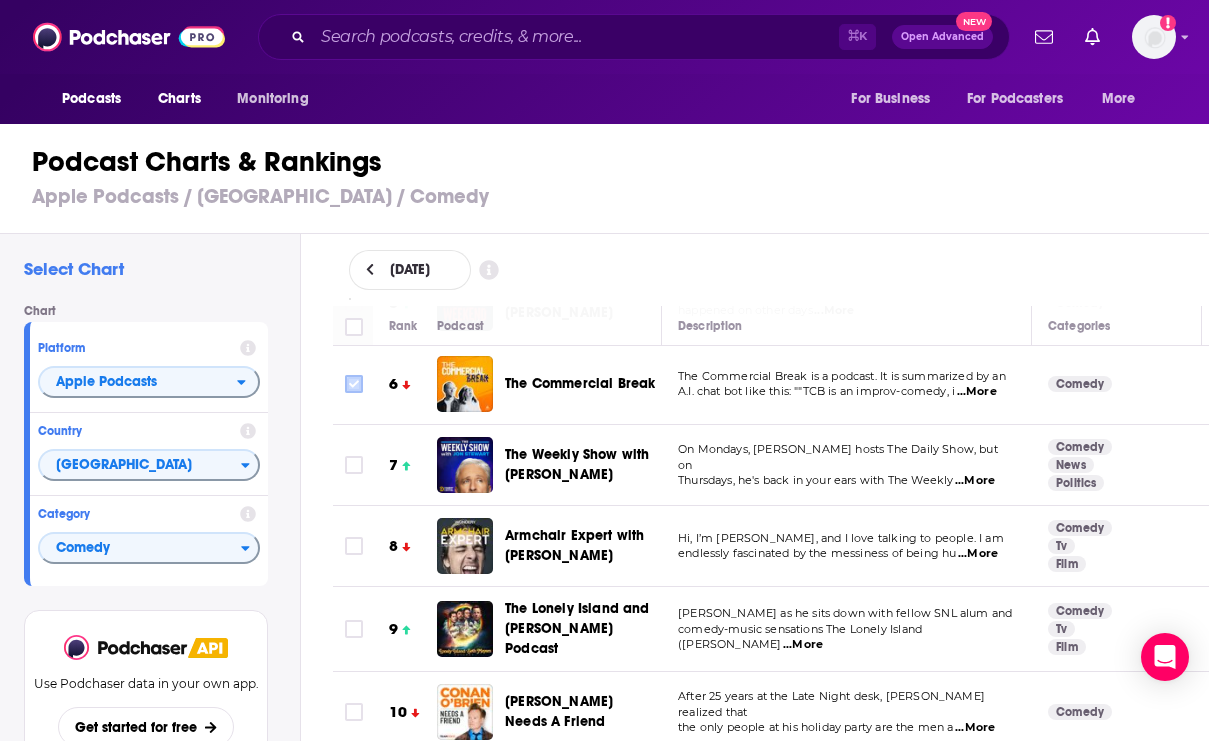 click at bounding box center (354, 384) 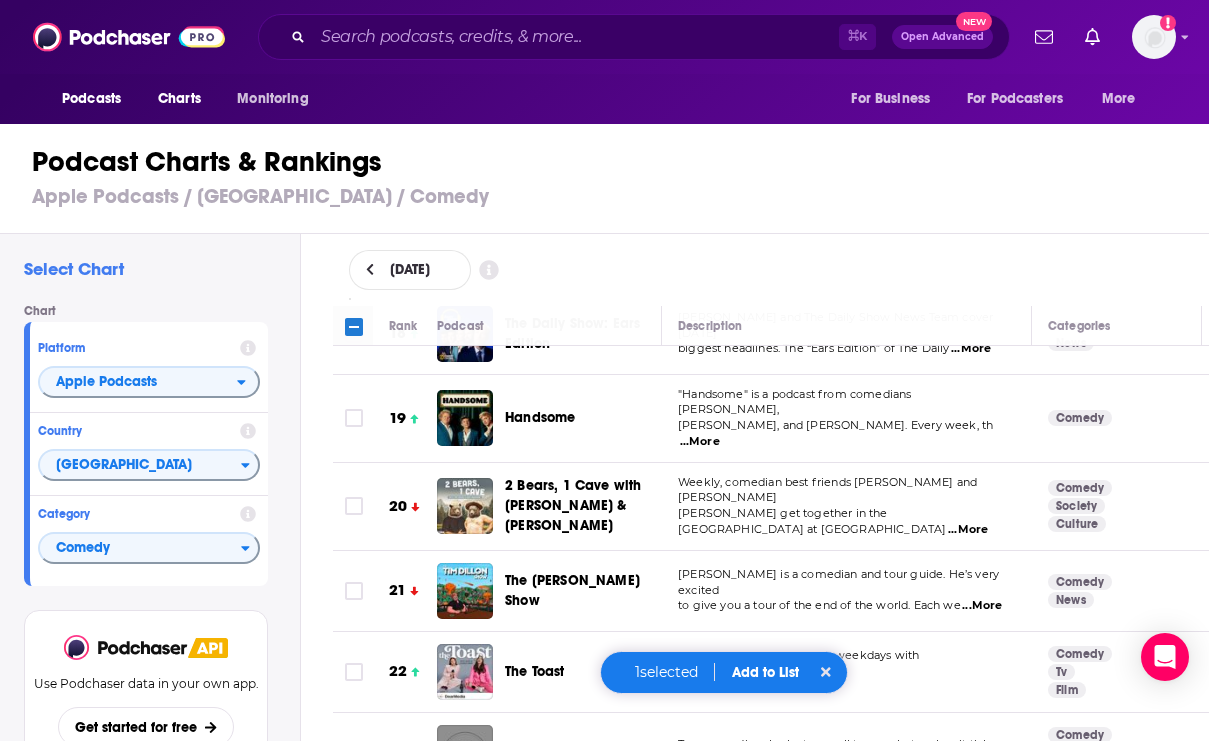 scroll, scrollTop: 1456, scrollLeft: 1, axis: both 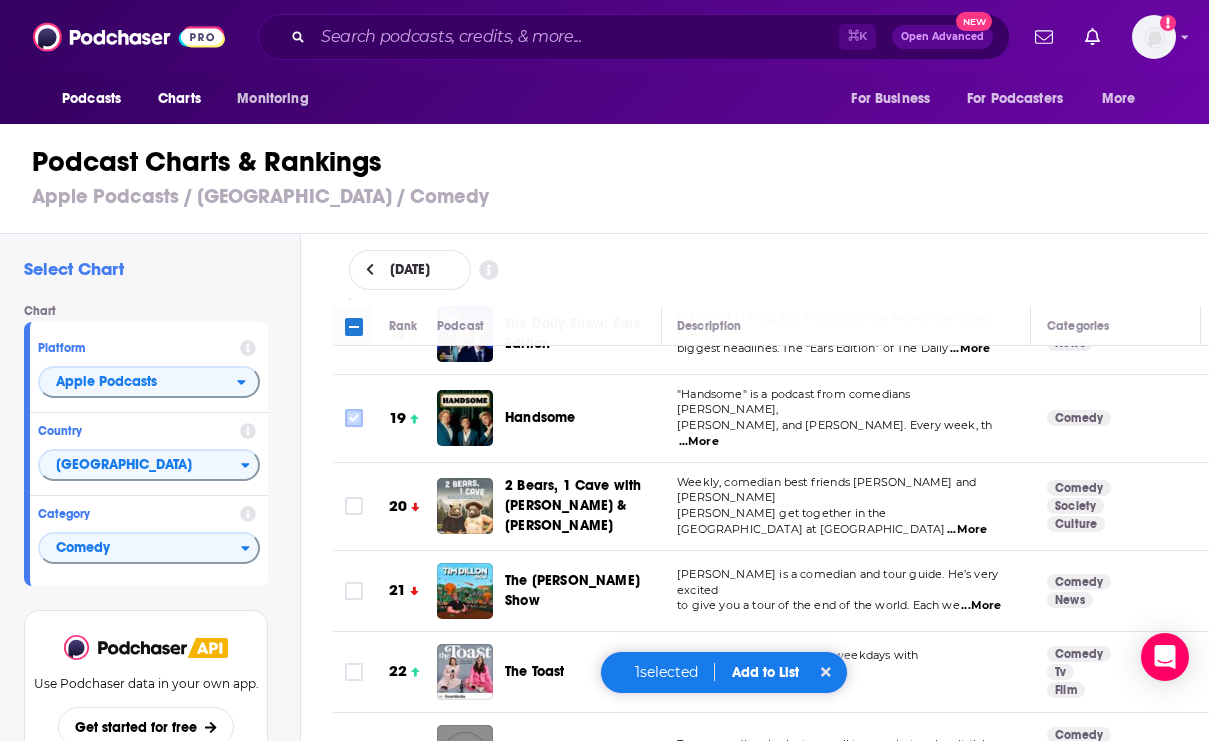 click at bounding box center (354, 418) 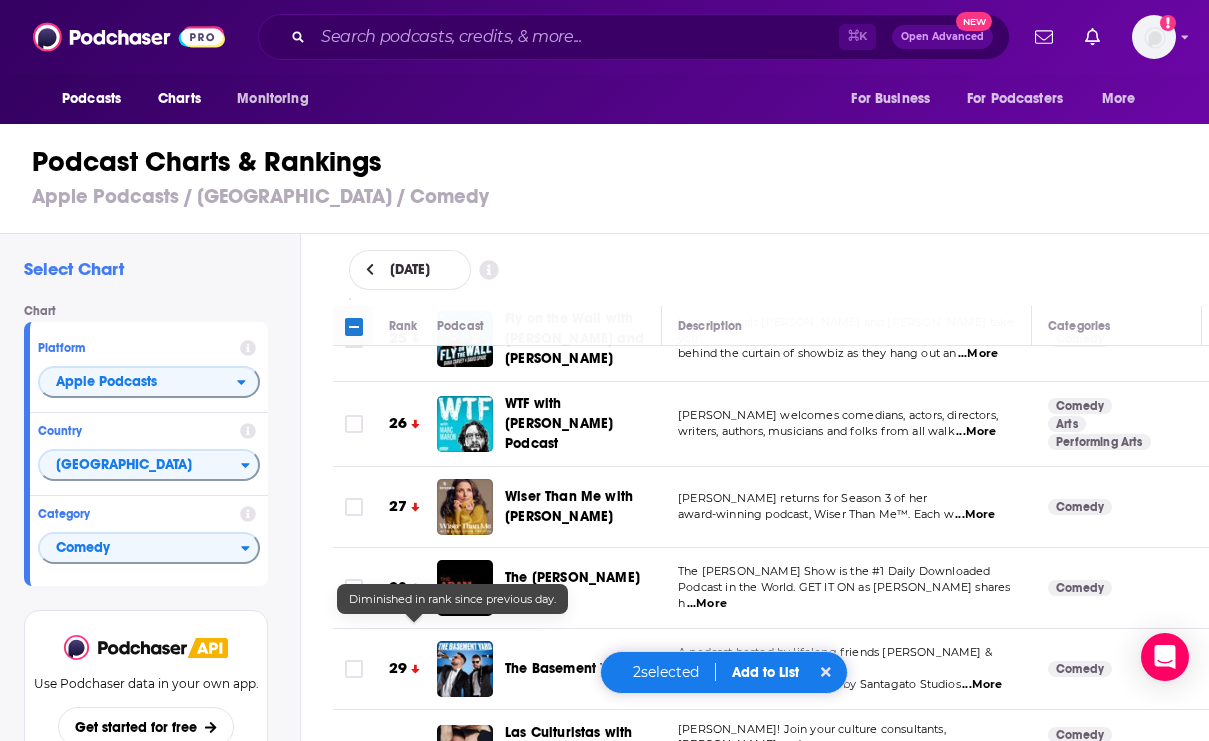 scroll, scrollTop: 2035, scrollLeft: 0, axis: vertical 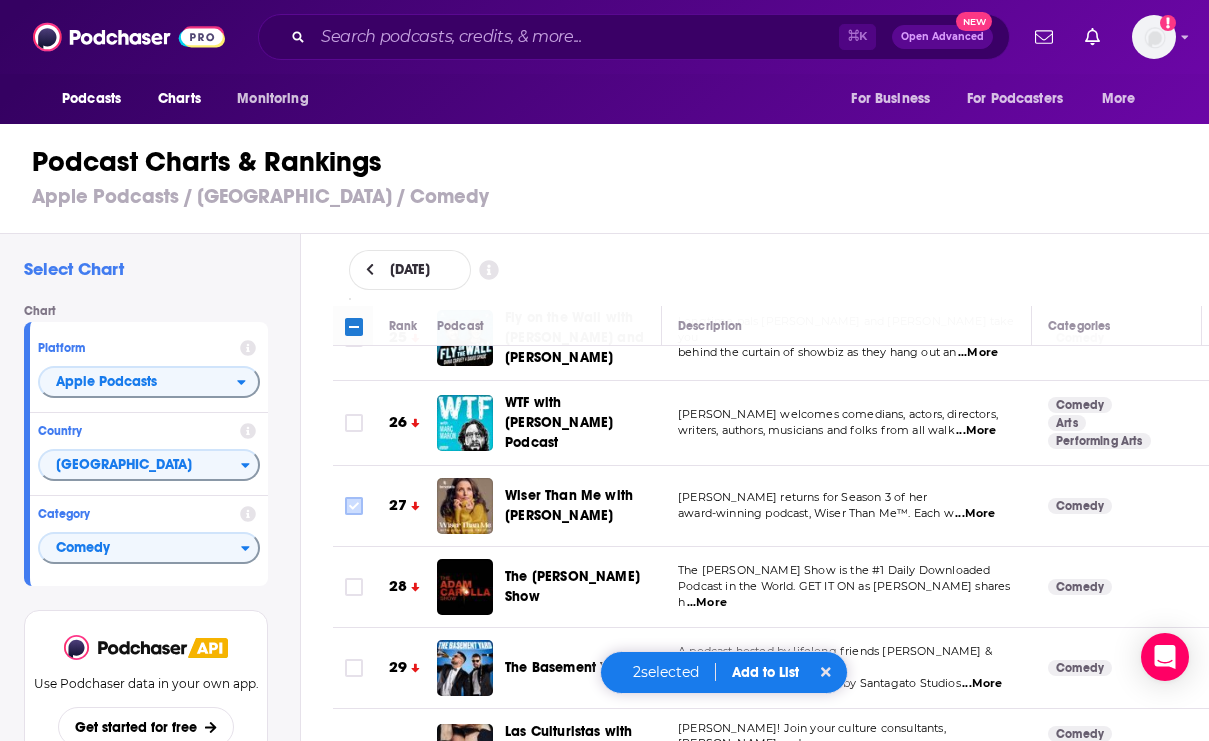 click at bounding box center [354, 506] 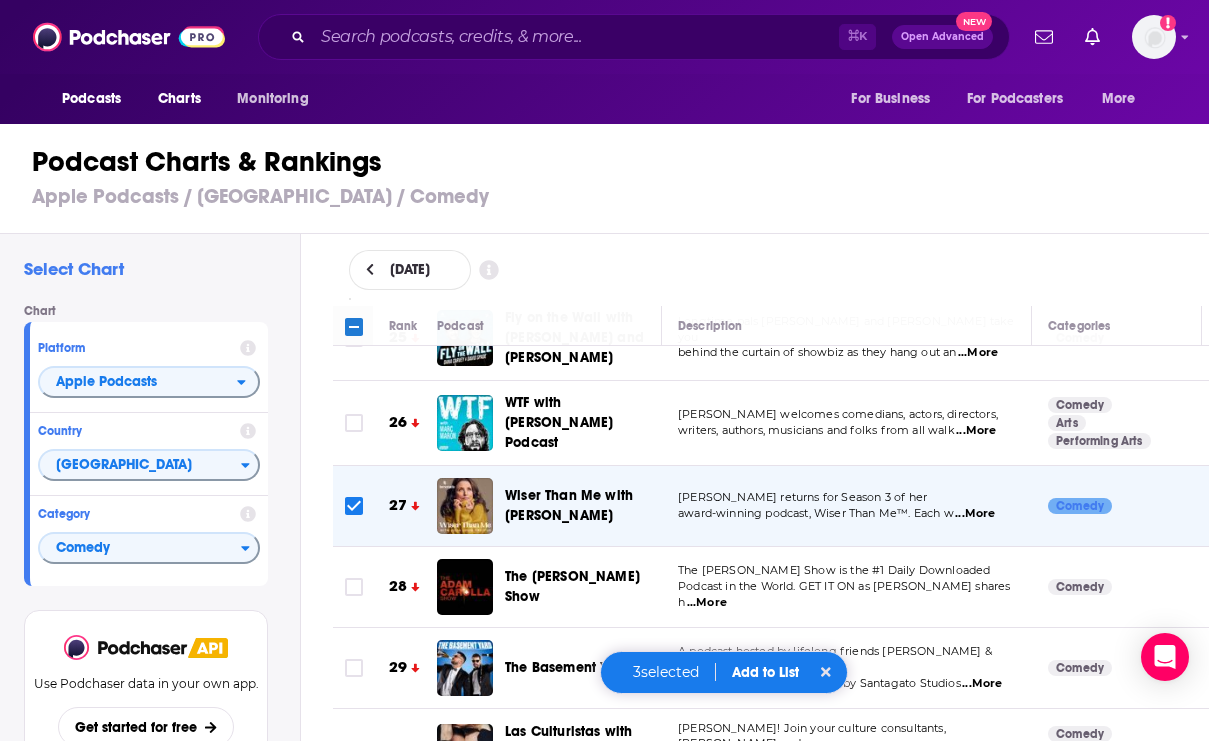 click on "Add to List" at bounding box center [765, 672] 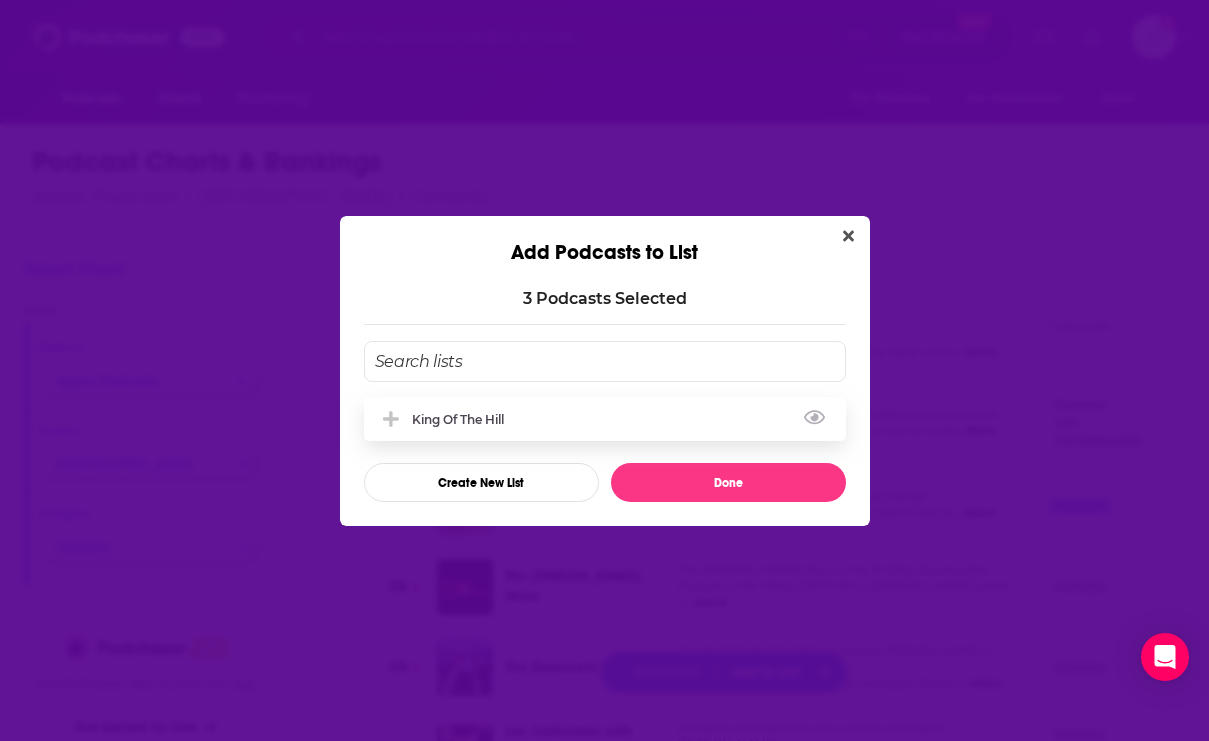 click on "King of the Hill" at bounding box center [605, 419] 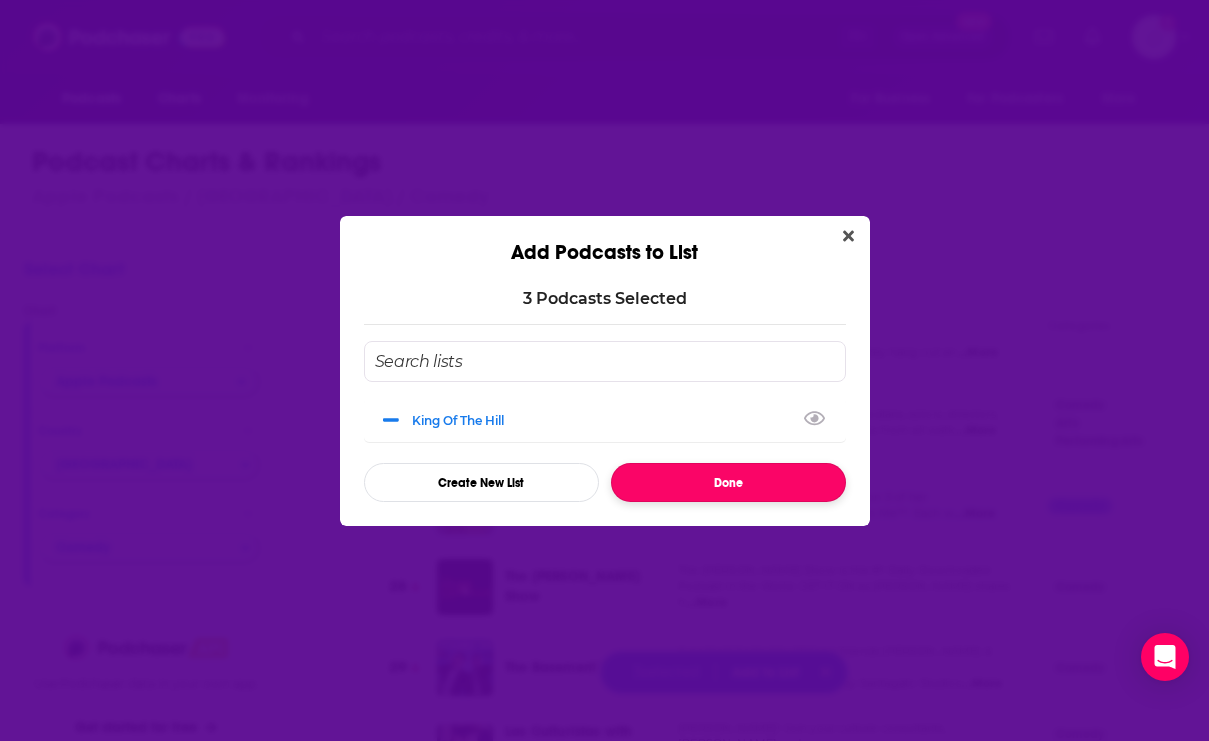 click on "Done" at bounding box center (728, 482) 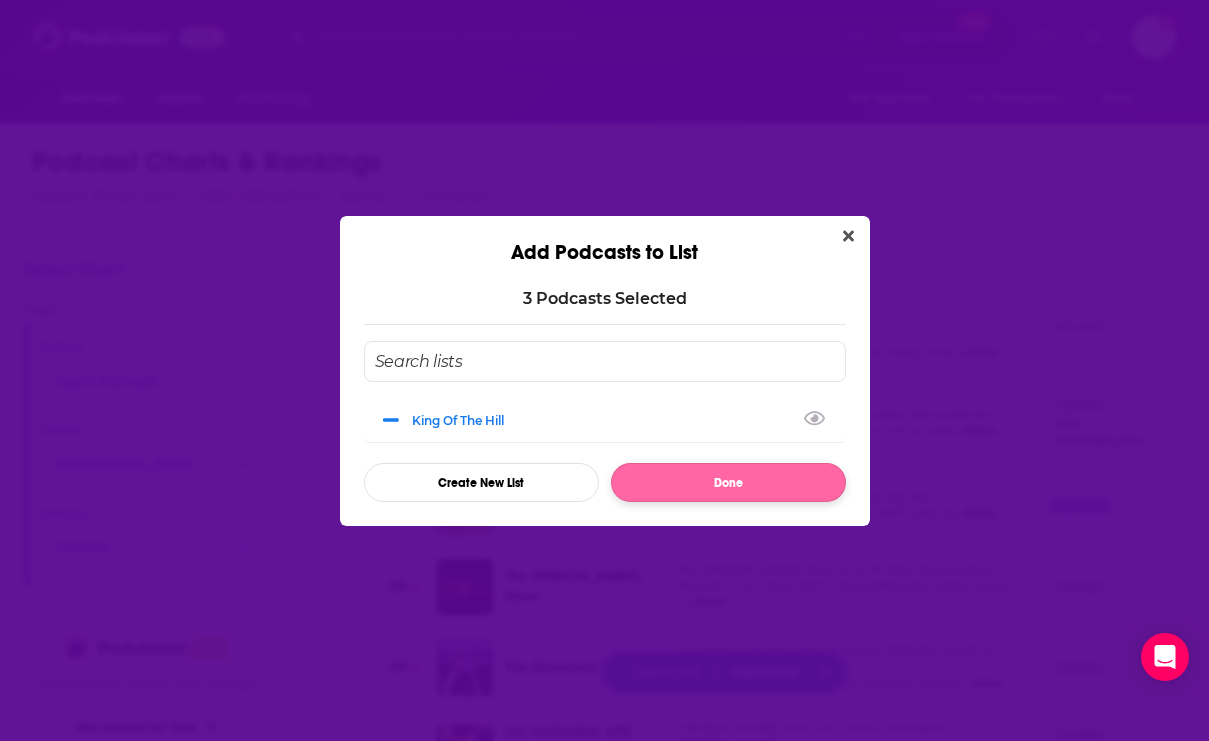 checkbox on "false" 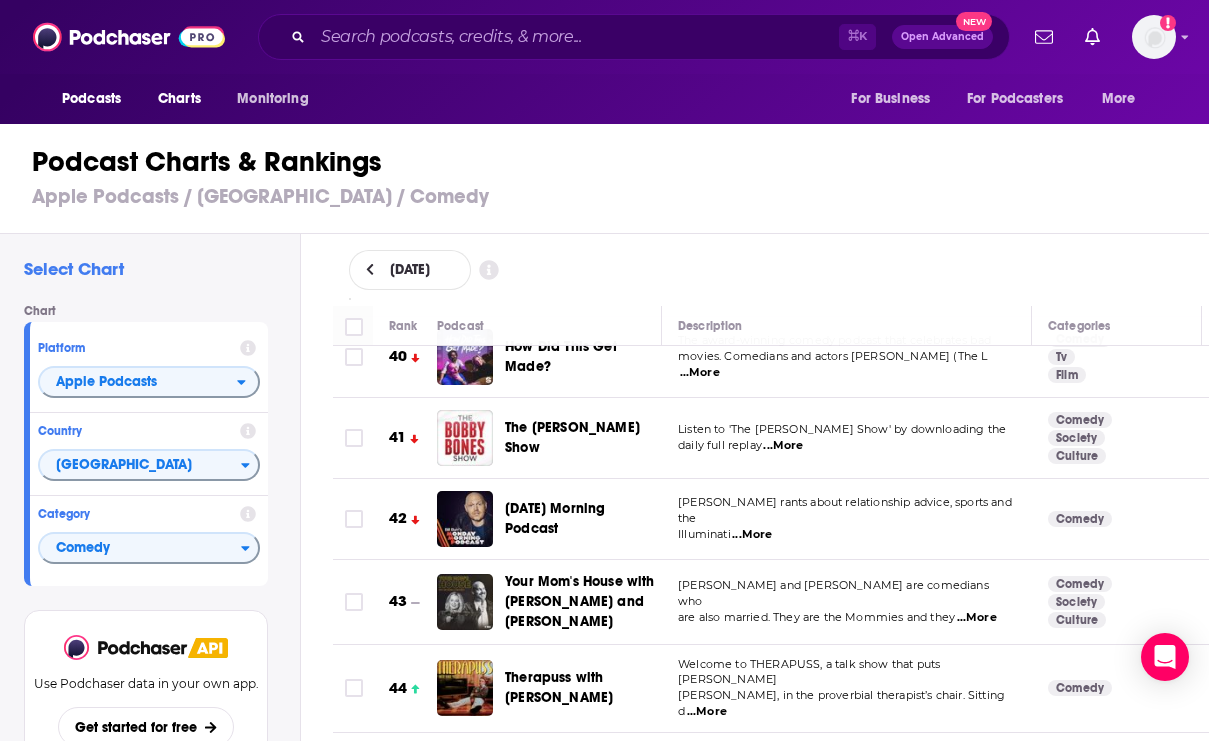 scroll, scrollTop: 3269, scrollLeft: 0, axis: vertical 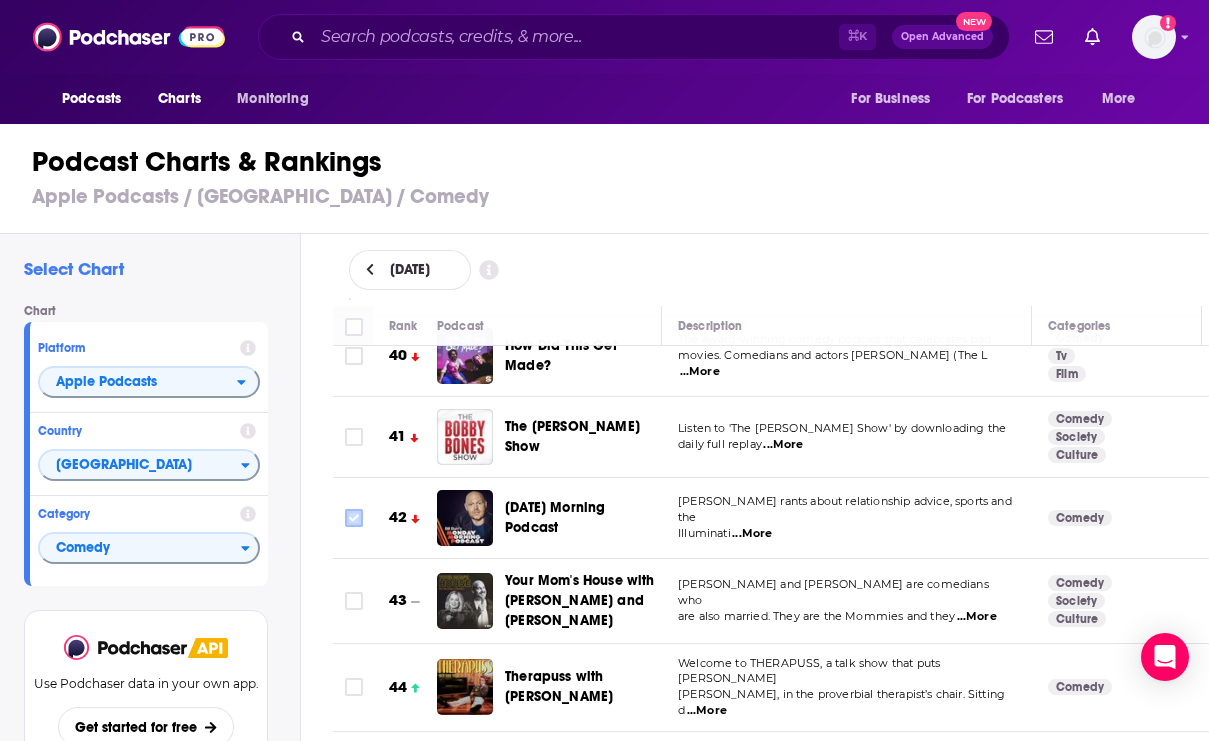 click at bounding box center [354, 518] 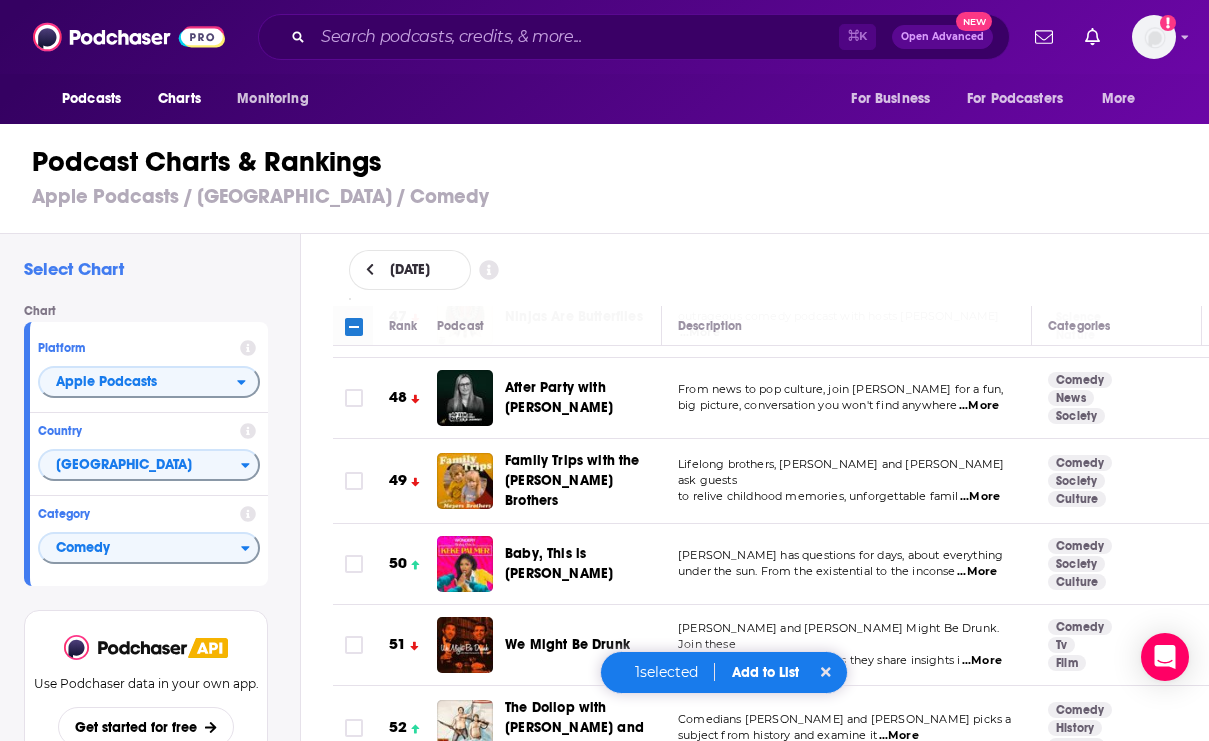 scroll, scrollTop: 3887, scrollLeft: 0, axis: vertical 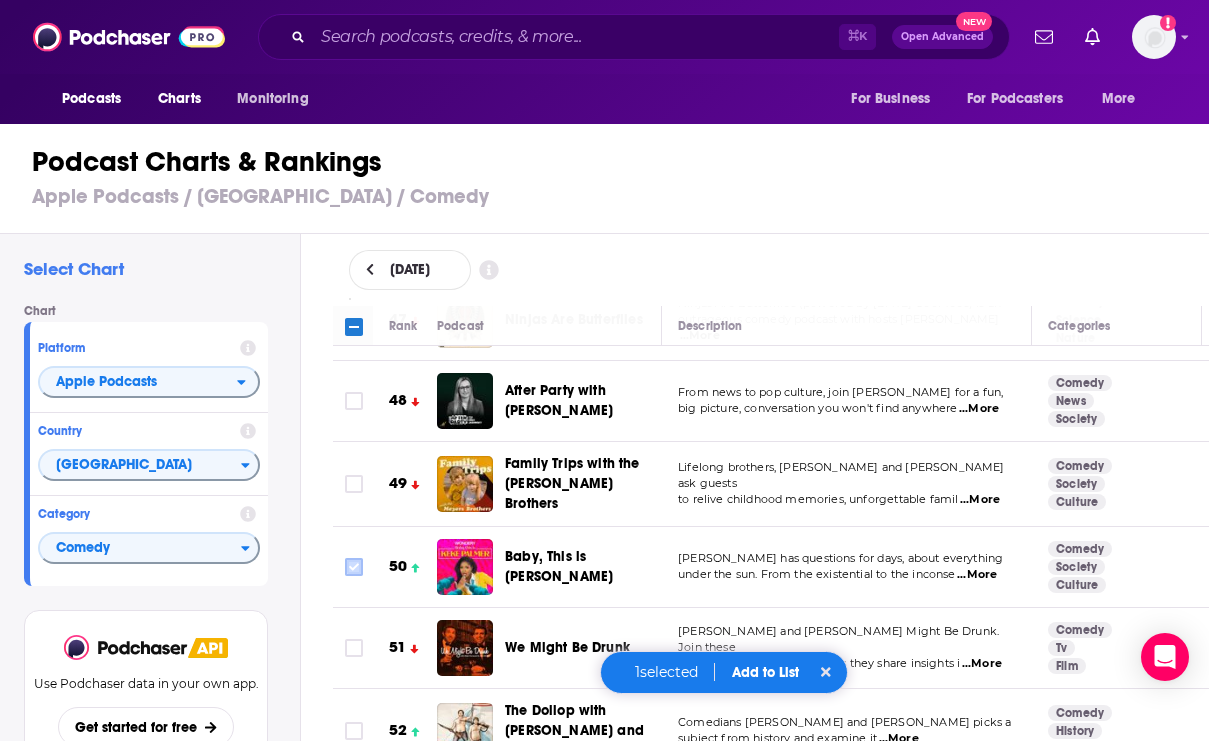 click at bounding box center [354, 567] 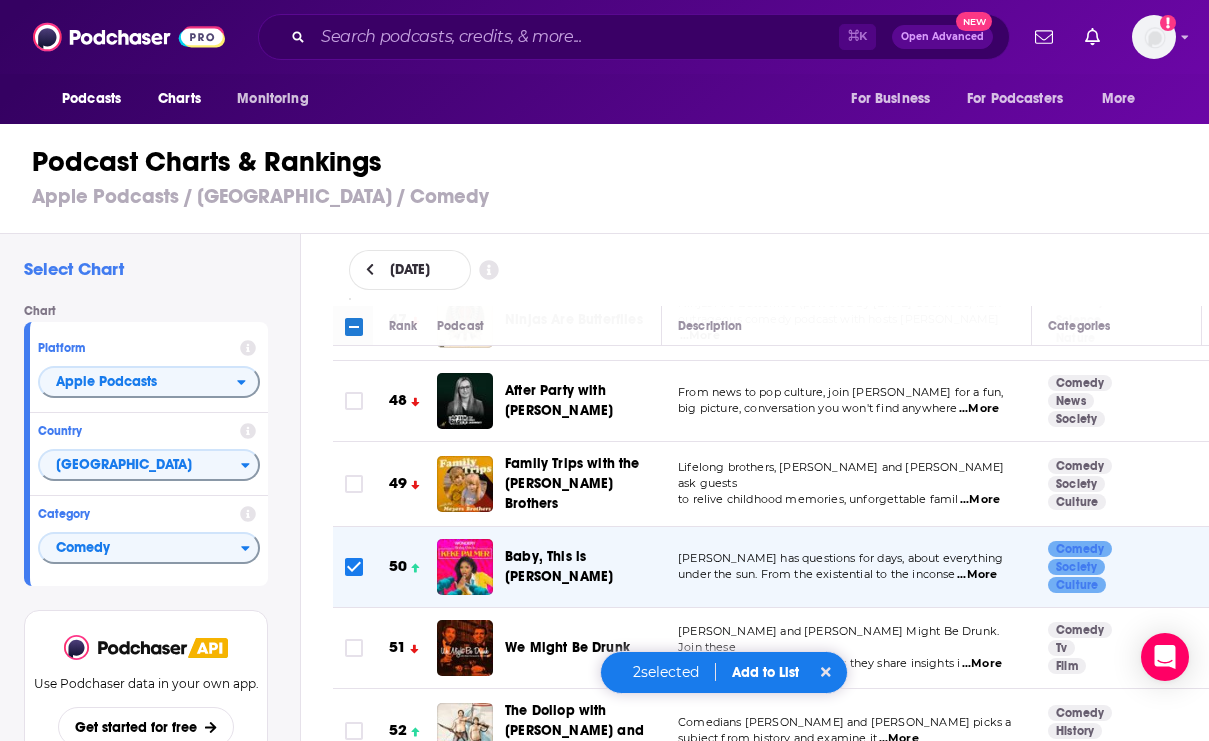 click on "Add to List" at bounding box center [765, 672] 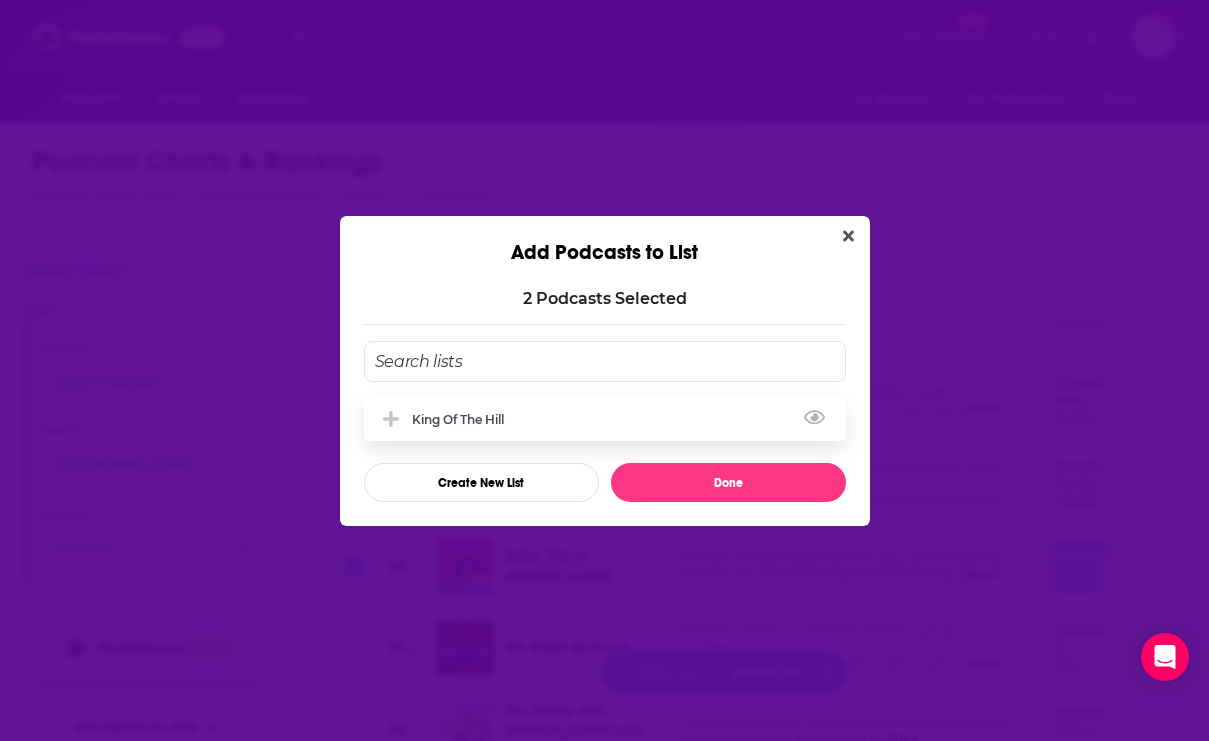 click on "King of the Hill" at bounding box center [605, 419] 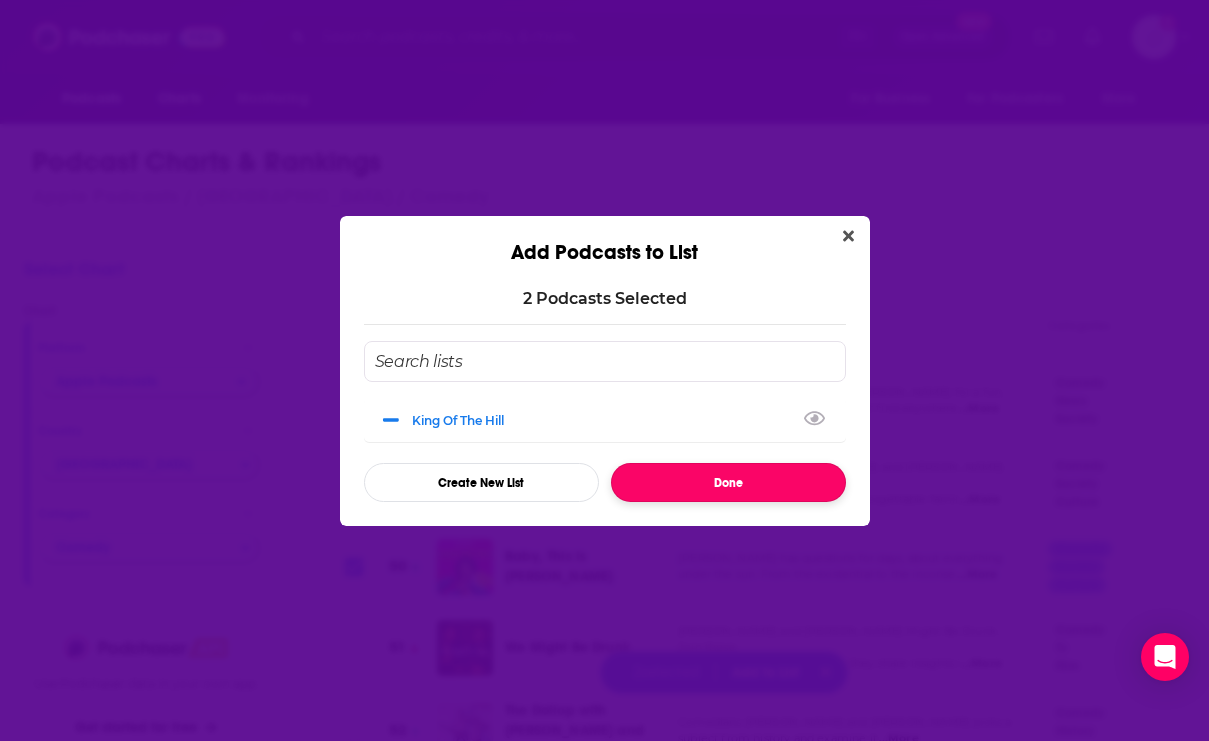 click on "Done" at bounding box center (728, 482) 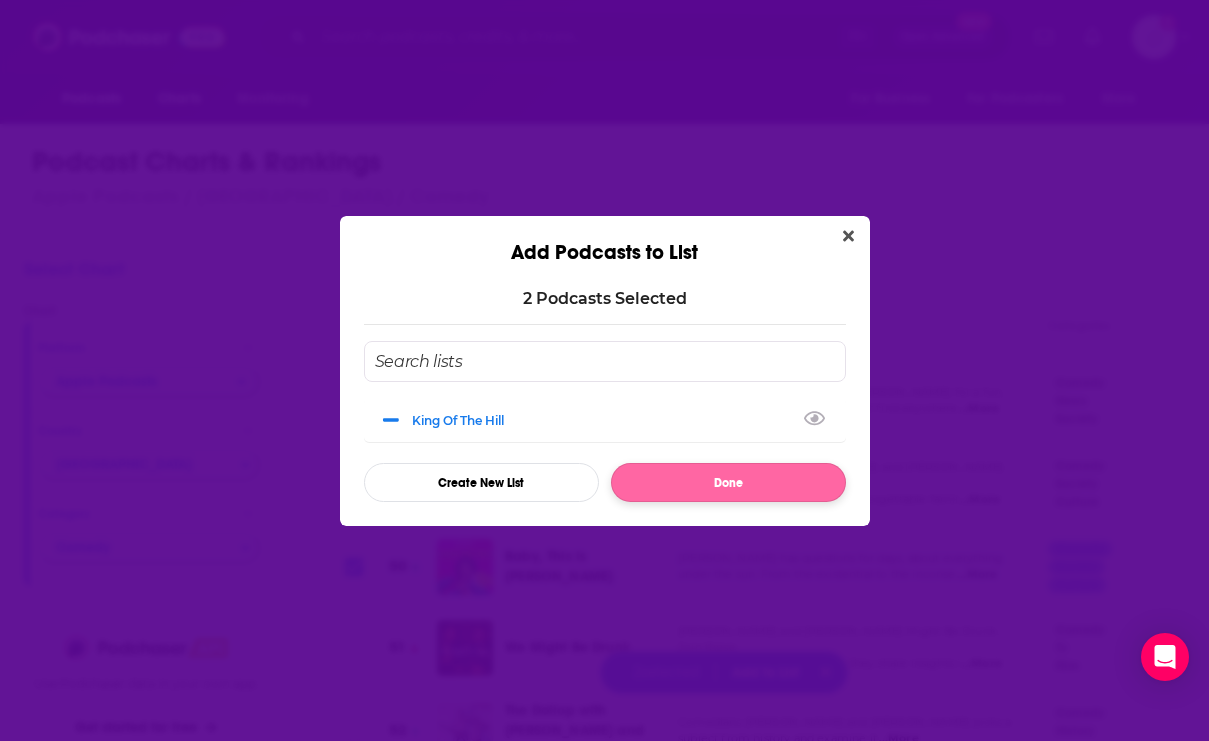 checkbox on "false" 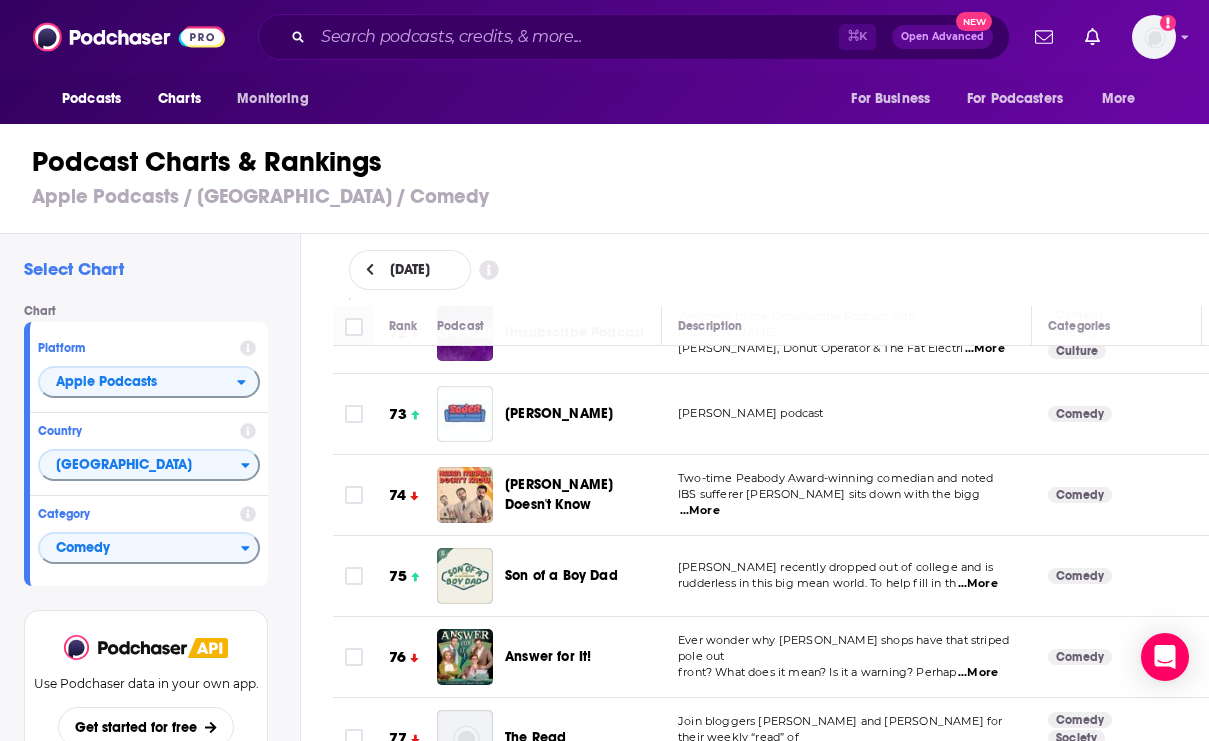 scroll, scrollTop: 5930, scrollLeft: 0, axis: vertical 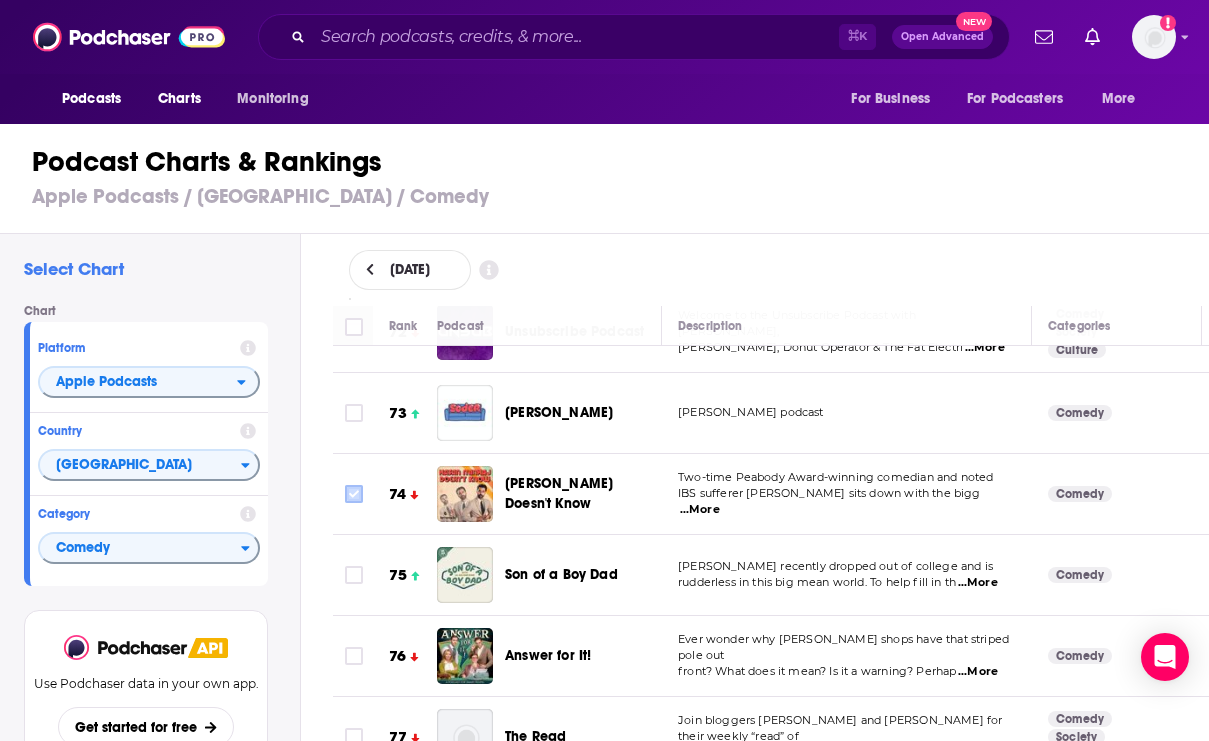 click at bounding box center (354, 494) 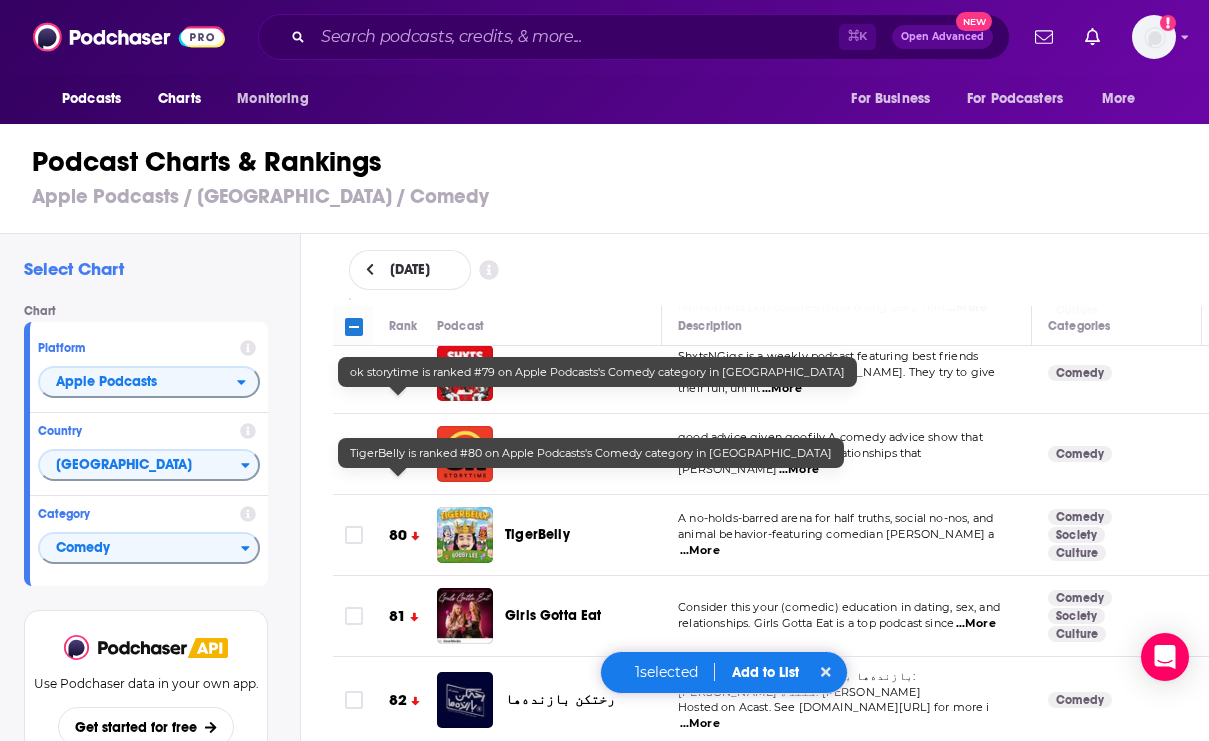 scroll, scrollTop: 6378, scrollLeft: 0, axis: vertical 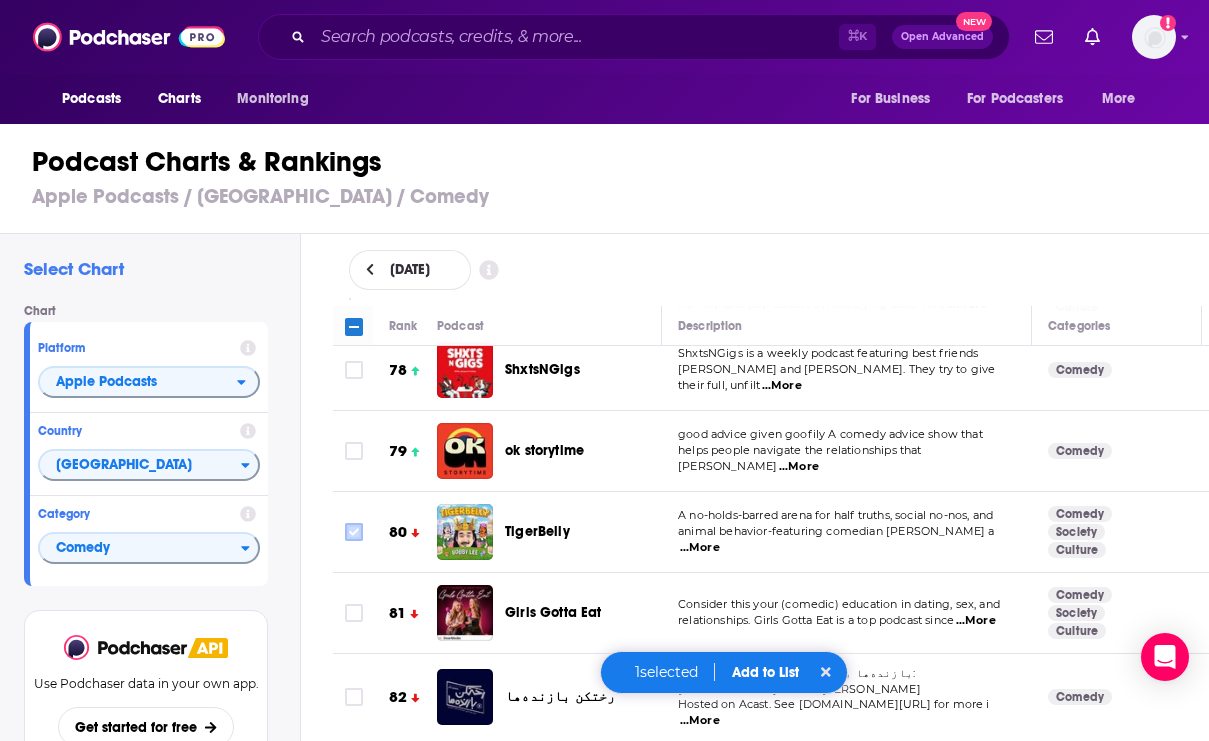 click at bounding box center [354, 532] 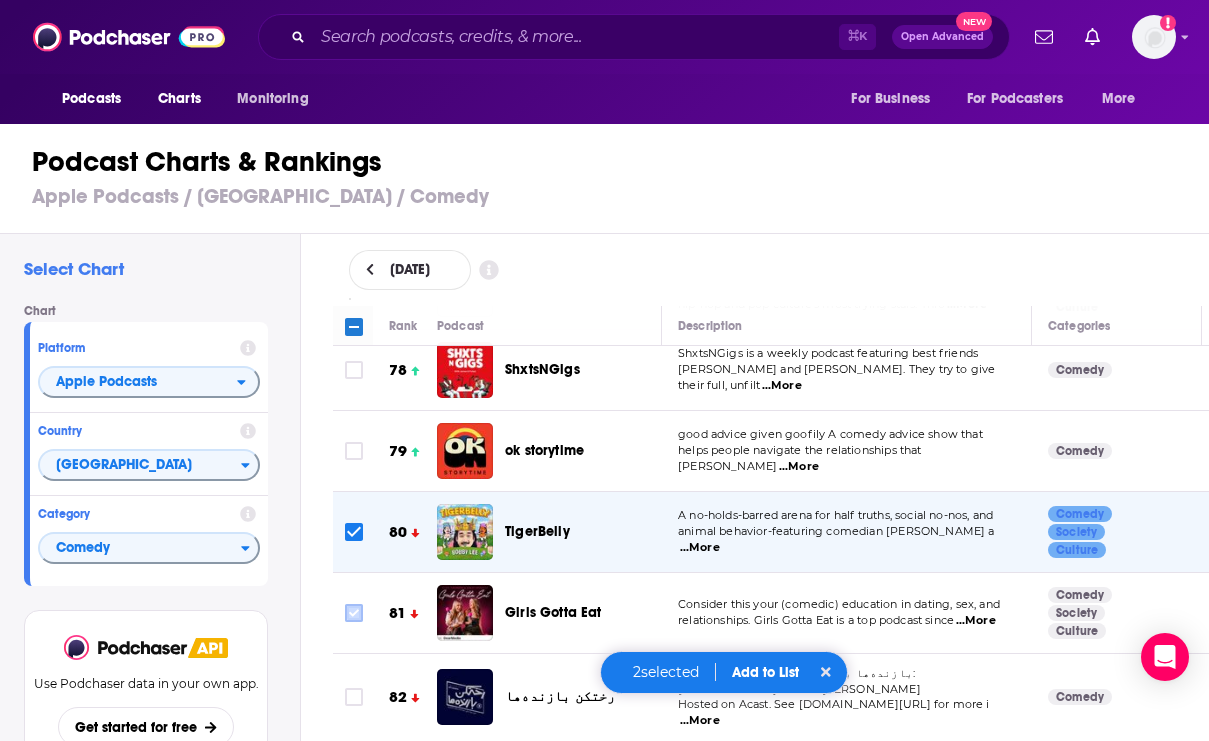 click at bounding box center (354, 613) 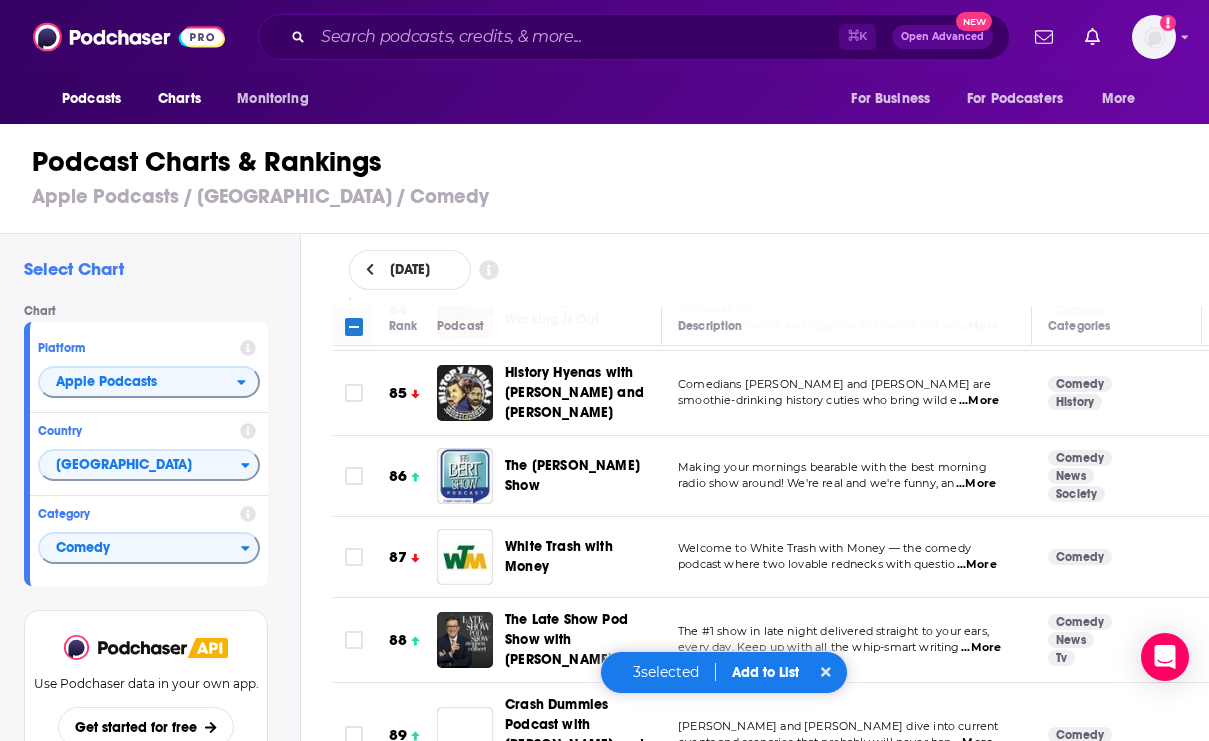 scroll, scrollTop: 6934, scrollLeft: 0, axis: vertical 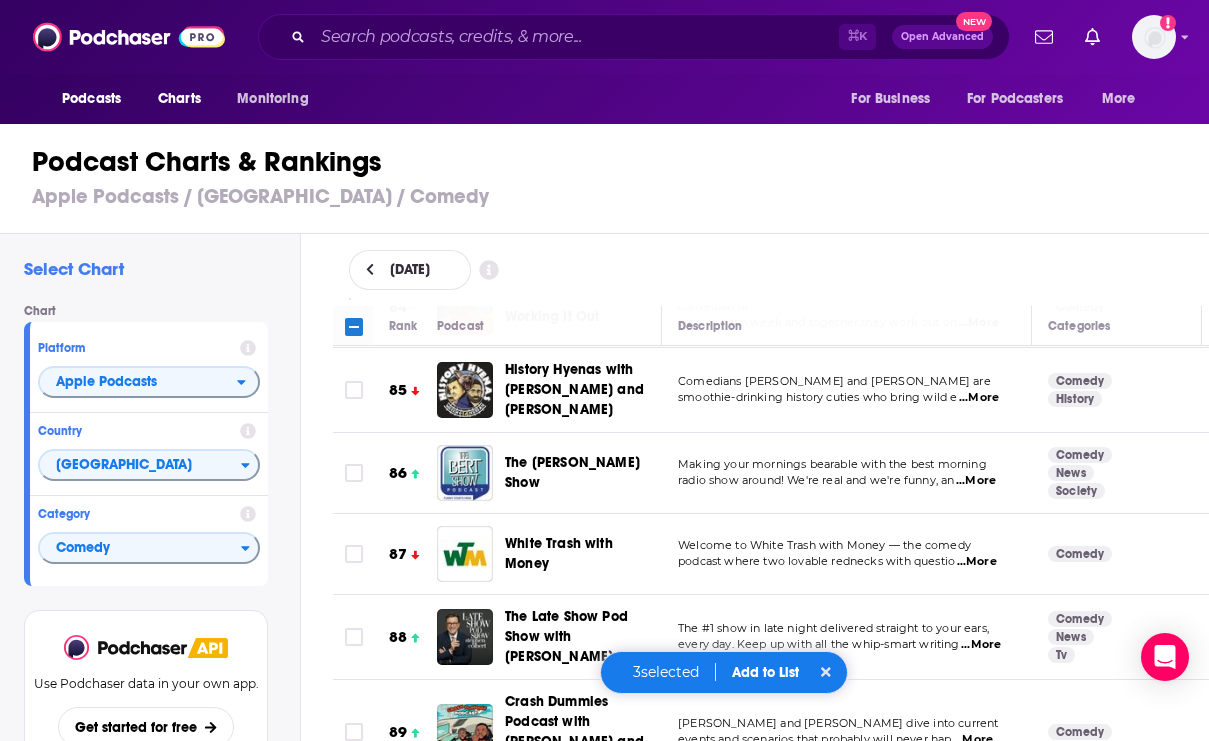 click on "...More" at bounding box center (977, 562) 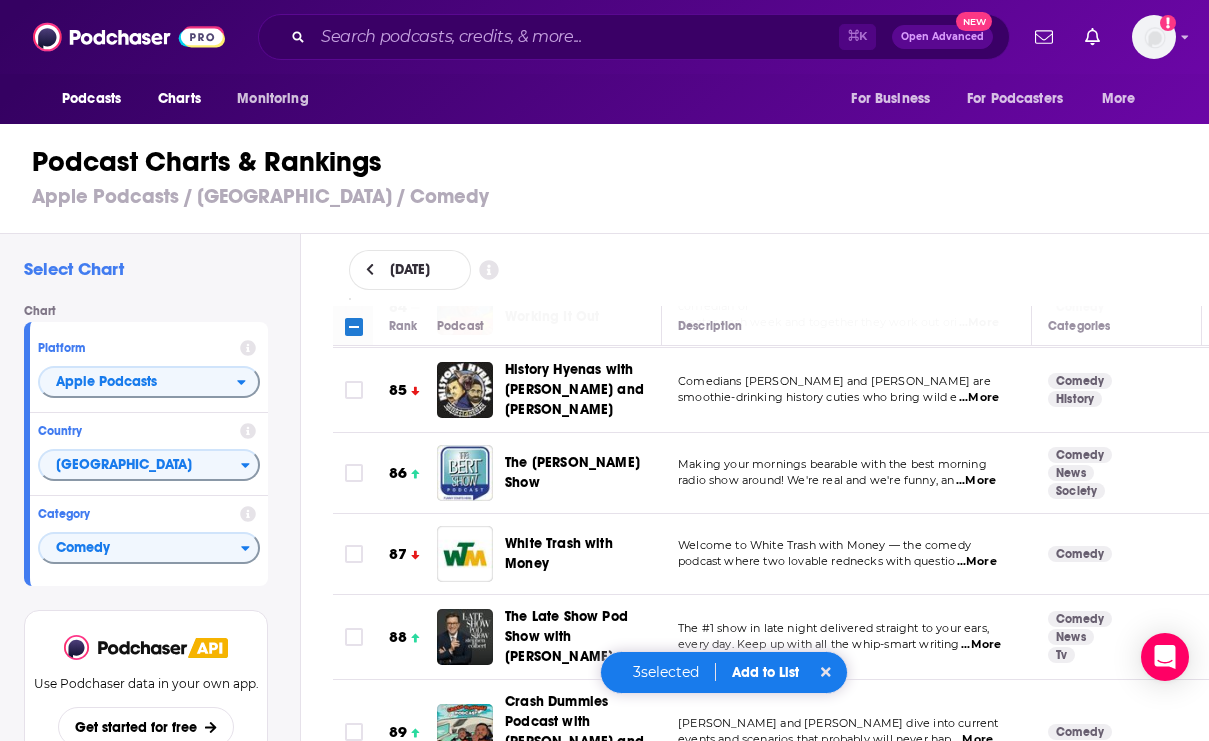click on "Add to List" at bounding box center [765, 672] 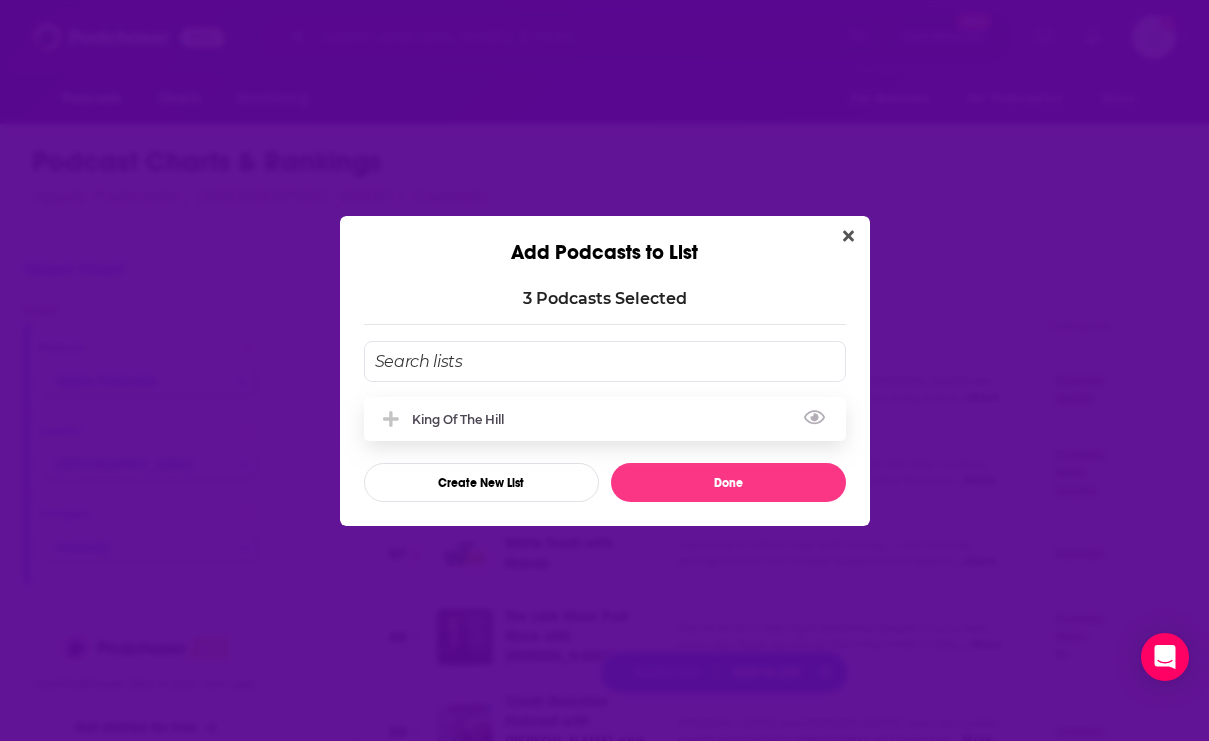 click on "King of the Hill" at bounding box center (605, 419) 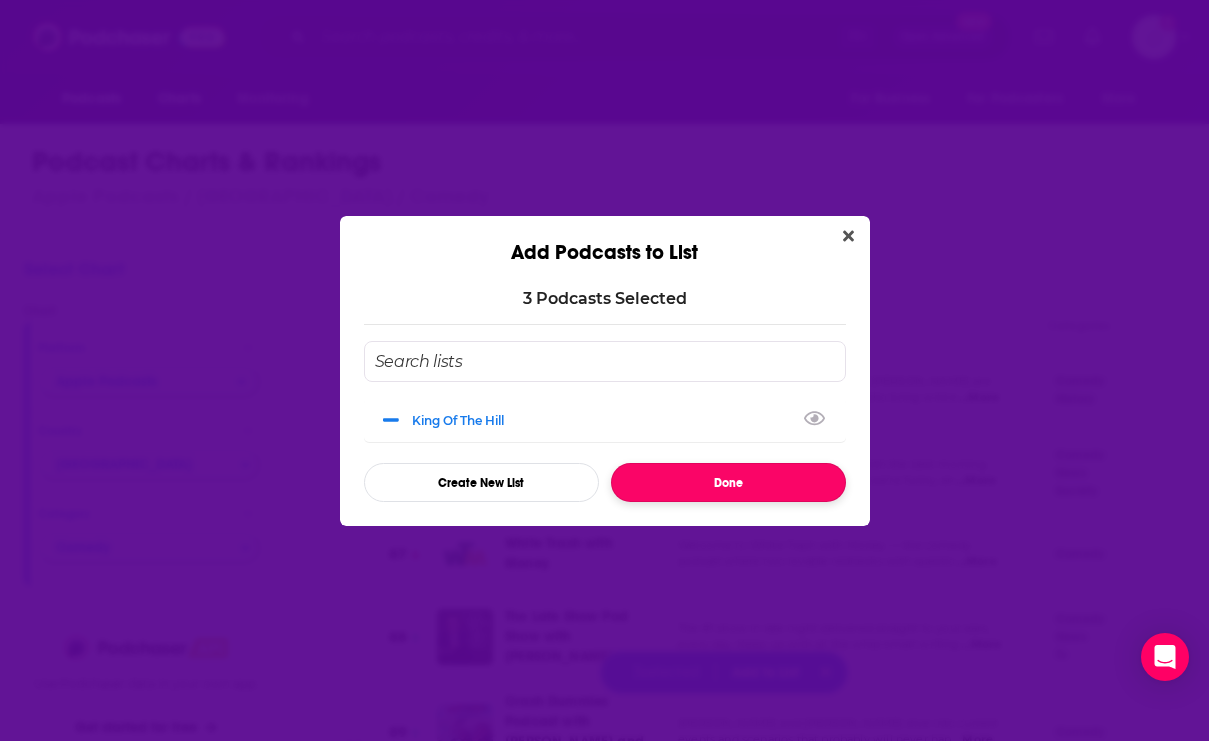 click on "Done" at bounding box center [728, 482] 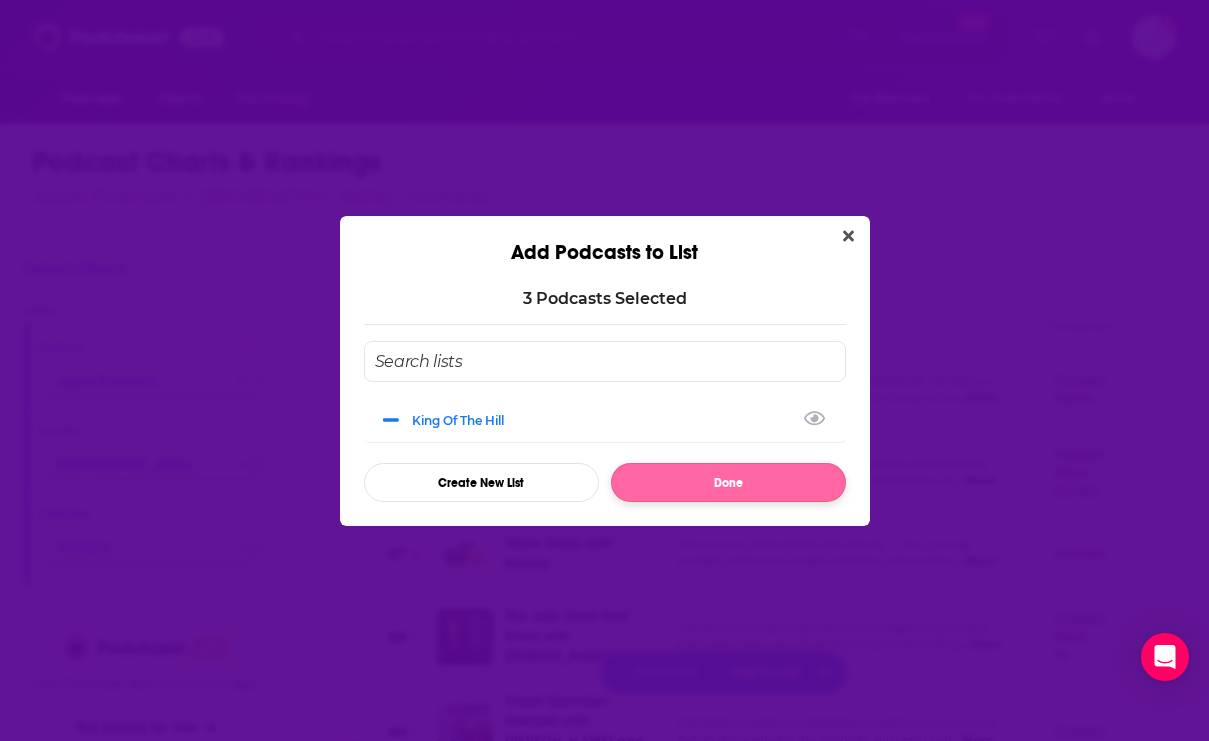 checkbox on "false" 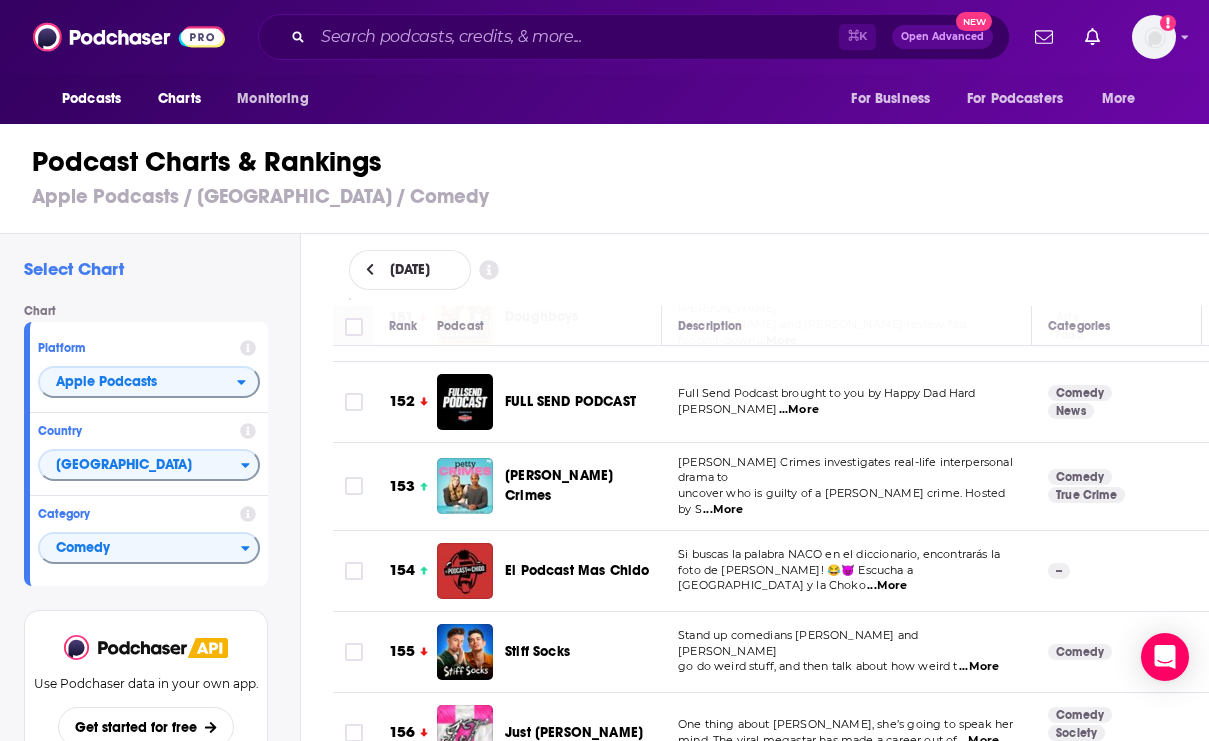 scroll, scrollTop: 12563, scrollLeft: 0, axis: vertical 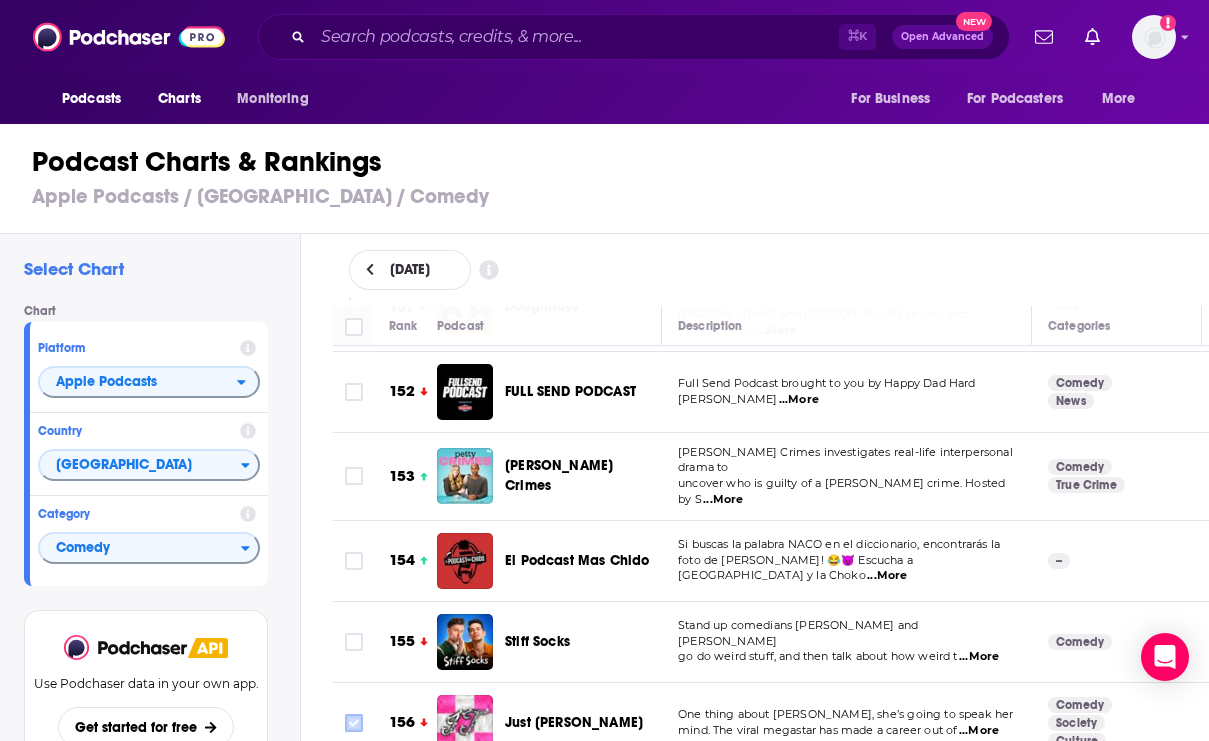 click at bounding box center (354, 723) 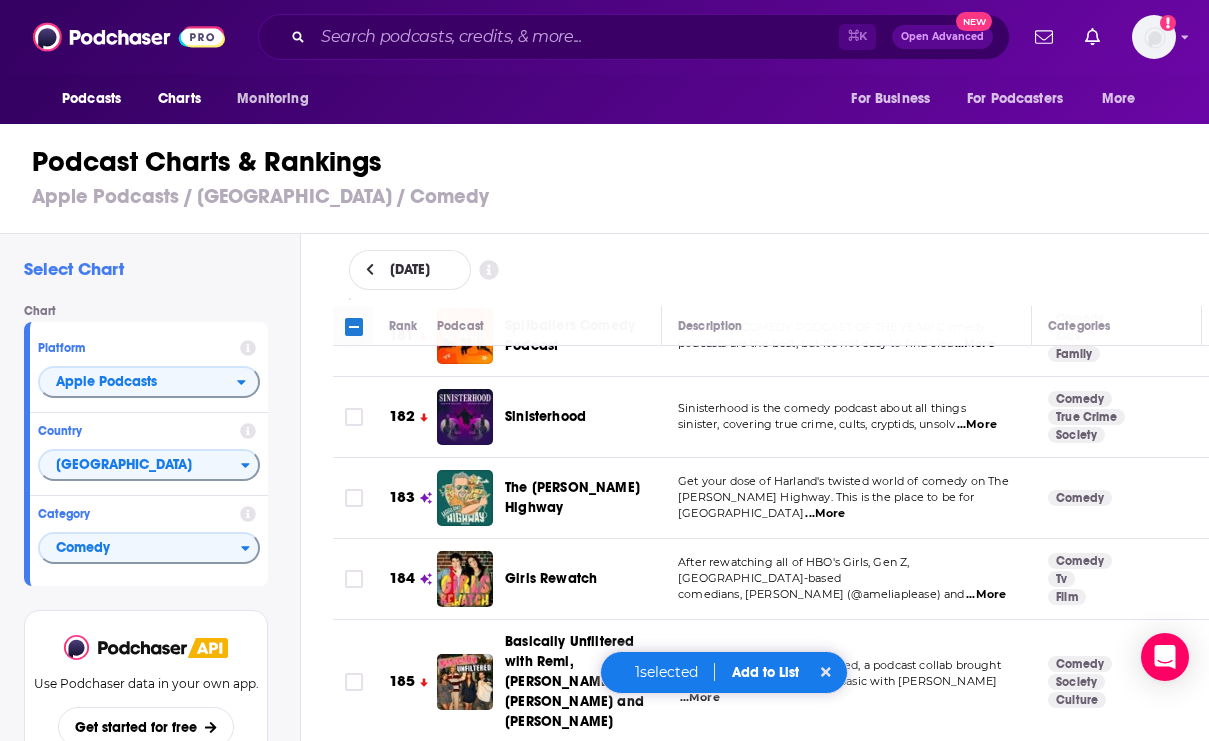 scroll, scrollTop: 15334, scrollLeft: 0, axis: vertical 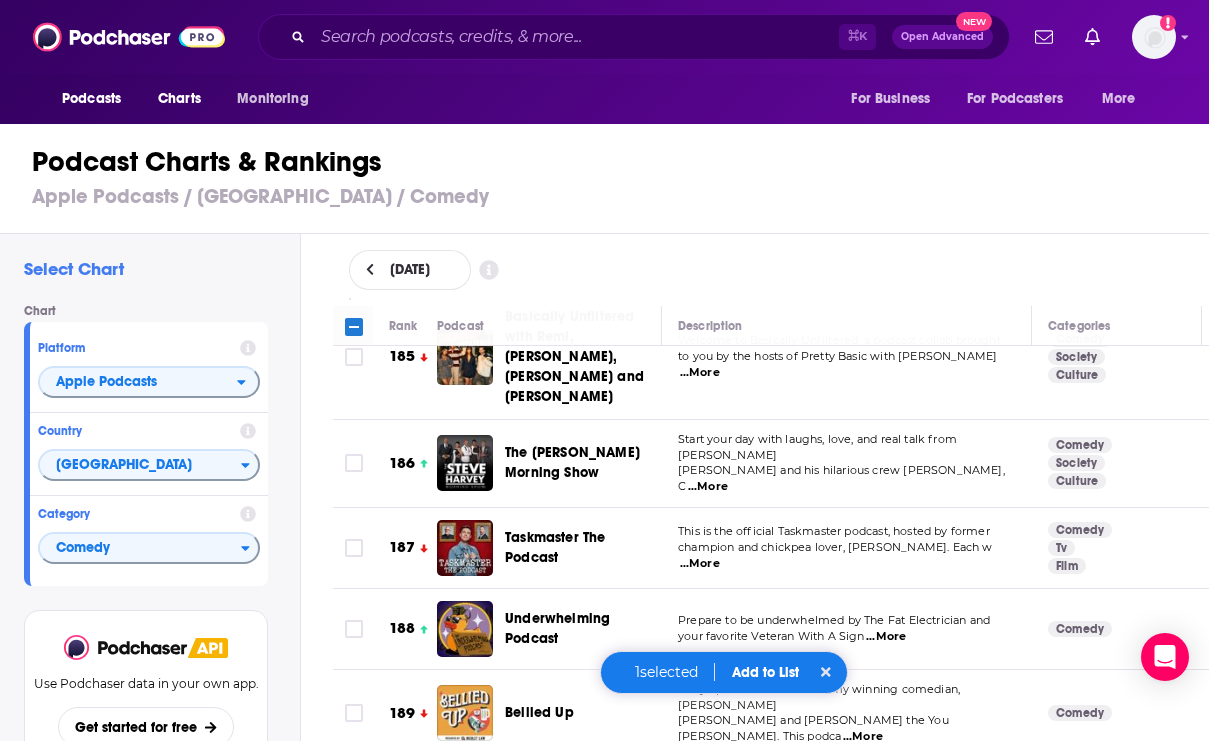 click on "Add to List" at bounding box center [765, 672] 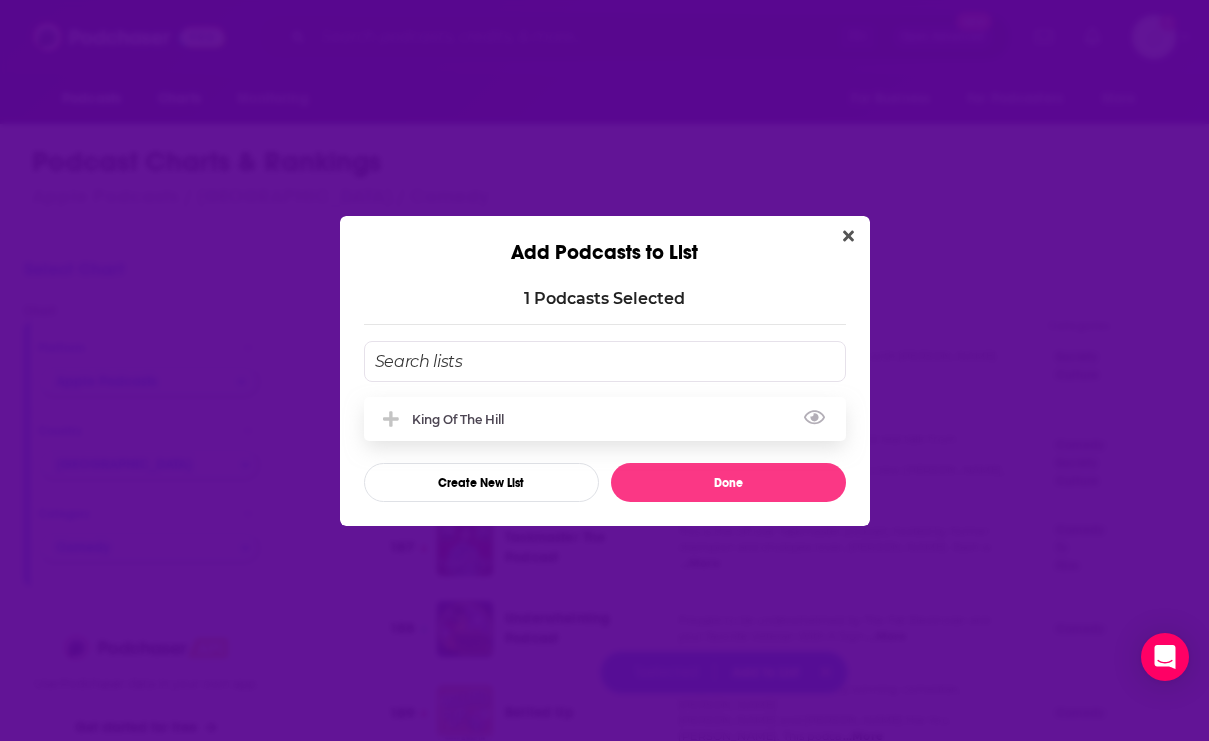 click on "King of the Hill" at bounding box center [605, 419] 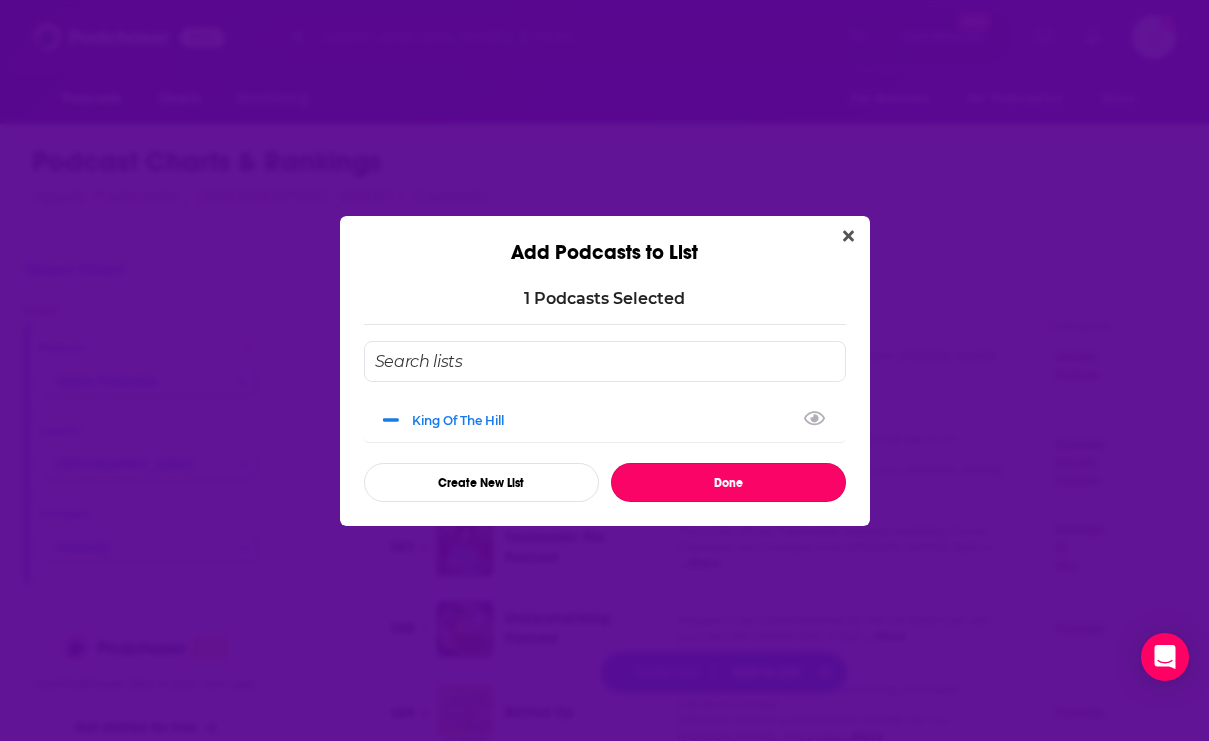 click on "Done" at bounding box center (728, 482) 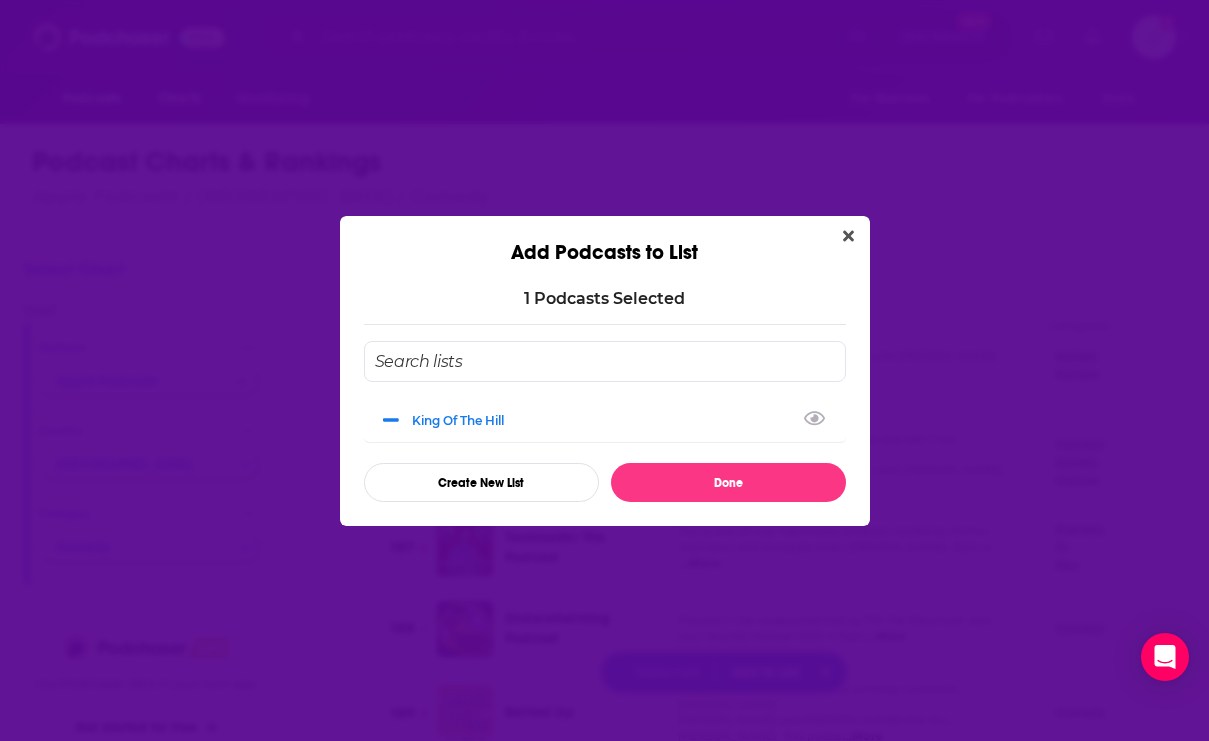 checkbox on "false" 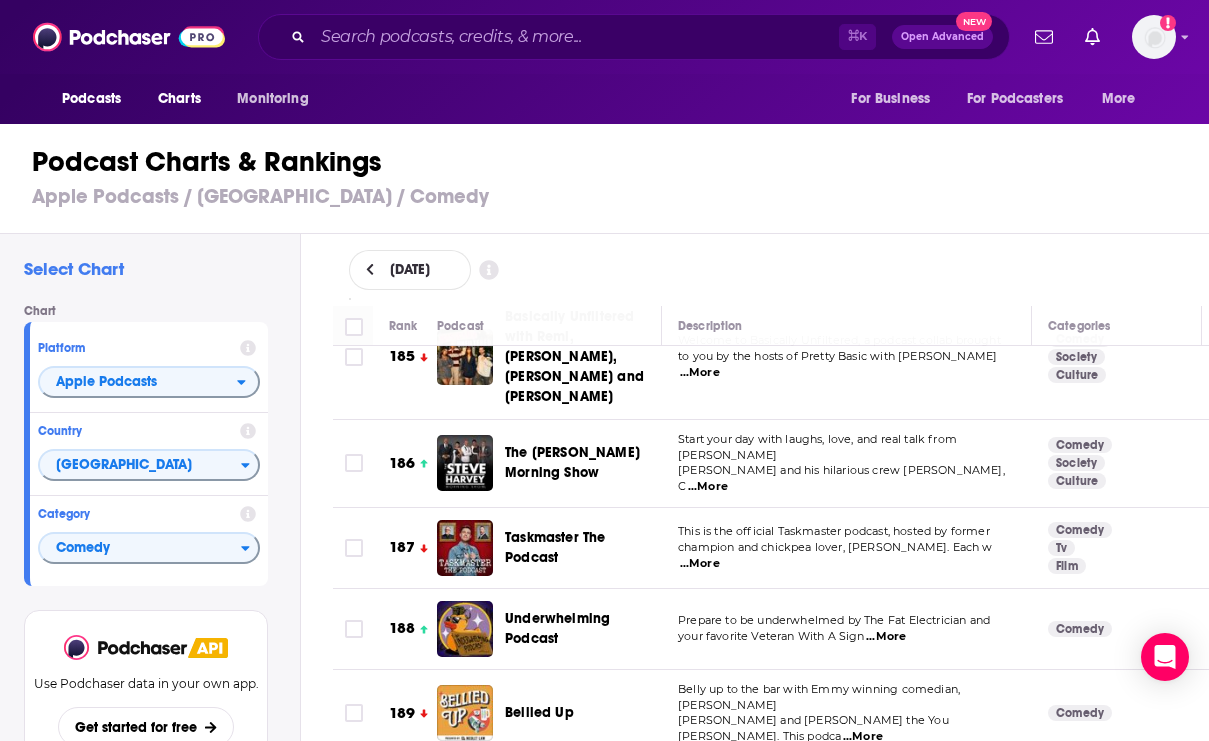 click on "⌘  K Open Advanced New" at bounding box center (634, 37) 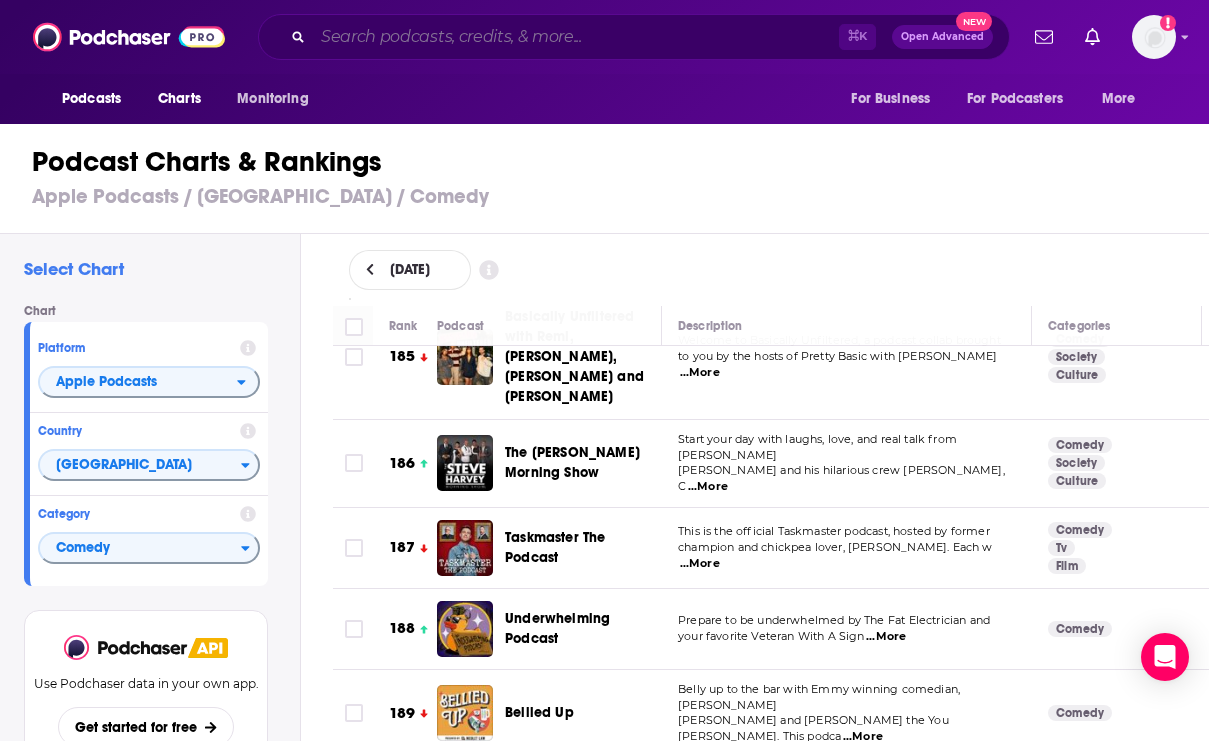 click at bounding box center (576, 37) 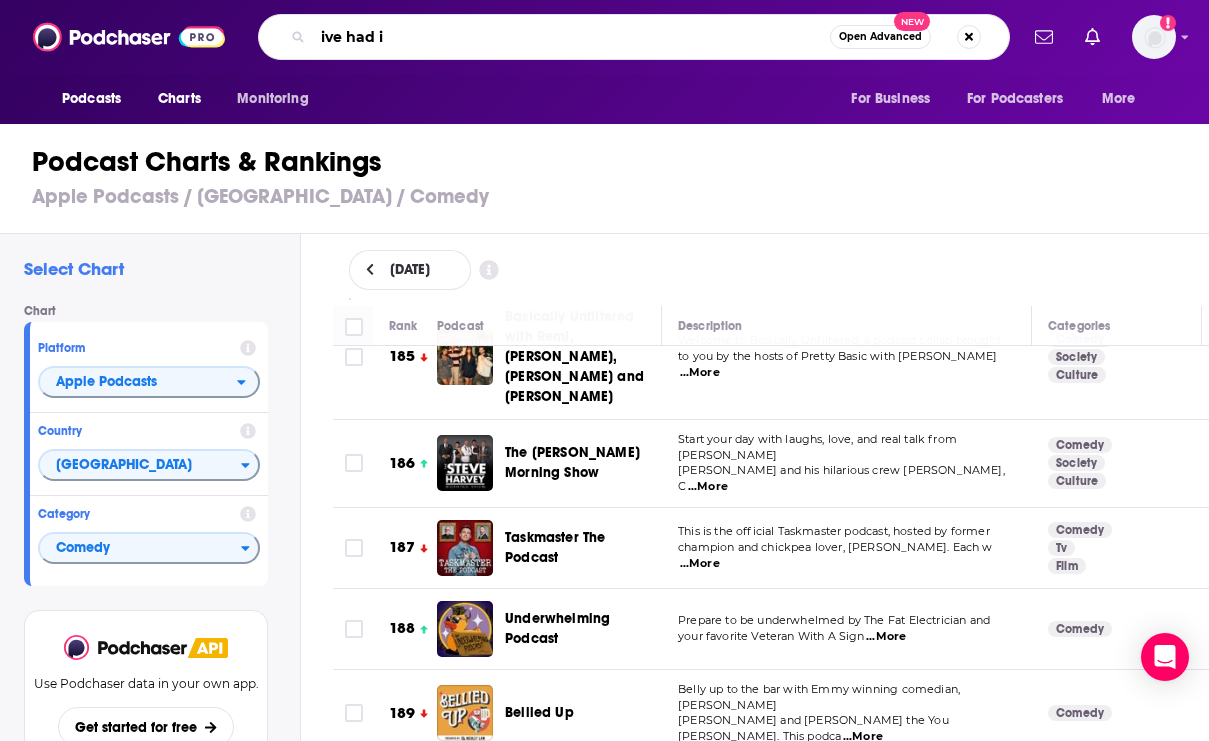 type on "ive had it" 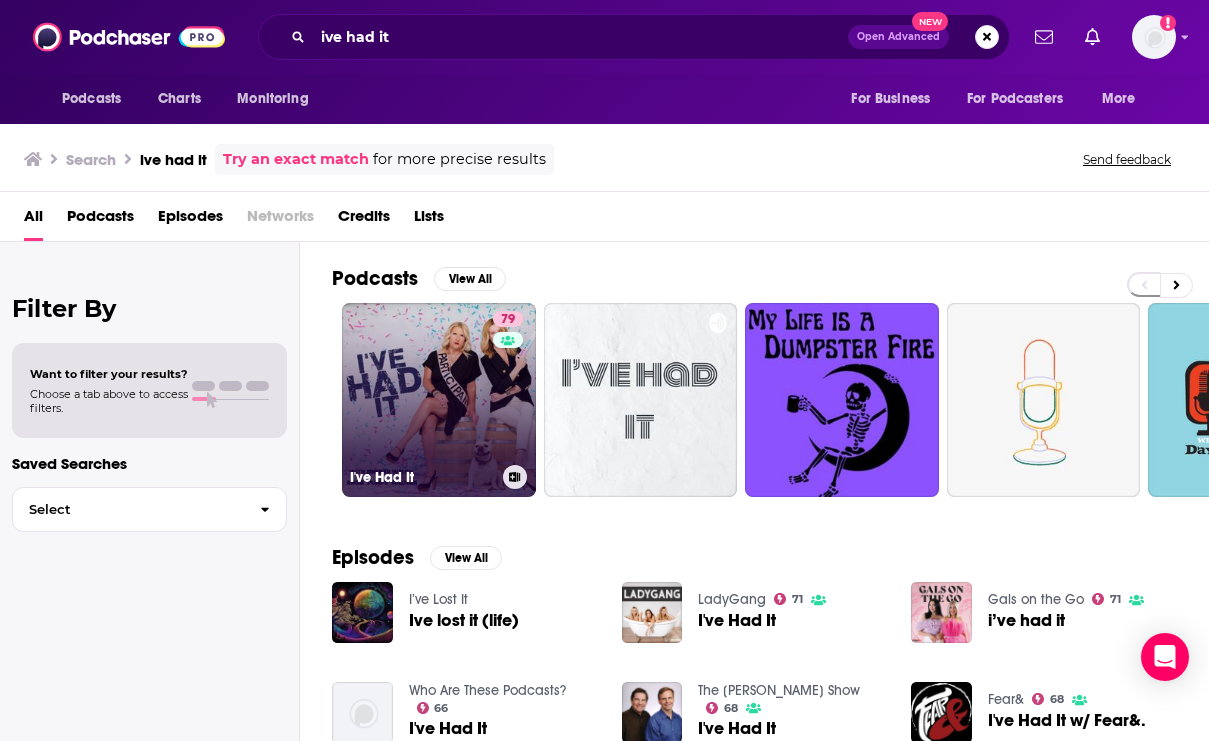 click on "79 I've Had It" at bounding box center [439, 400] 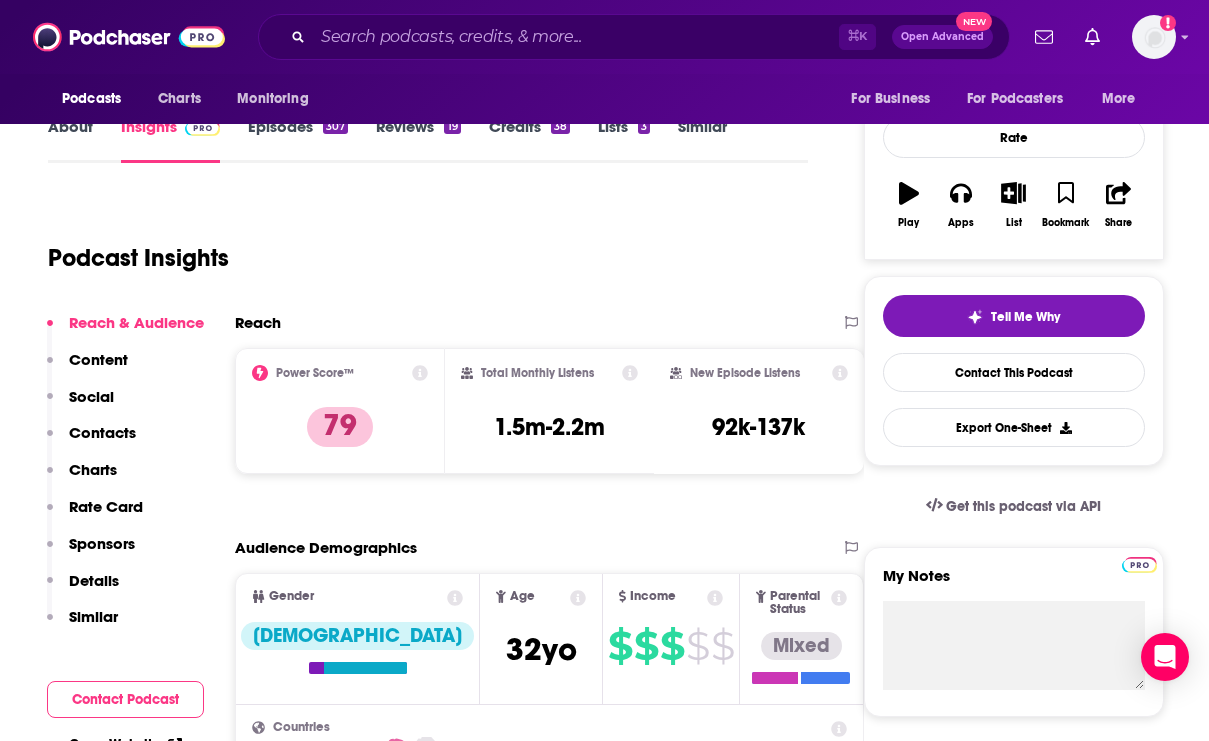 scroll, scrollTop: 260, scrollLeft: 0, axis: vertical 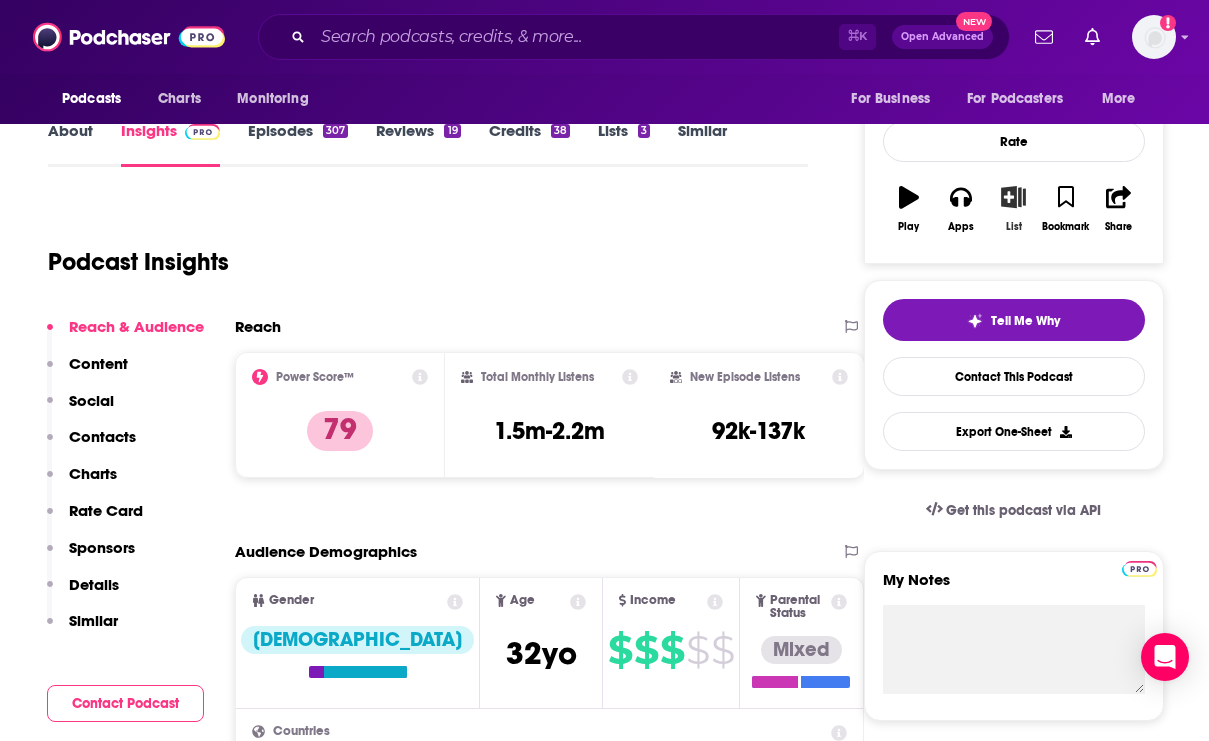 click 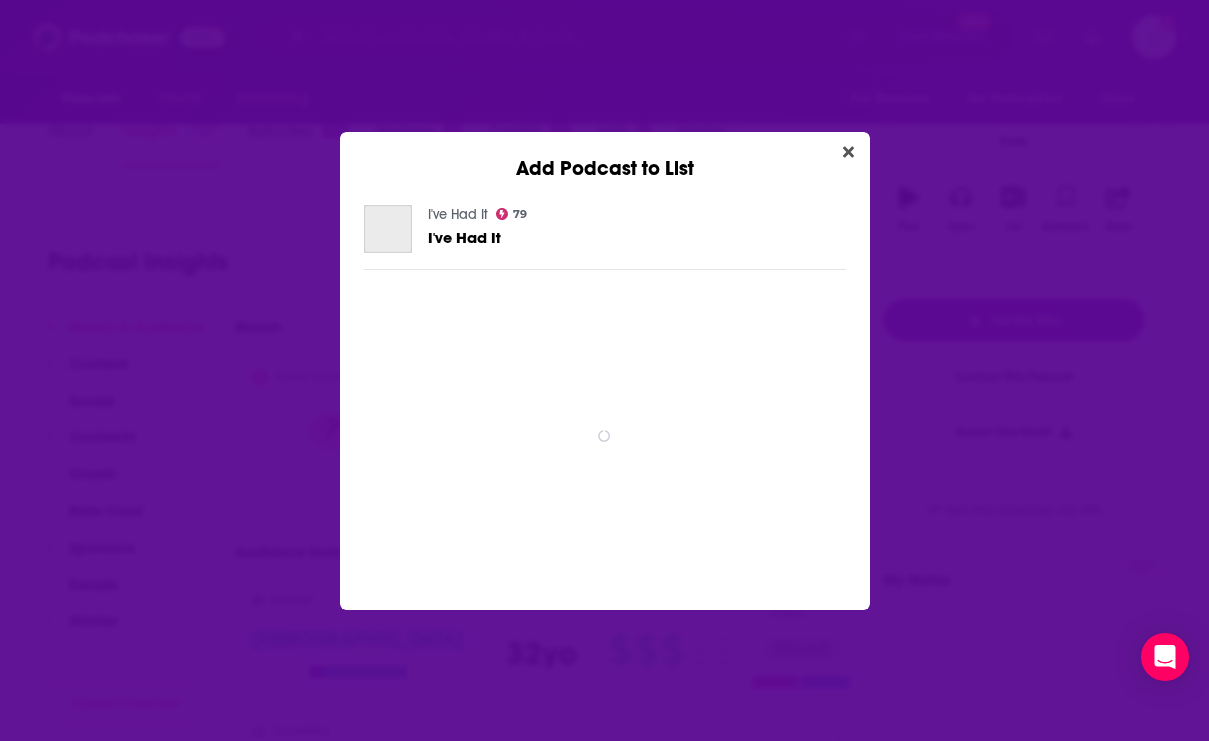 scroll, scrollTop: 0, scrollLeft: 0, axis: both 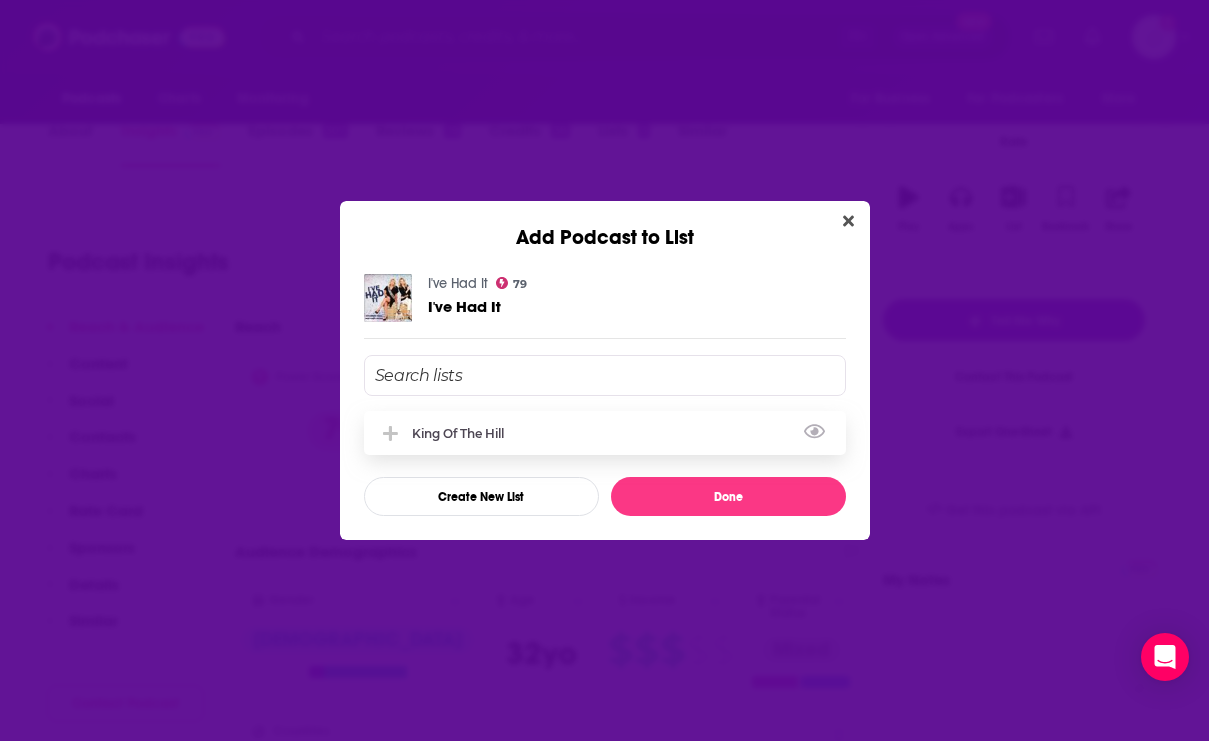 click on "King of the Hill" at bounding box center [605, 433] 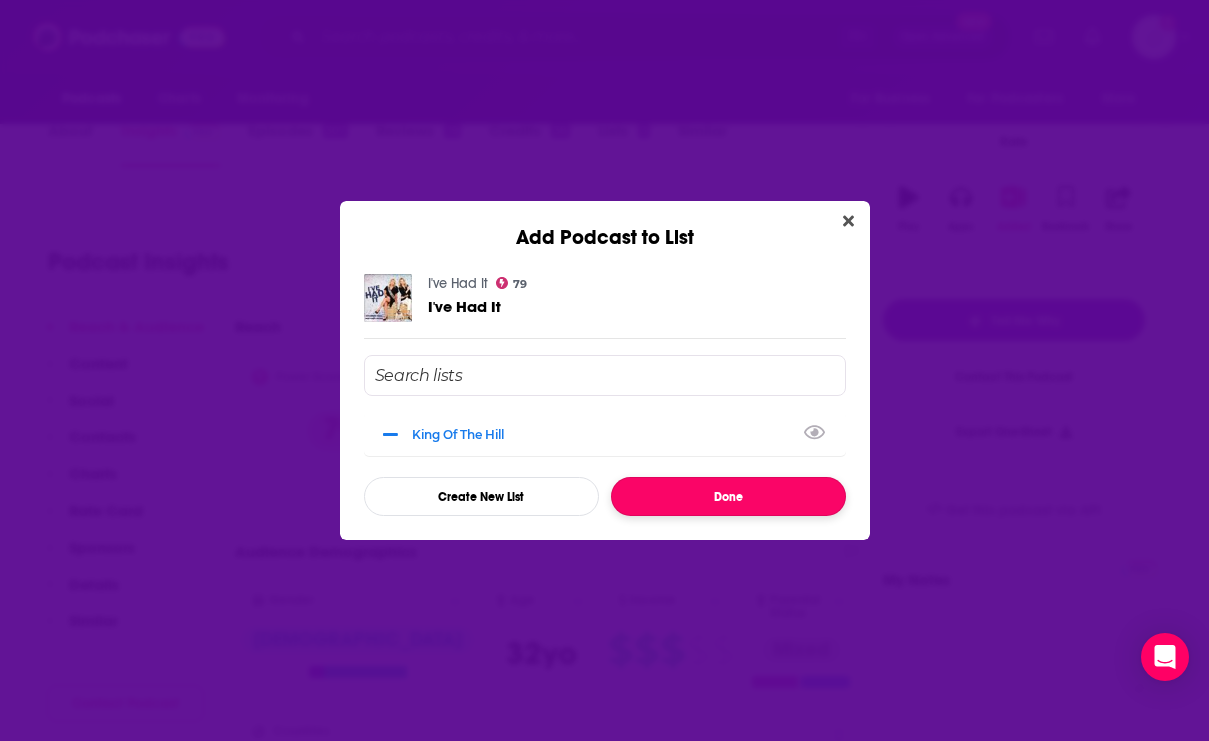 click on "Done" at bounding box center (728, 496) 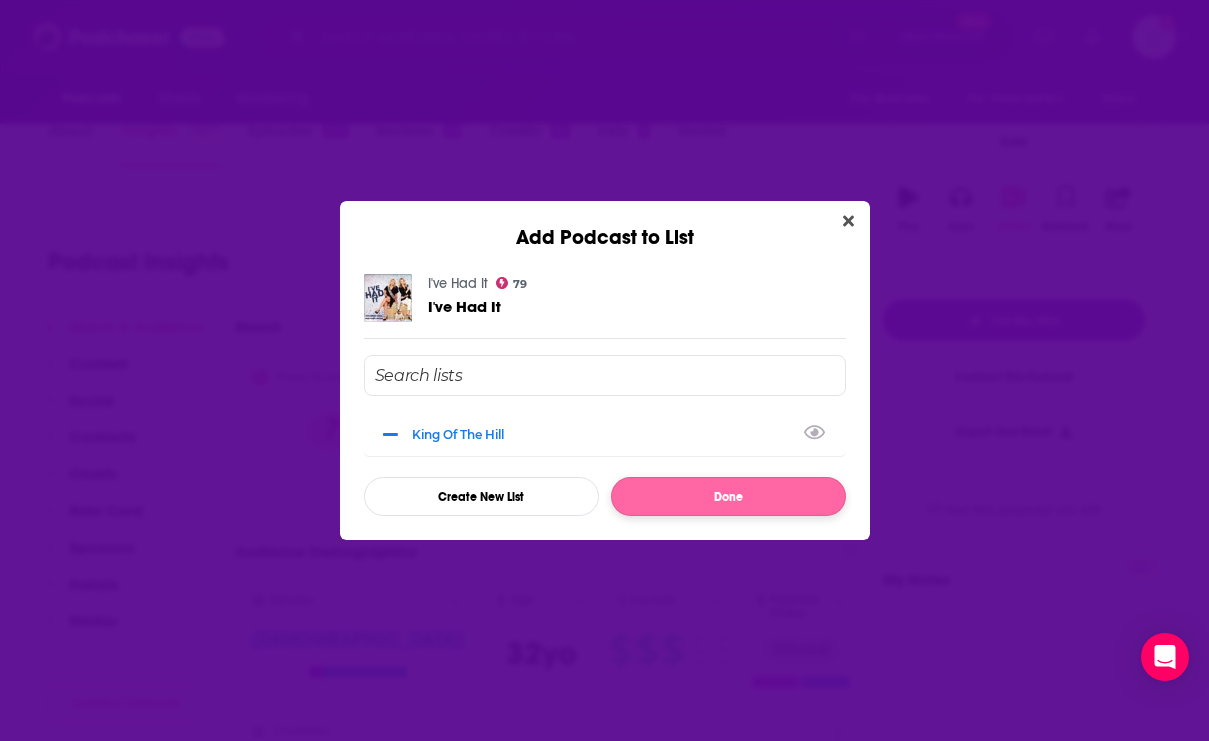scroll, scrollTop: 260, scrollLeft: 0, axis: vertical 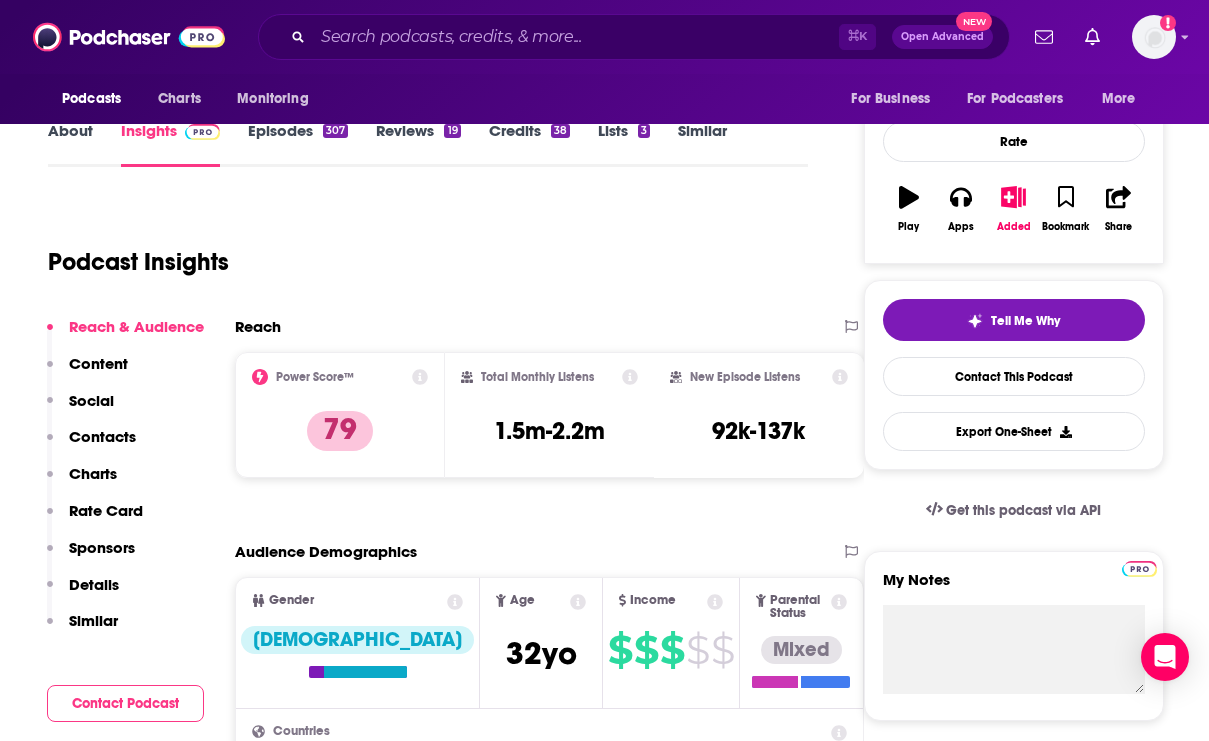 click on "Podcast Insights" at bounding box center [420, 250] 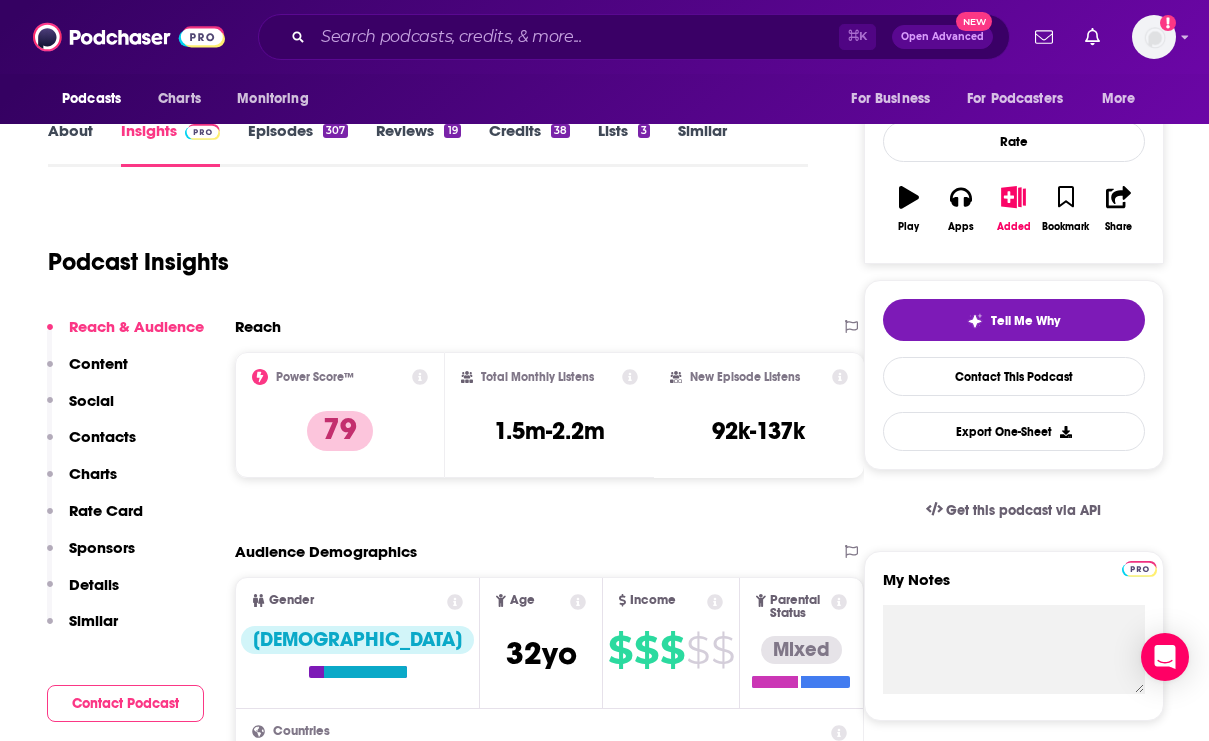 scroll, scrollTop: 0, scrollLeft: 0, axis: both 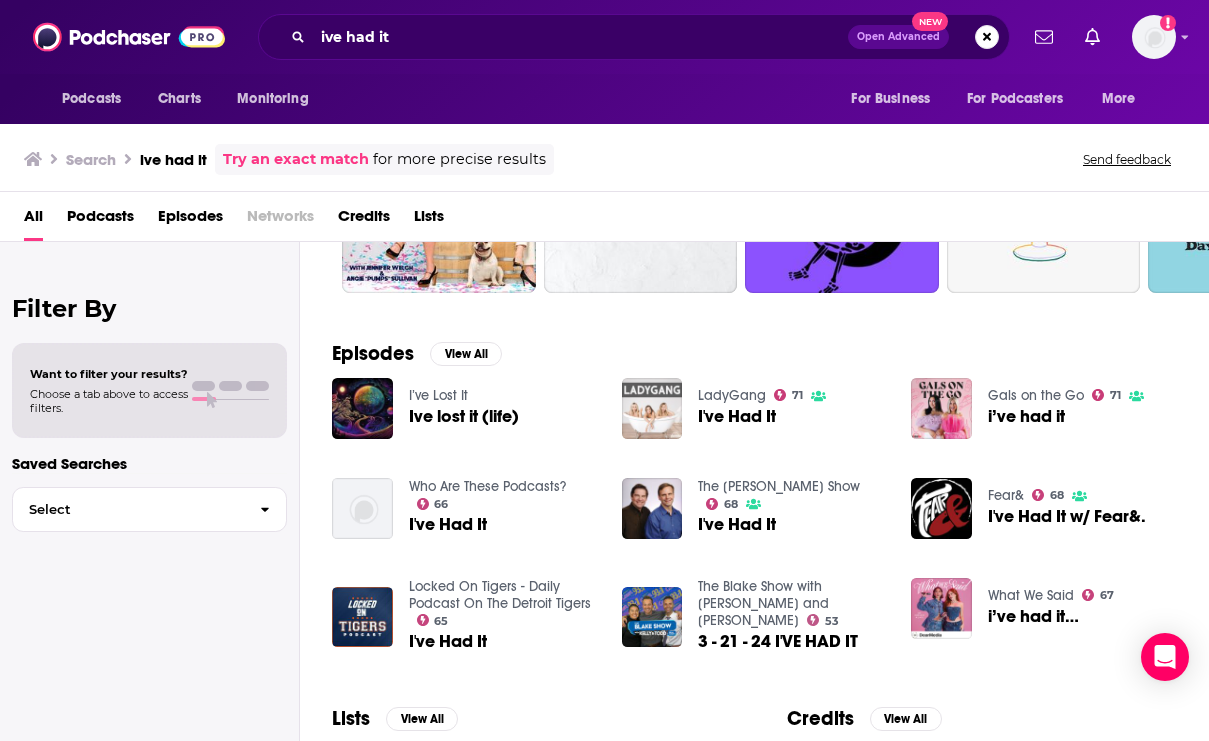 click at bounding box center [652, 408] 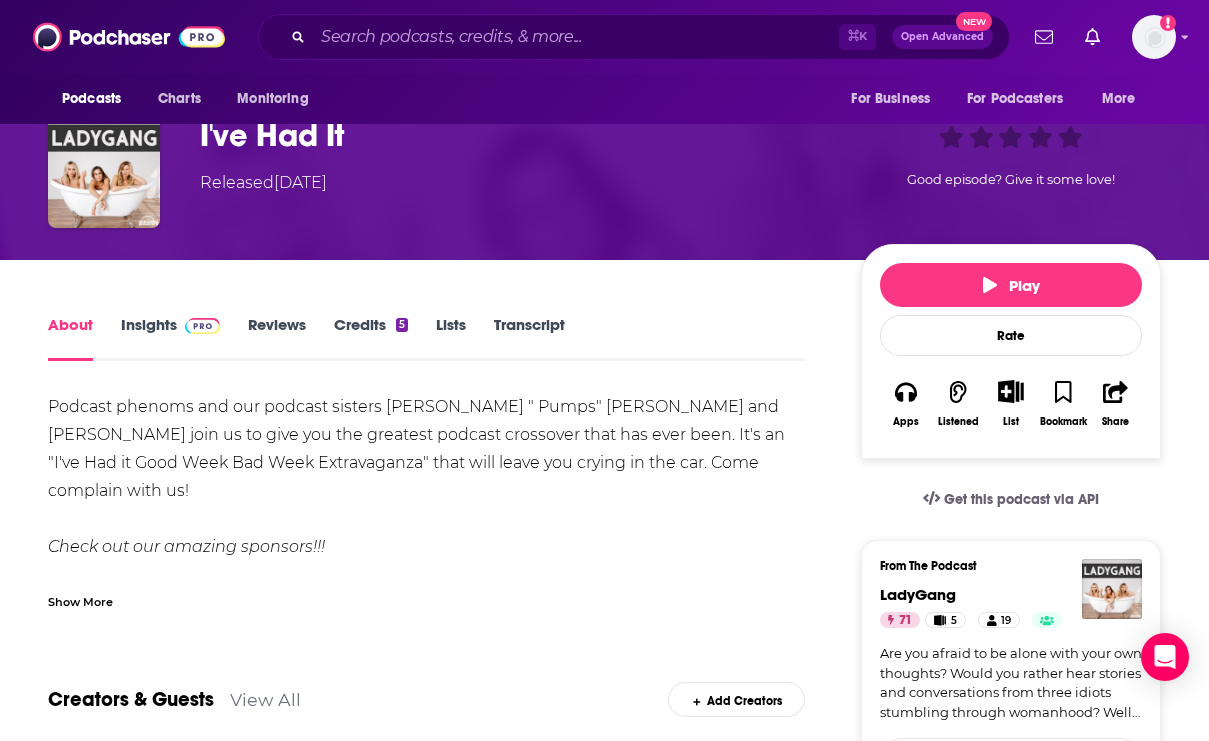scroll, scrollTop: 0, scrollLeft: 0, axis: both 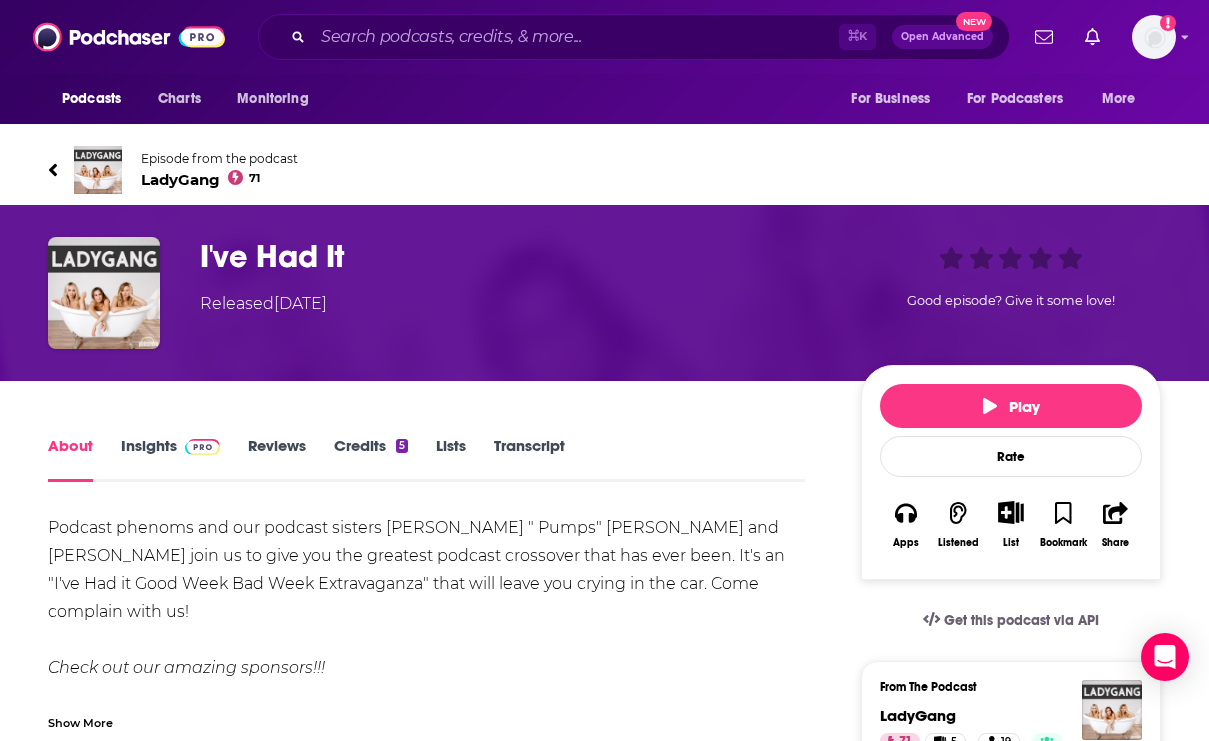 click on "Insights" at bounding box center [170, 459] 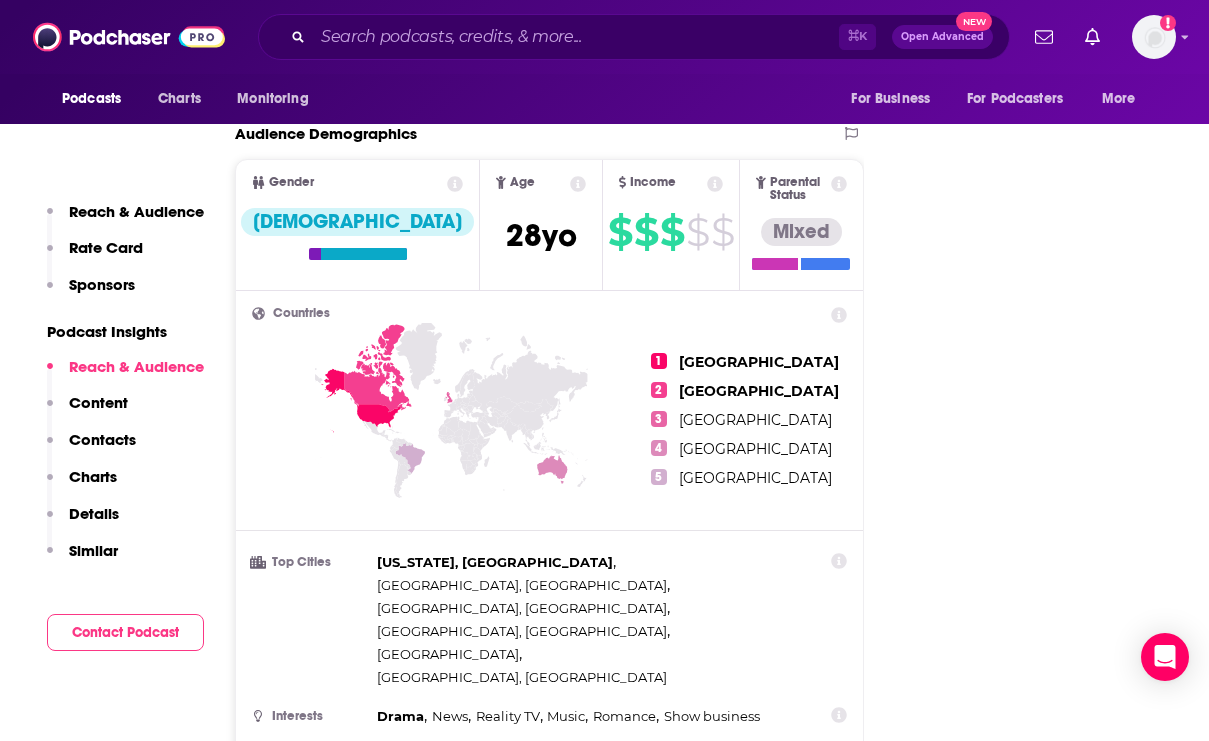 scroll, scrollTop: 2248, scrollLeft: 0, axis: vertical 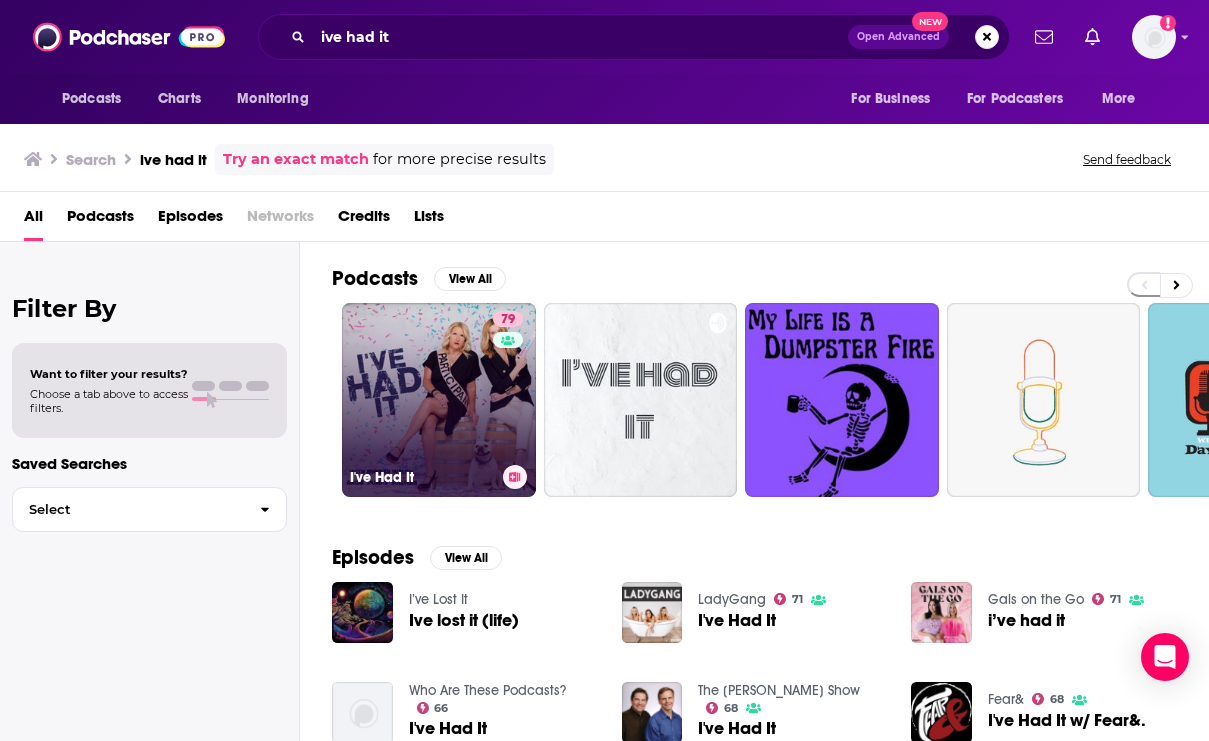 click on "79 I've Had It" at bounding box center (439, 400) 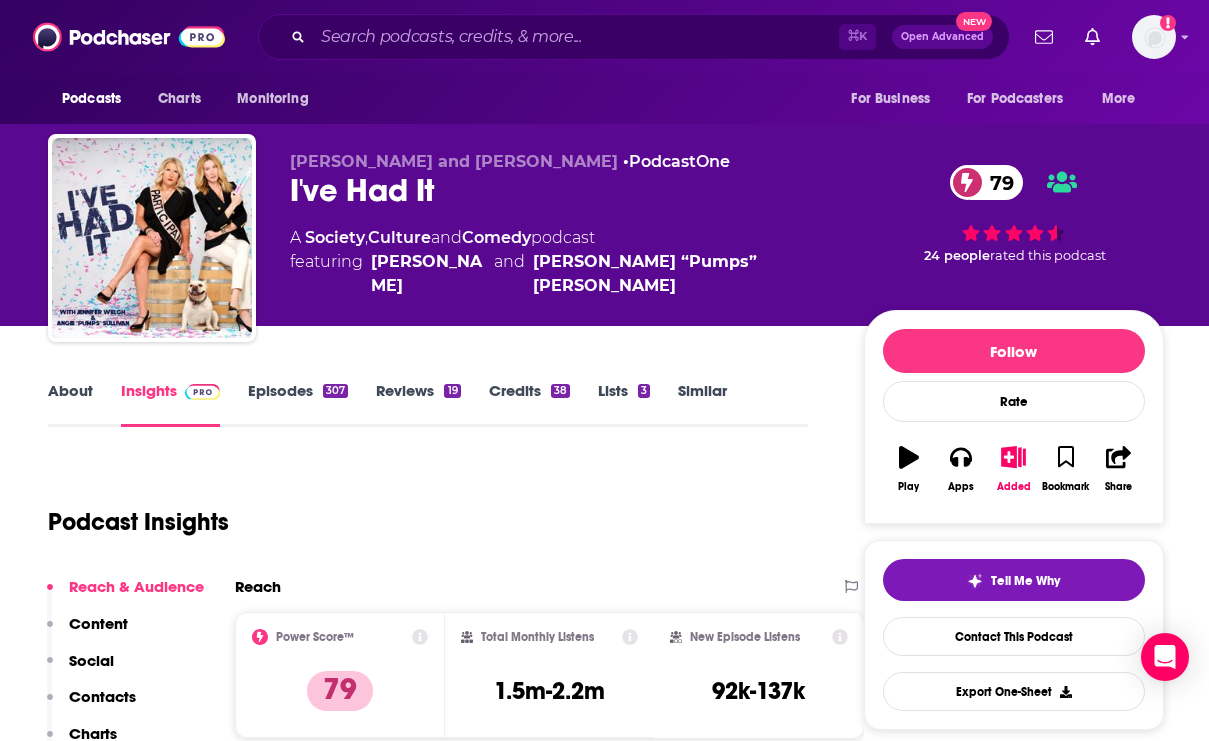 click on "Similar" at bounding box center (702, 404) 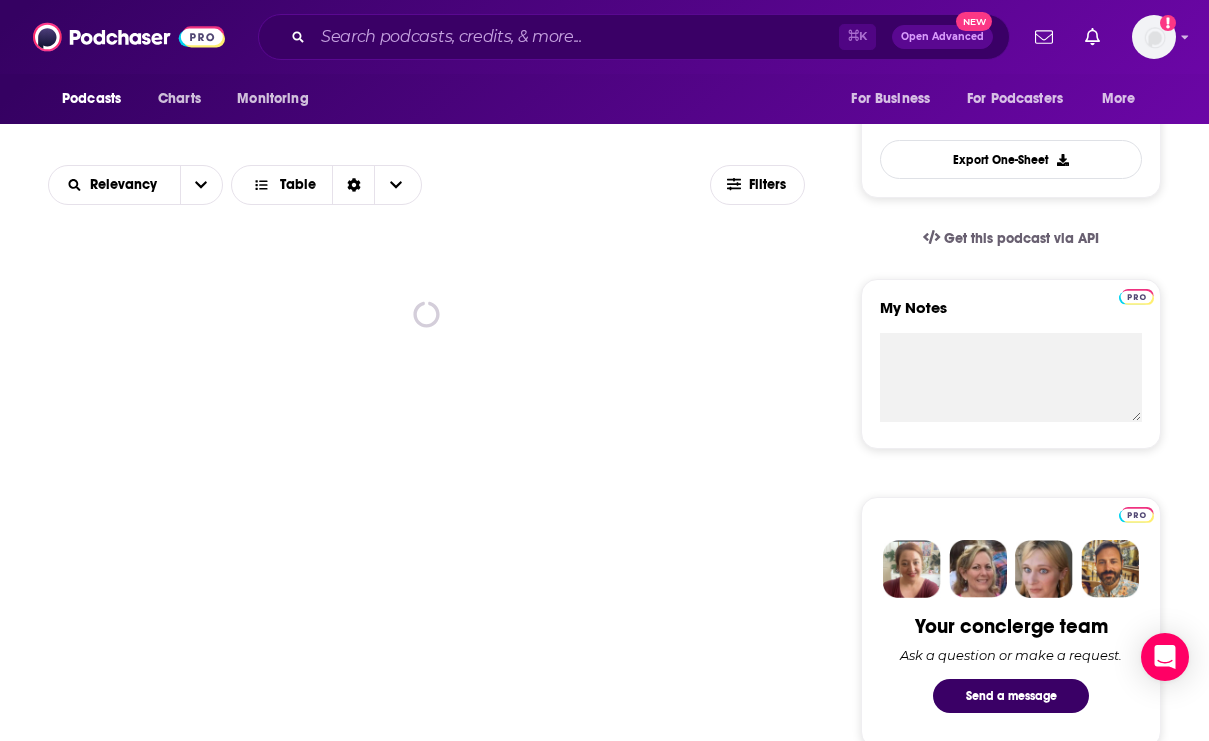 scroll, scrollTop: 520, scrollLeft: 0, axis: vertical 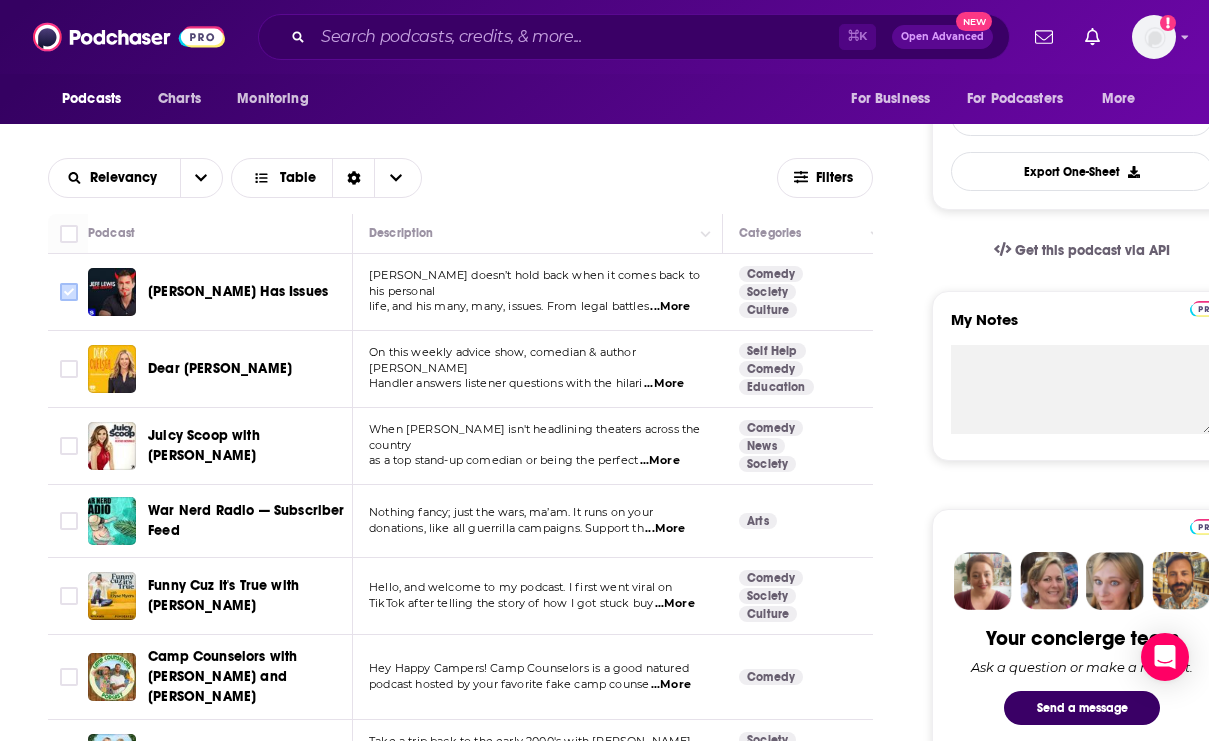 click at bounding box center (69, 292) 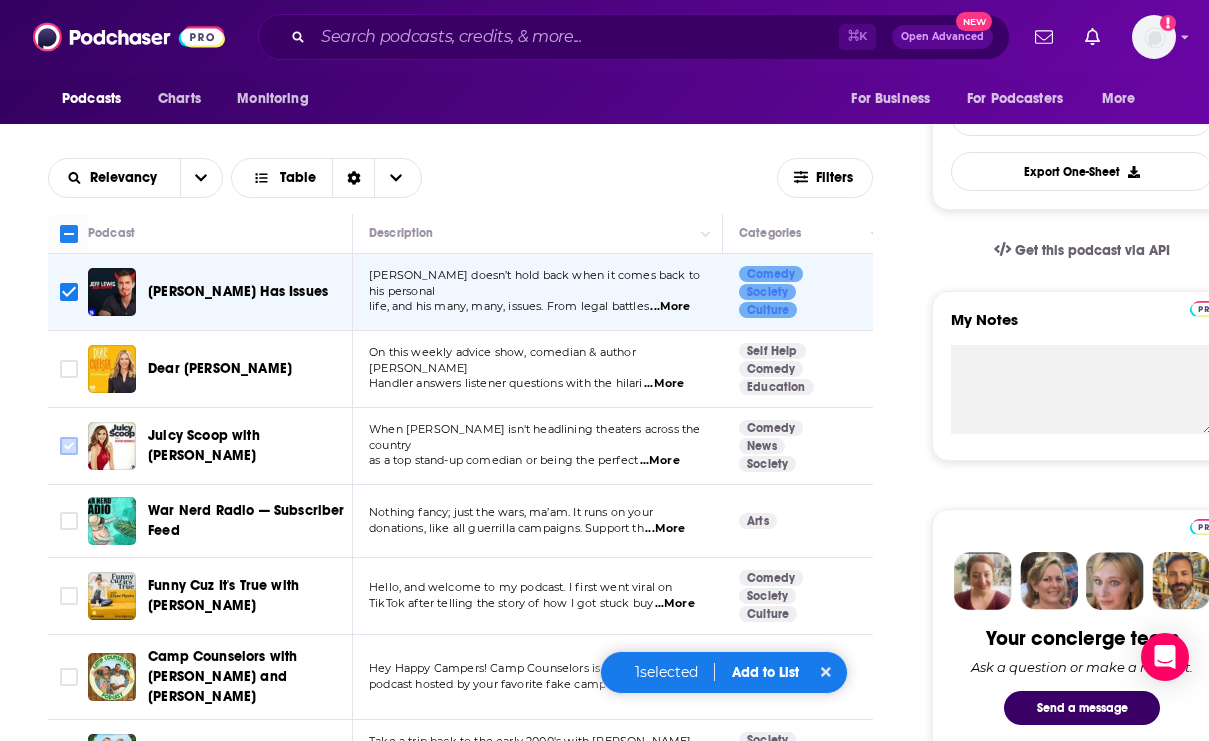 click at bounding box center [69, 446] 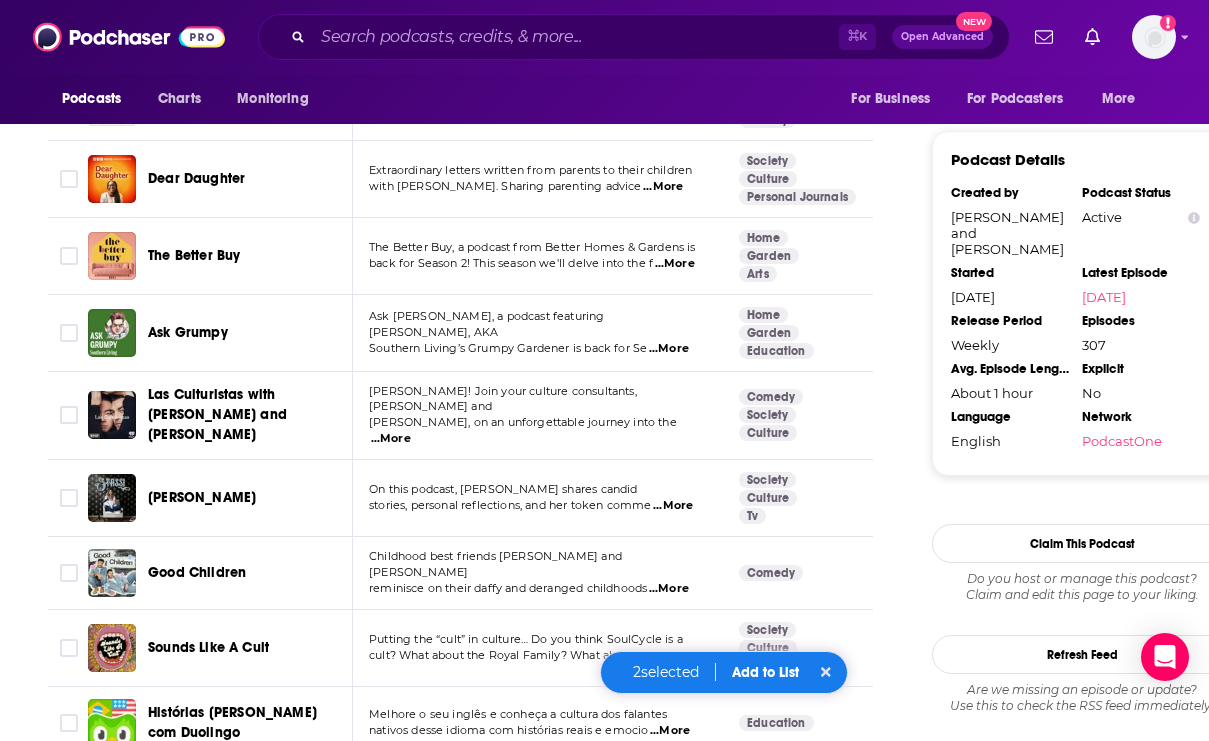 scroll, scrollTop: 1837, scrollLeft: 0, axis: vertical 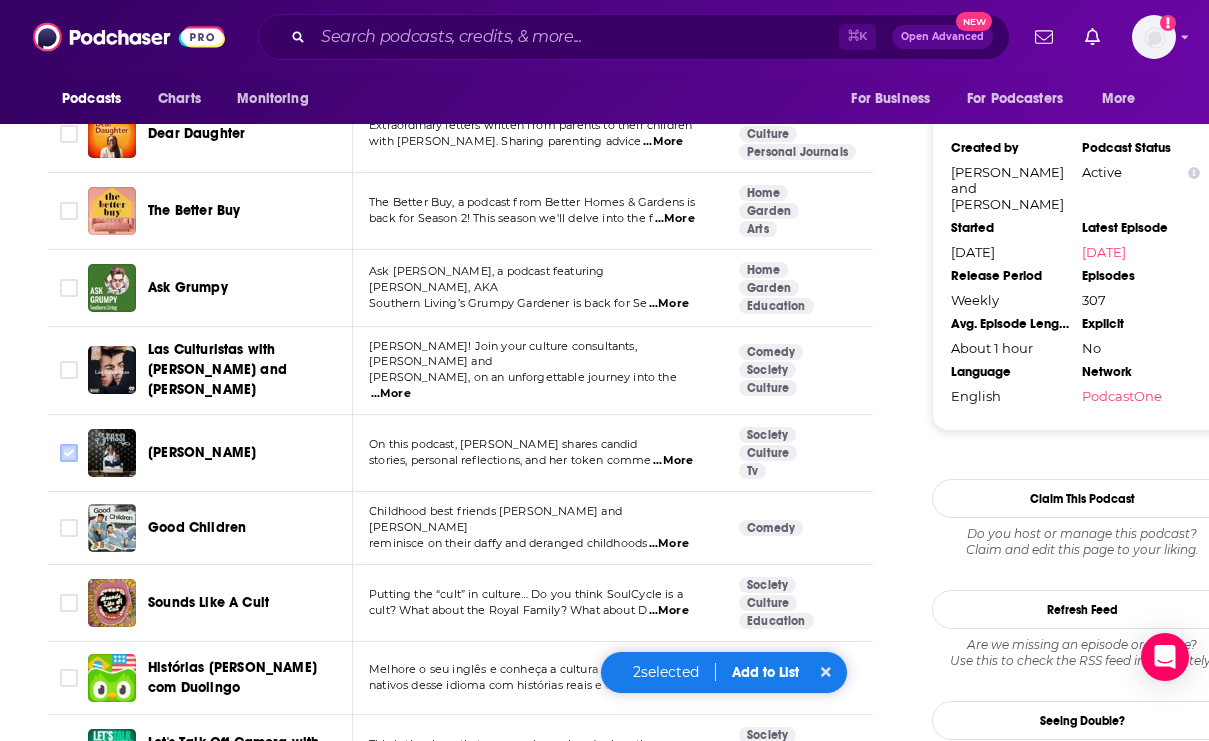click at bounding box center [69, 453] 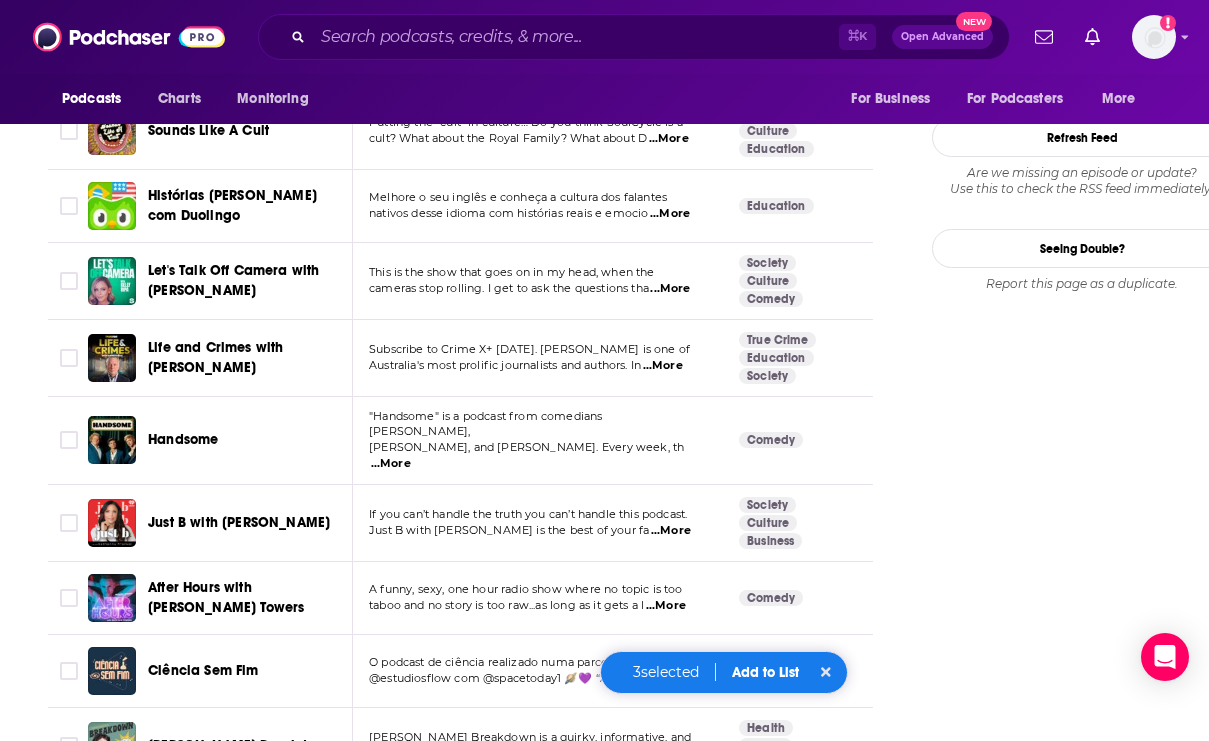 scroll, scrollTop: 2396, scrollLeft: 0, axis: vertical 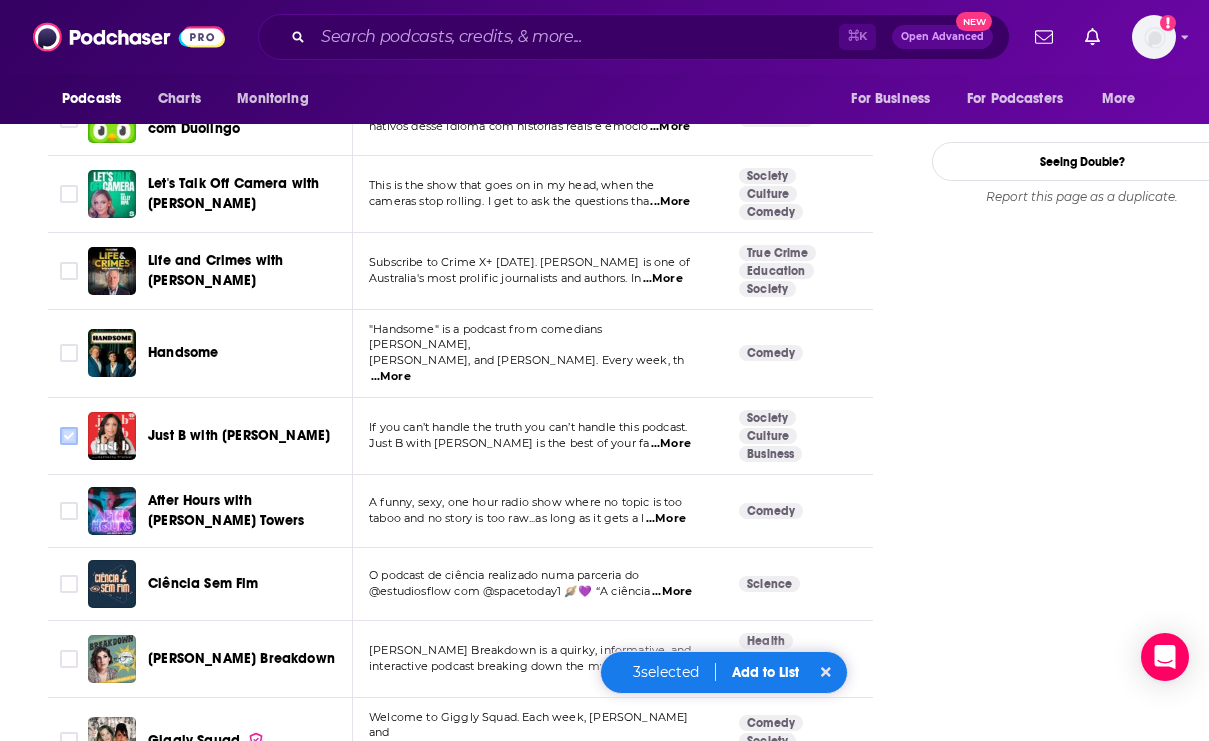 click at bounding box center [69, 436] 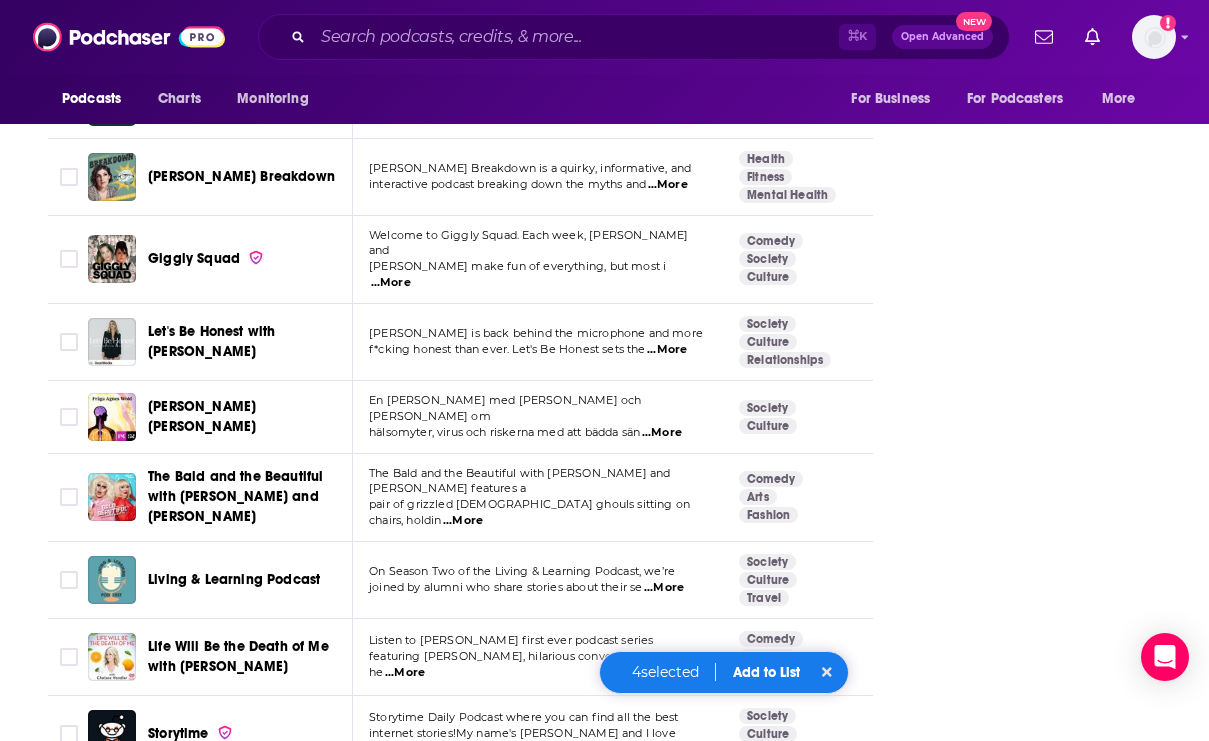 scroll, scrollTop: 2903, scrollLeft: 0, axis: vertical 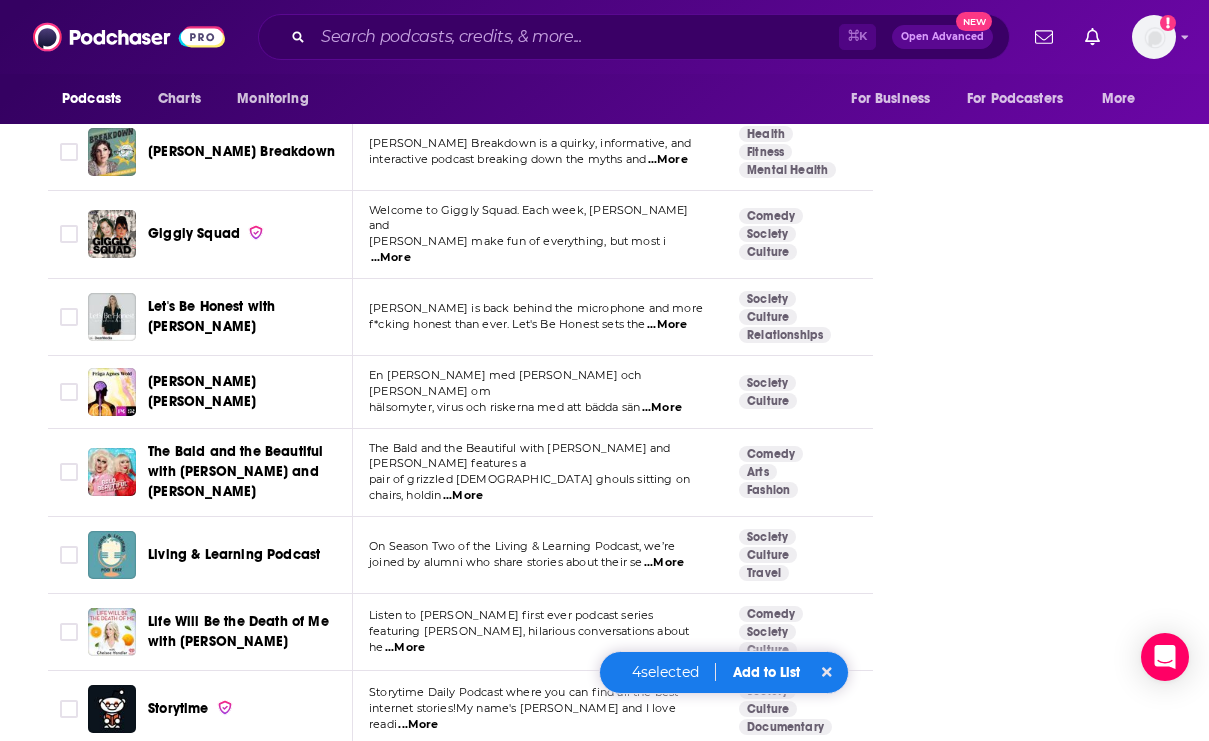 click on "Add to List" at bounding box center (766, 672) 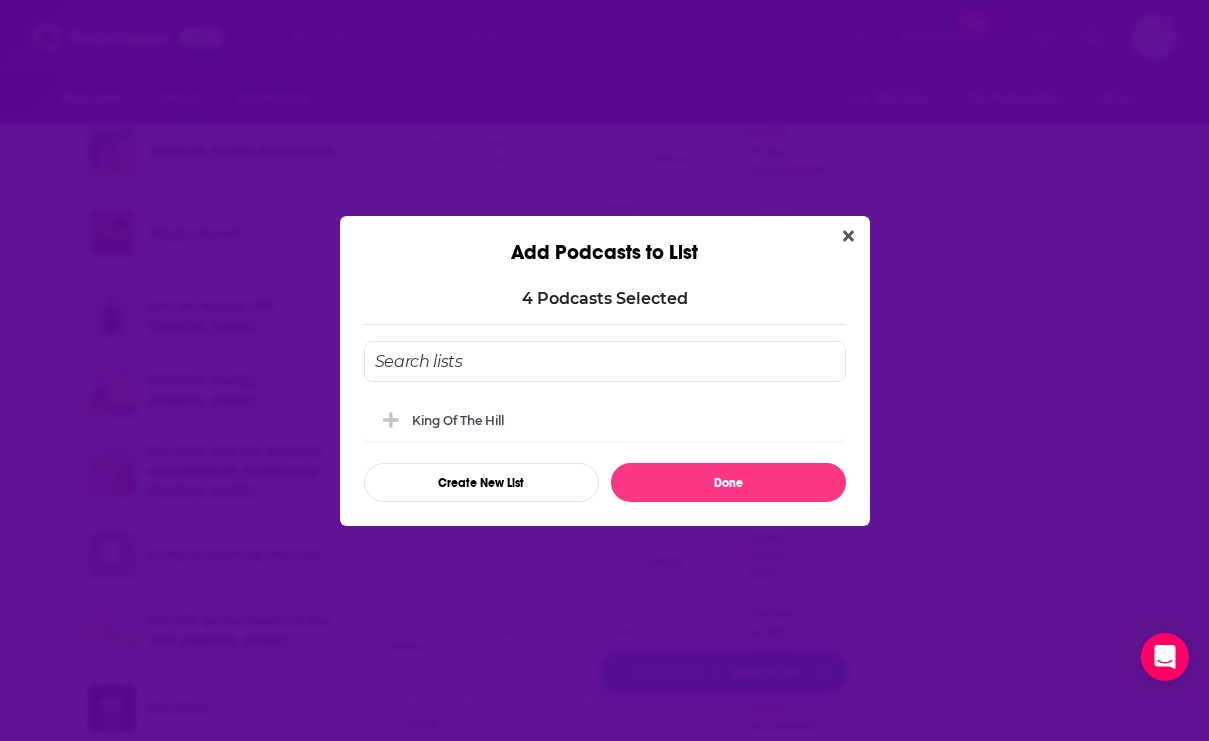 scroll, scrollTop: 0, scrollLeft: 0, axis: both 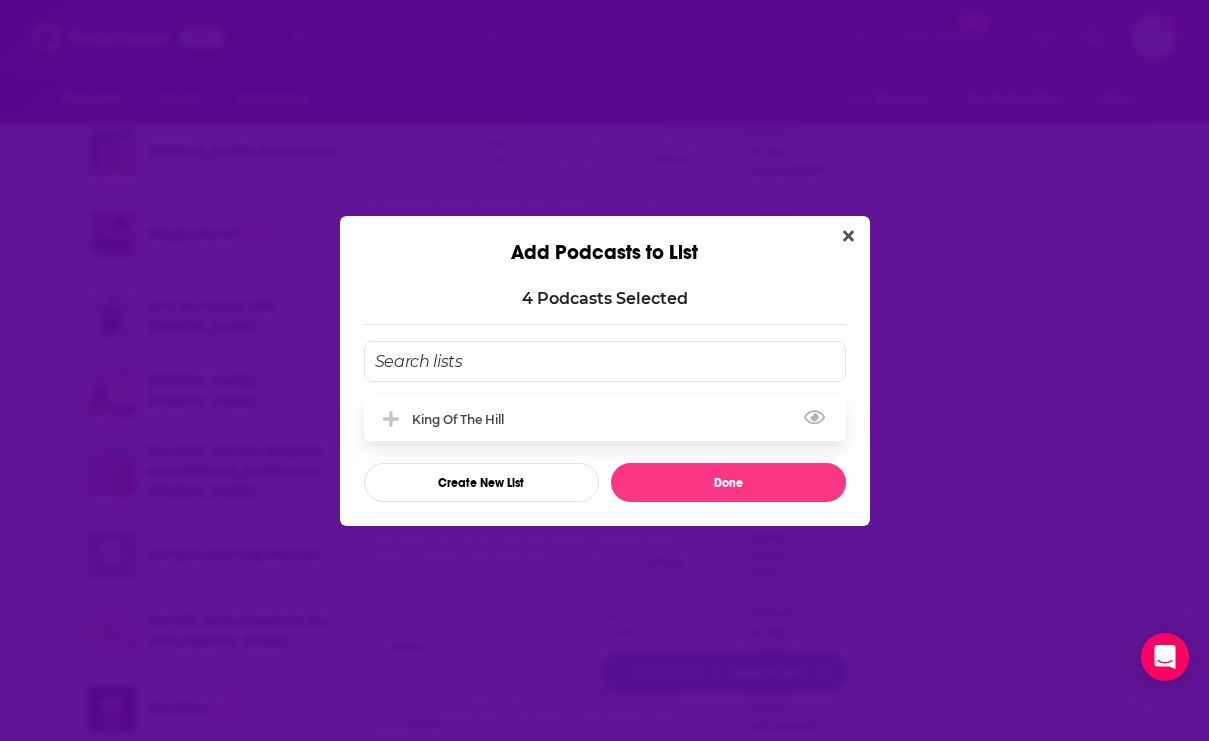 click on "King of the Hill" at bounding box center [605, 419] 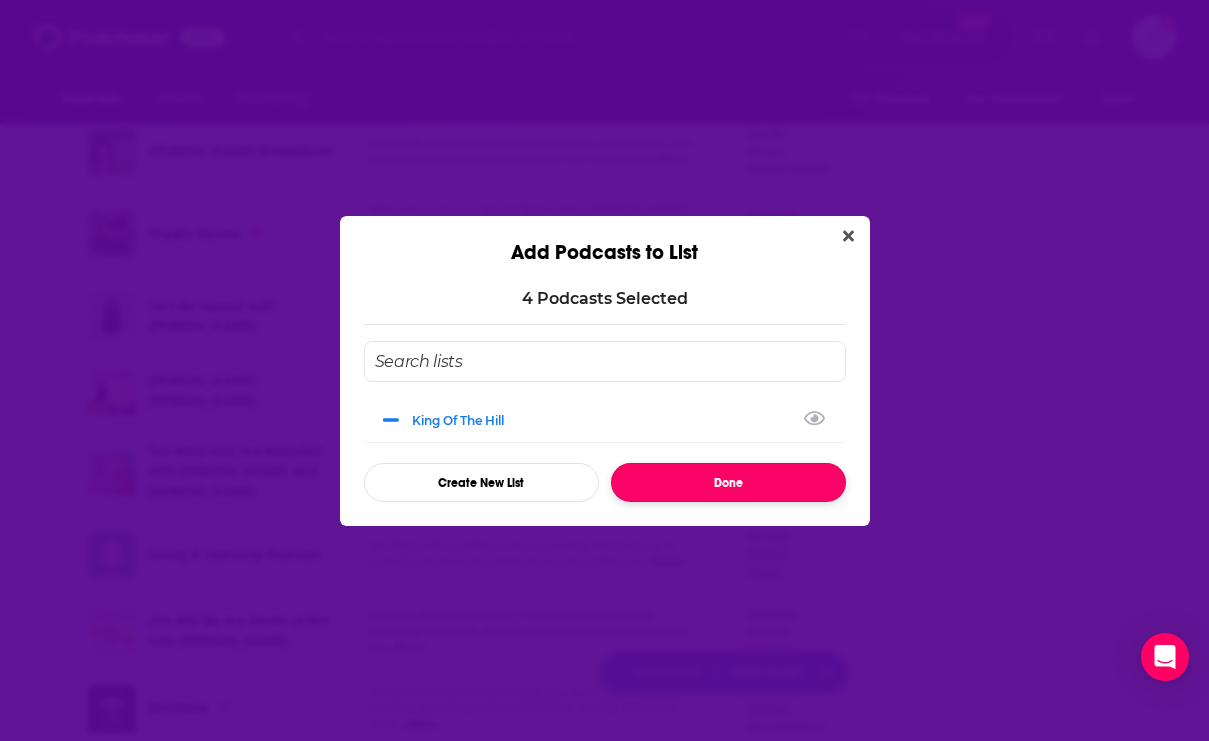click on "Done" at bounding box center [728, 482] 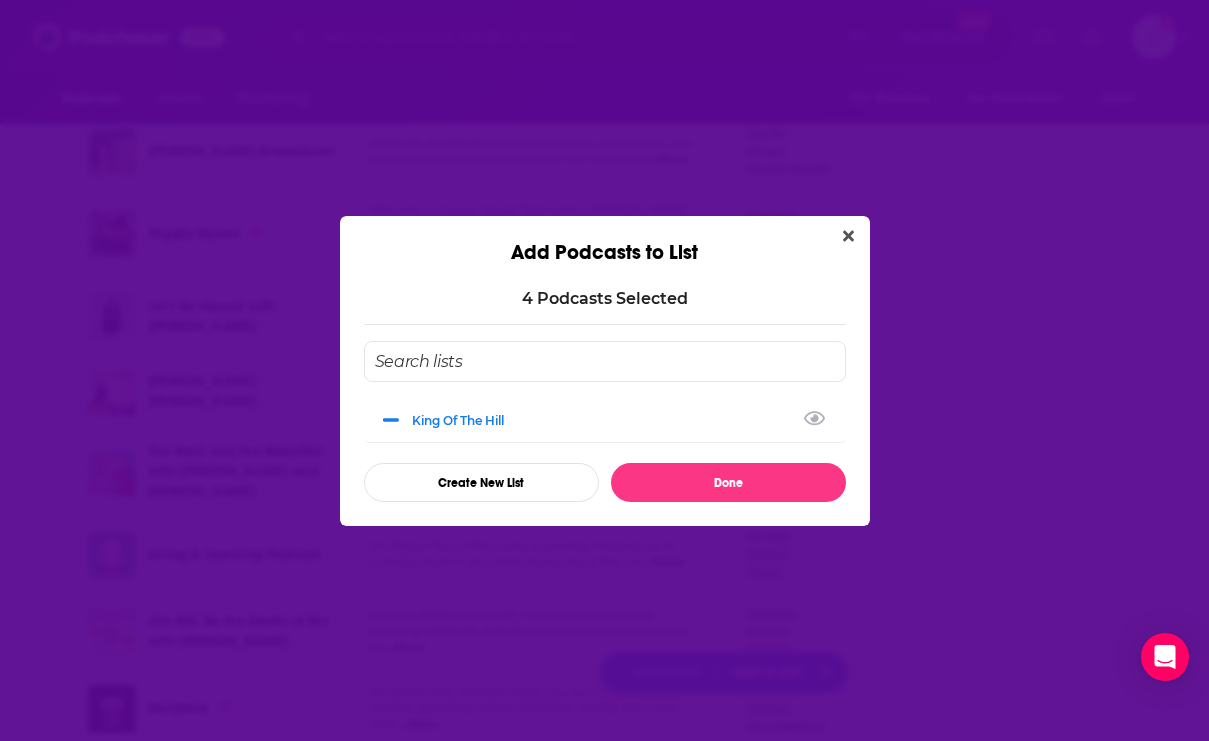 checkbox on "false" 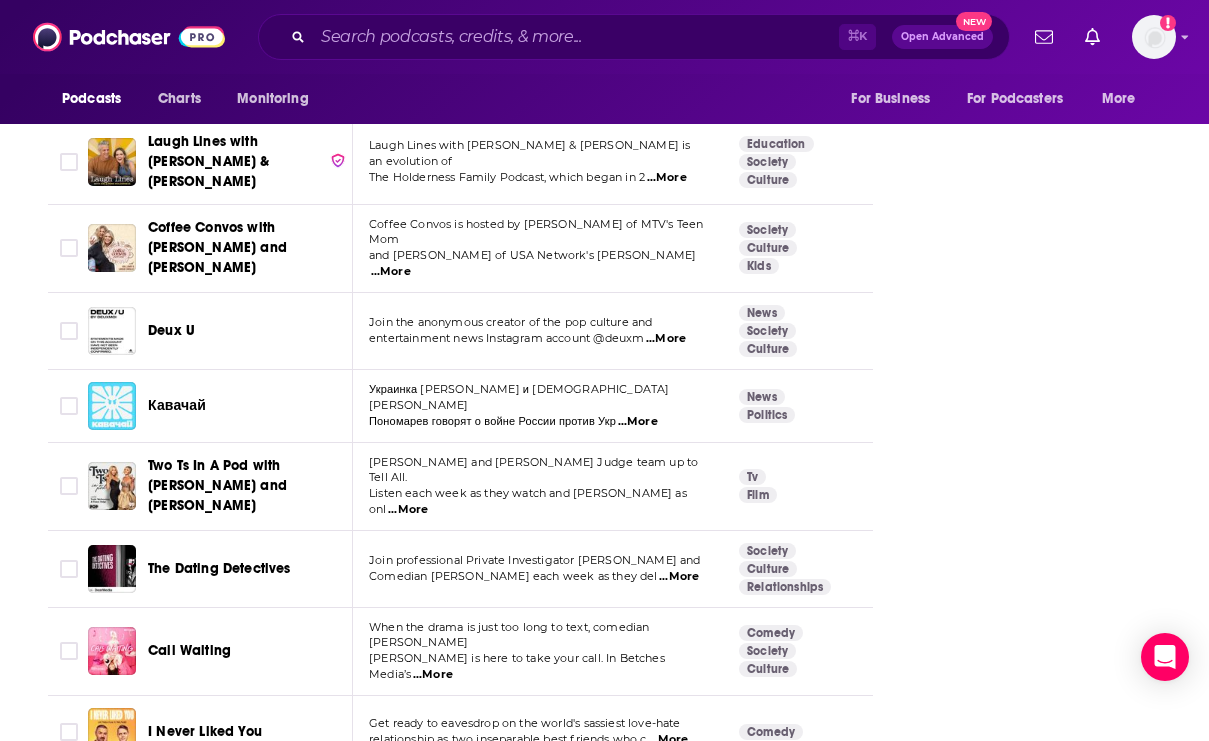 scroll, scrollTop: 3603, scrollLeft: 0, axis: vertical 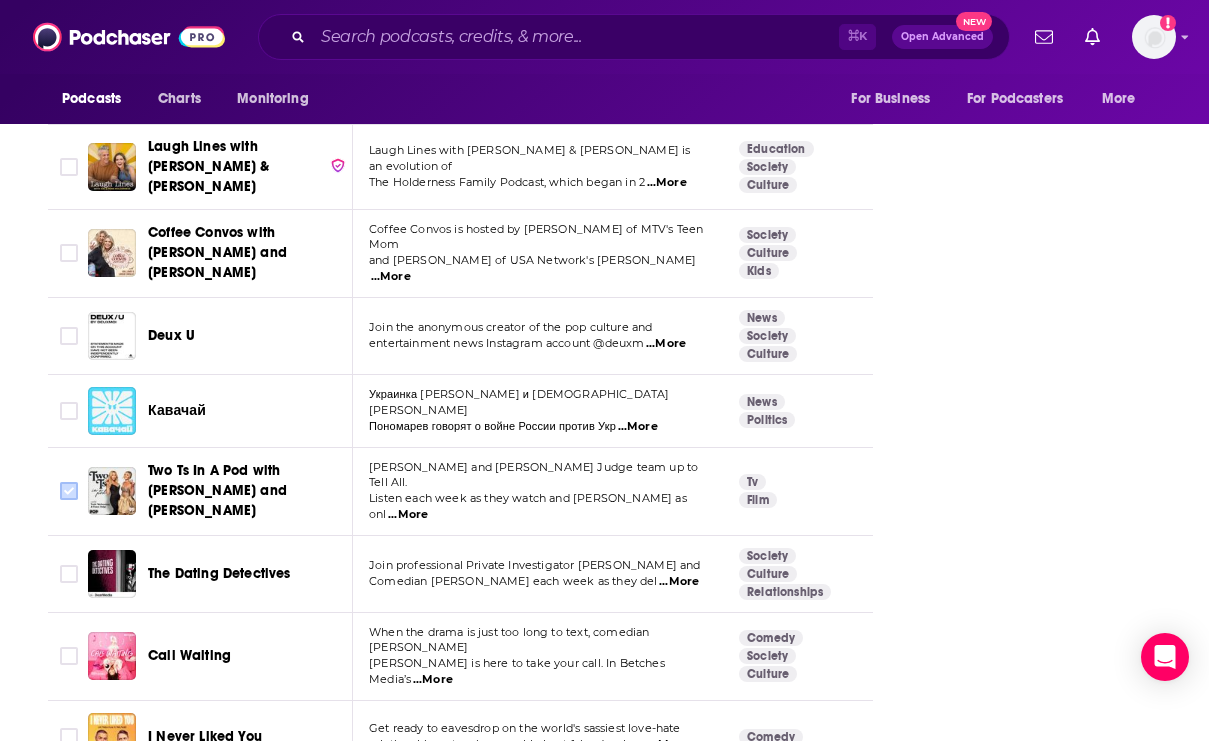 click at bounding box center [69, 491] 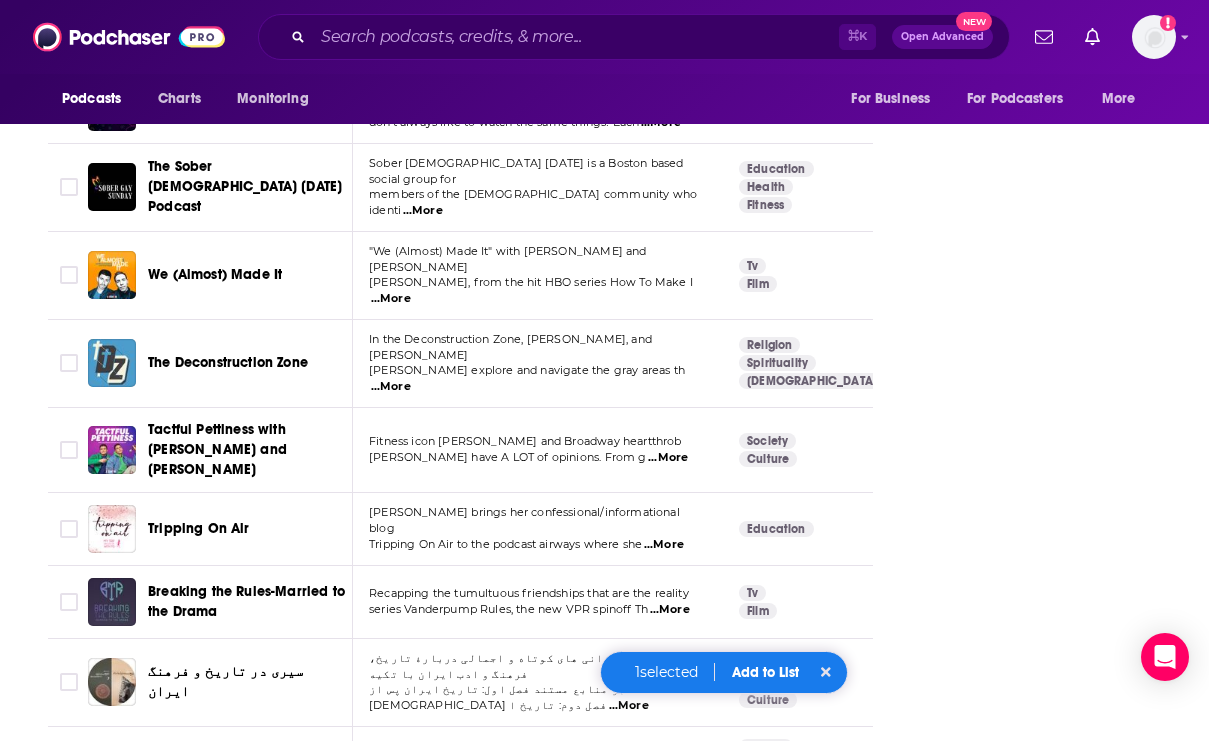 scroll, scrollTop: 5758, scrollLeft: 0, axis: vertical 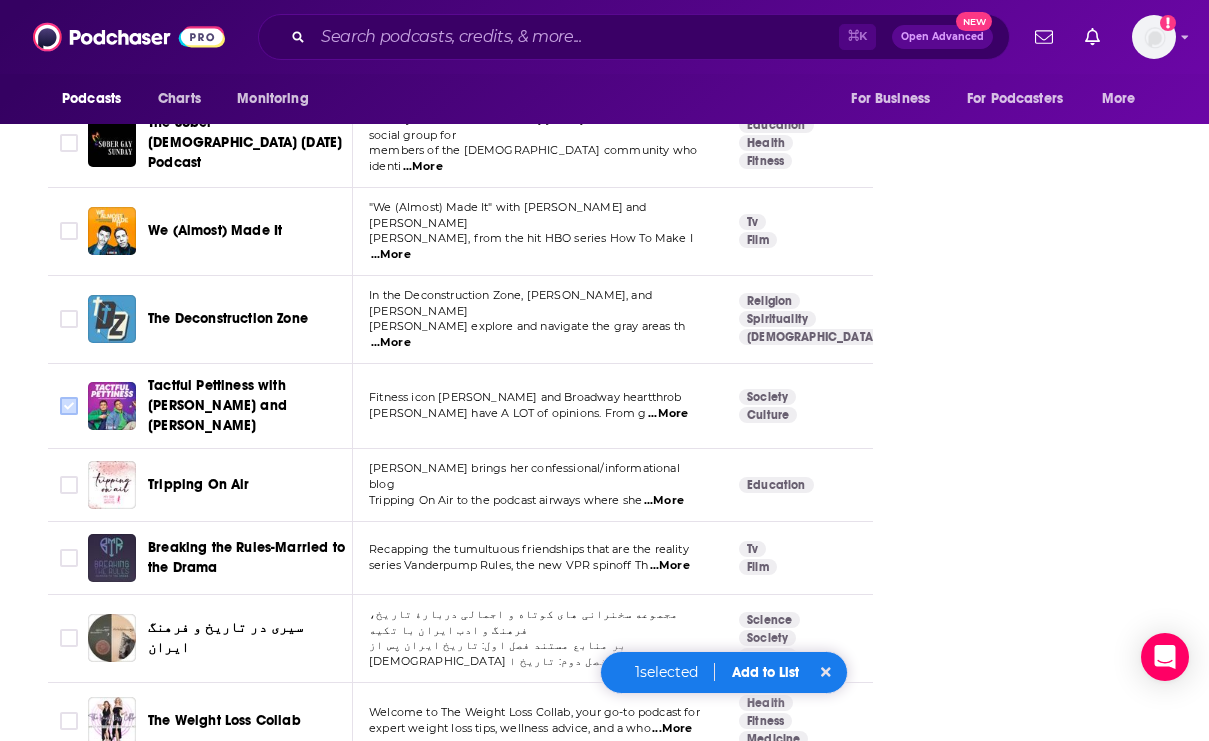 click at bounding box center [69, 406] 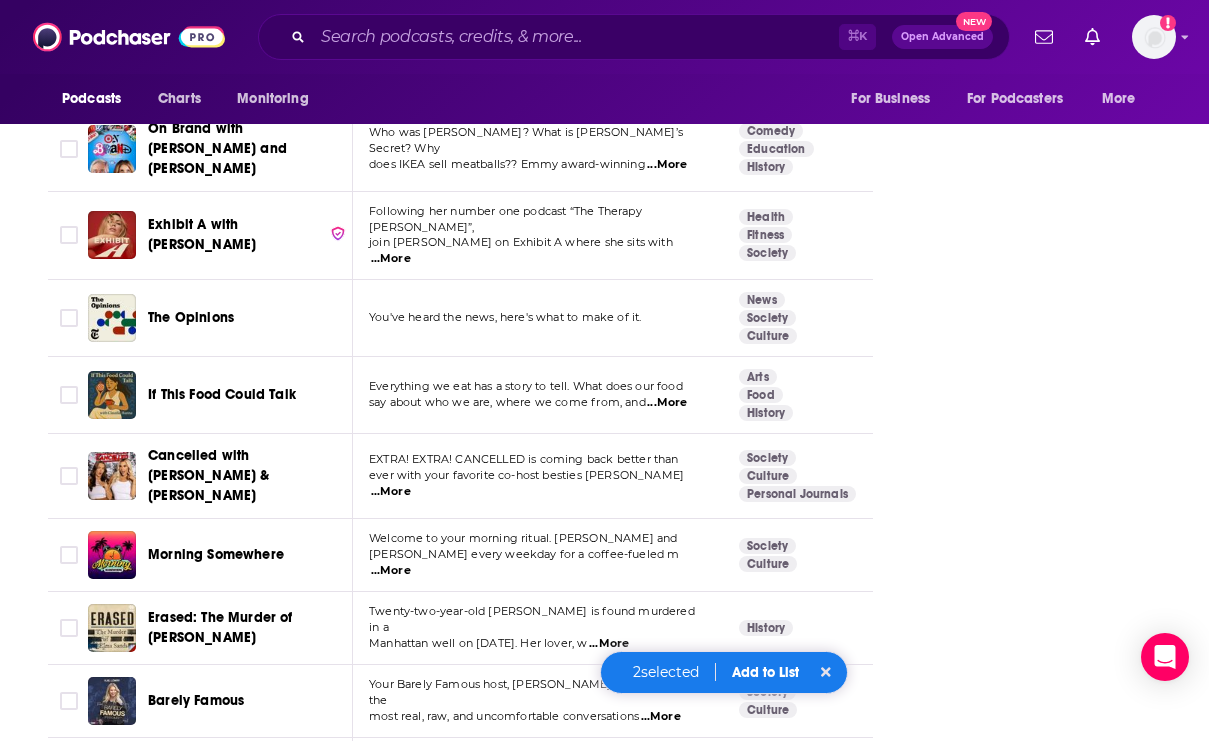 scroll, scrollTop: 7366, scrollLeft: 0, axis: vertical 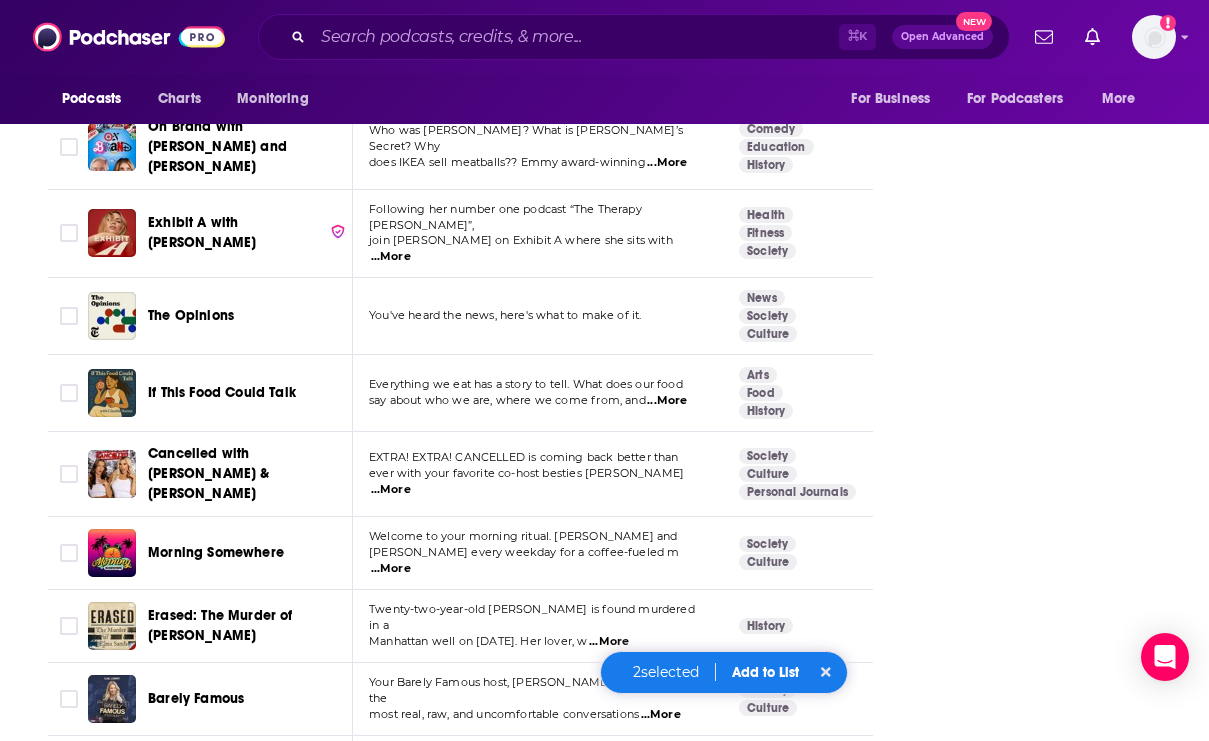 click on "Add to List" at bounding box center (765, 672) 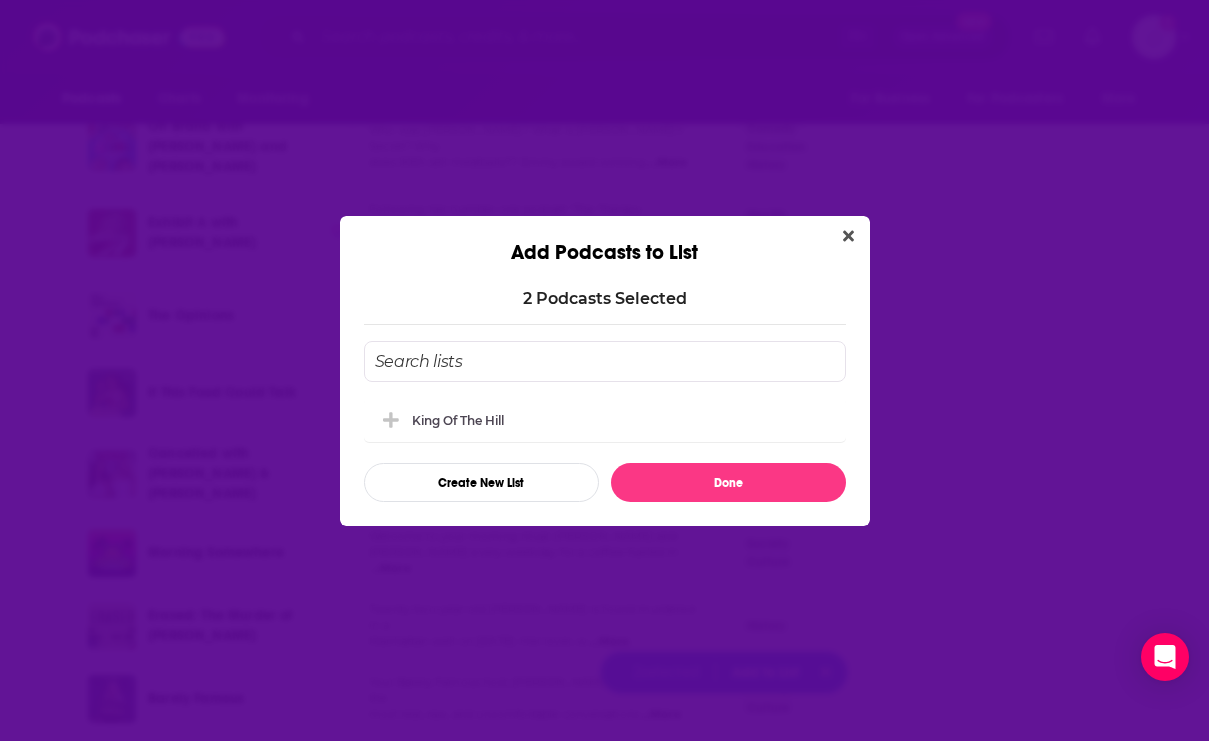 scroll, scrollTop: 0, scrollLeft: 0, axis: both 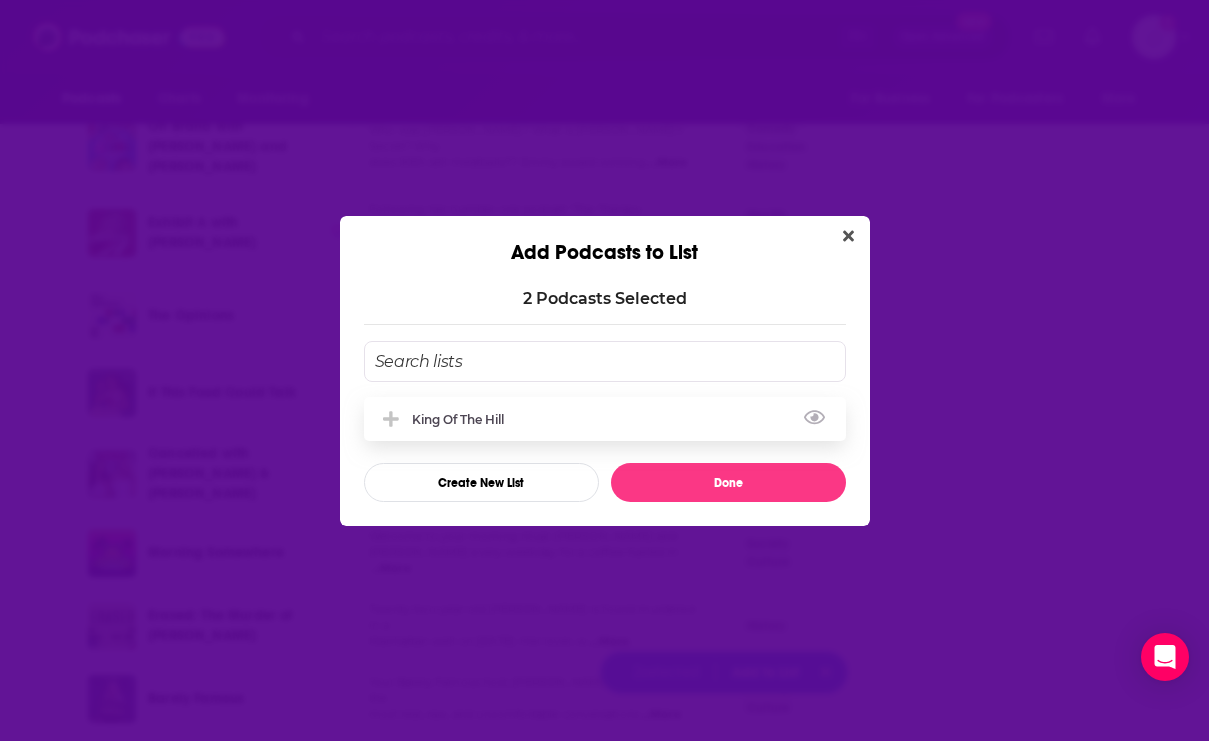 click on "King of the Hill" at bounding box center [605, 419] 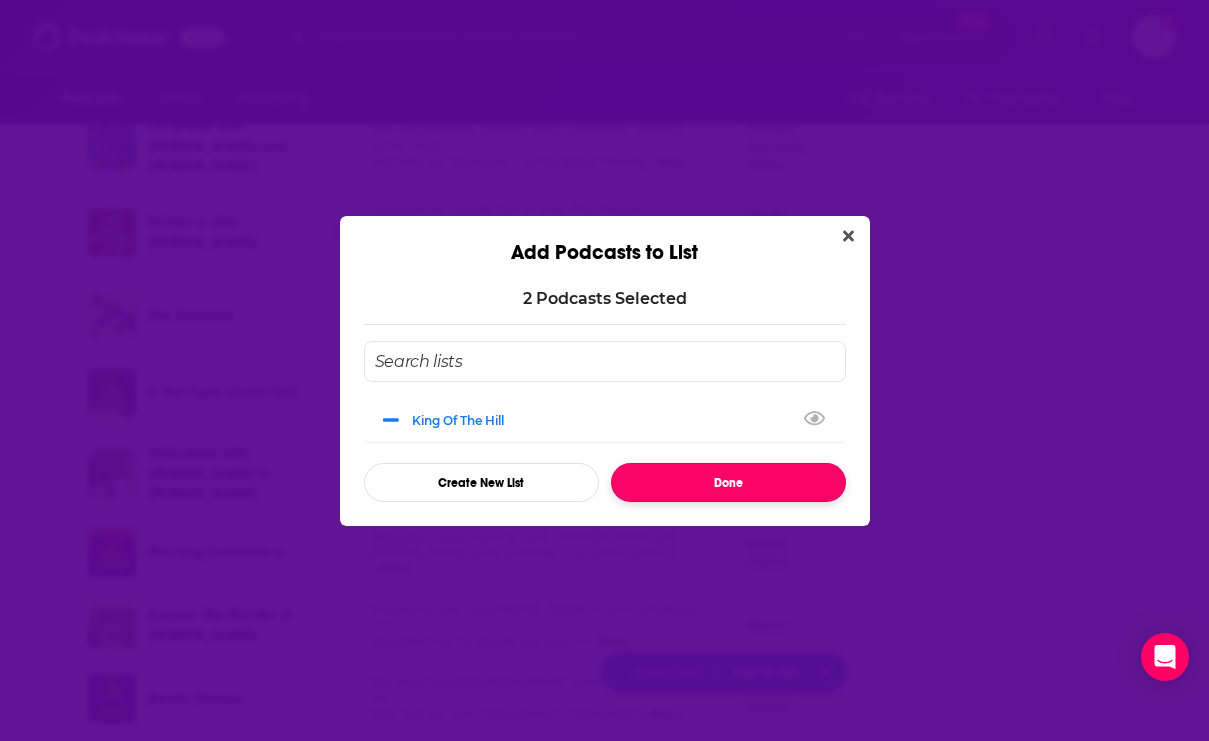 click on "Done" at bounding box center (728, 482) 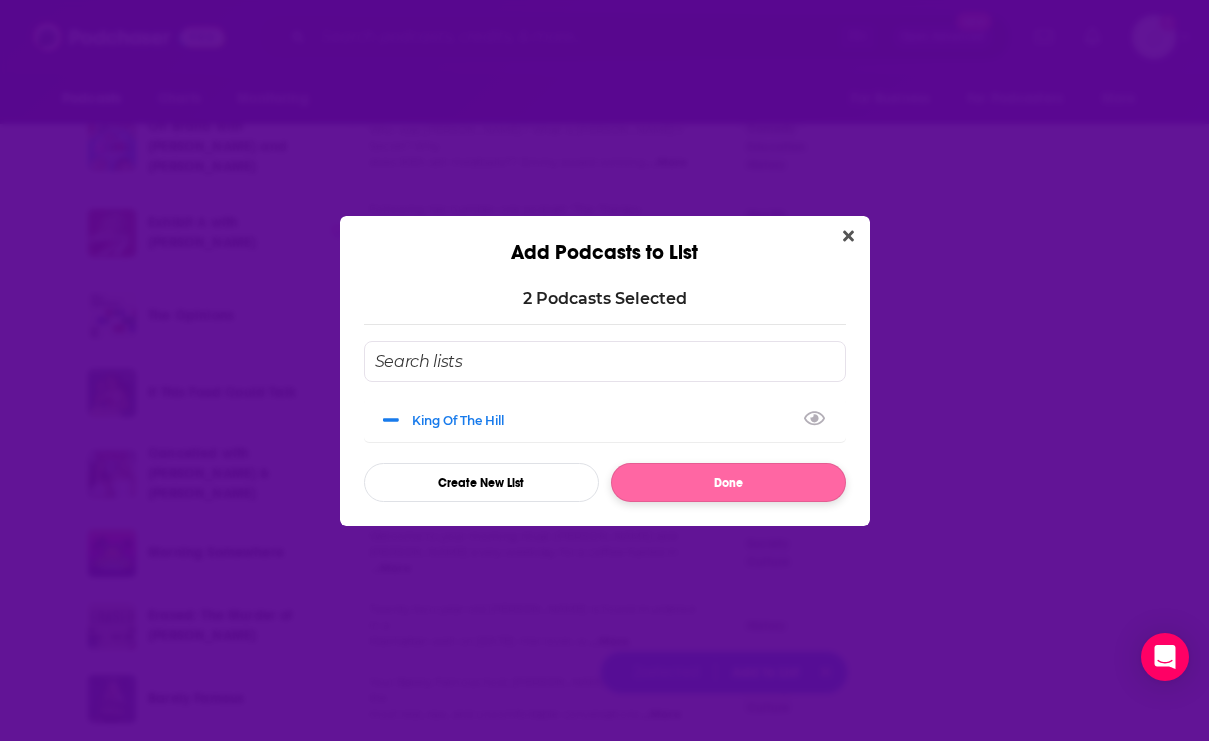 checkbox on "false" 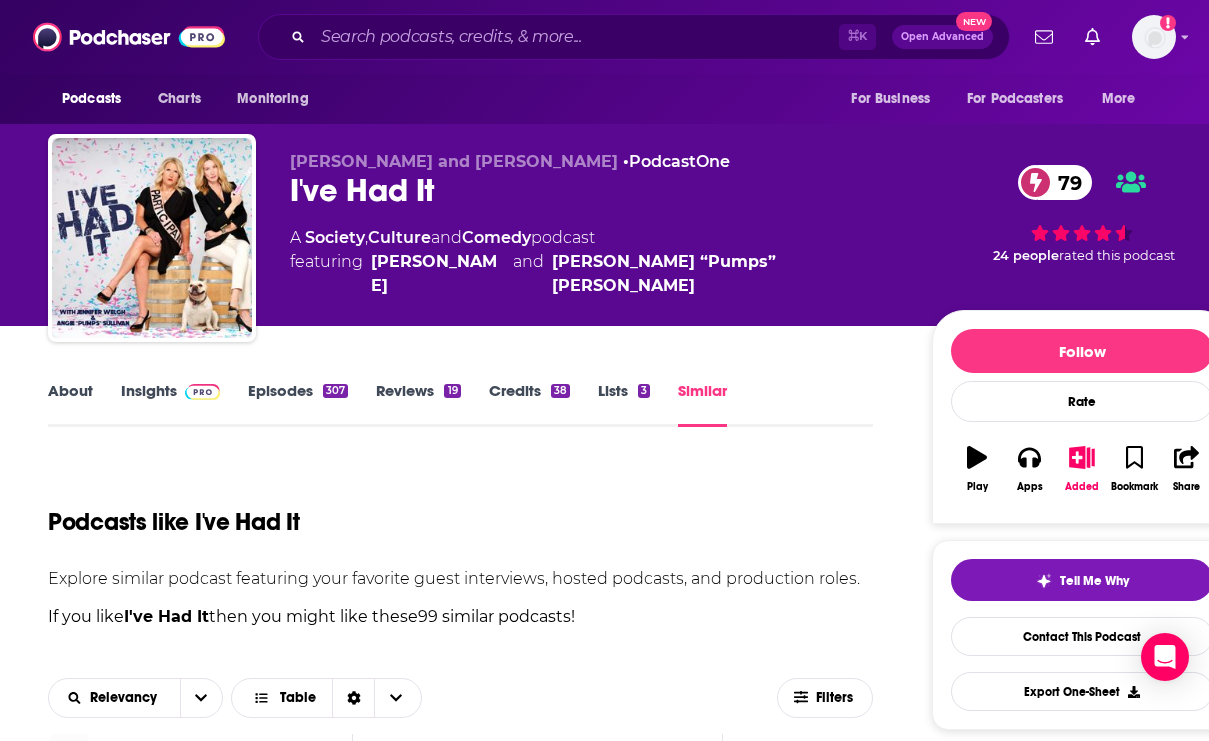 scroll, scrollTop: 7366, scrollLeft: 0, axis: vertical 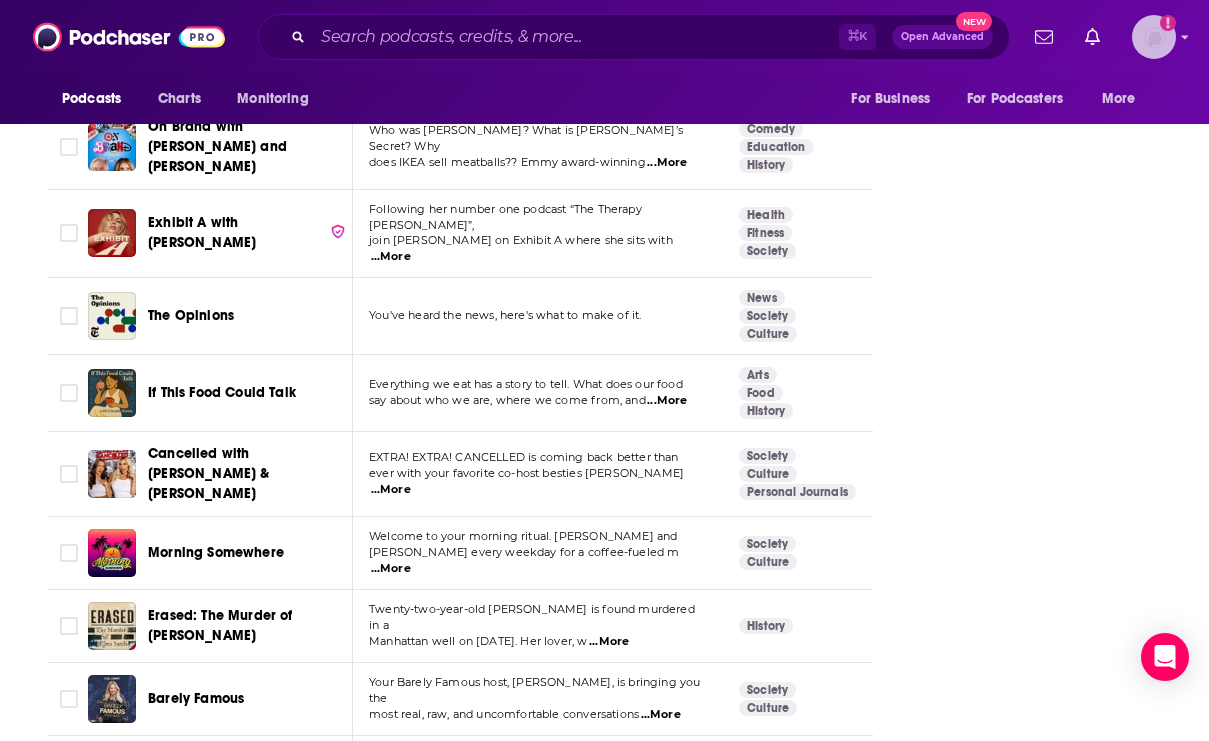 click at bounding box center [1154, 37] 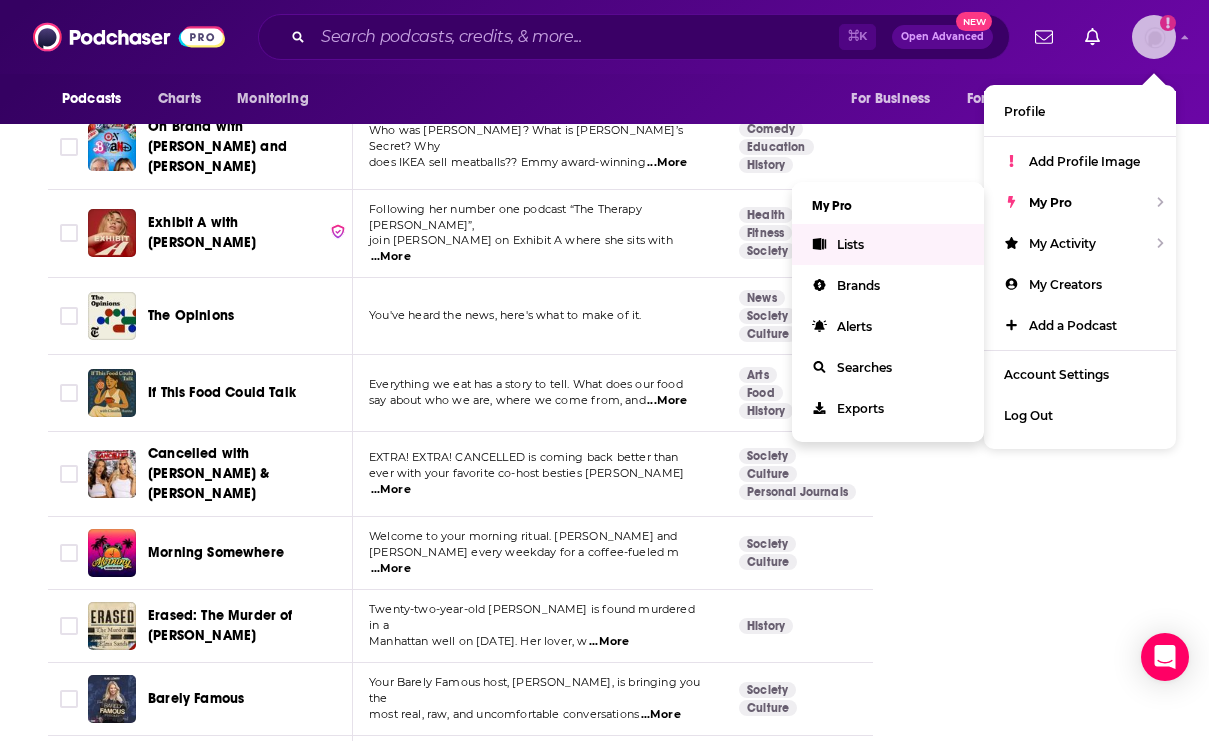 click on "Lists" at bounding box center [888, 244] 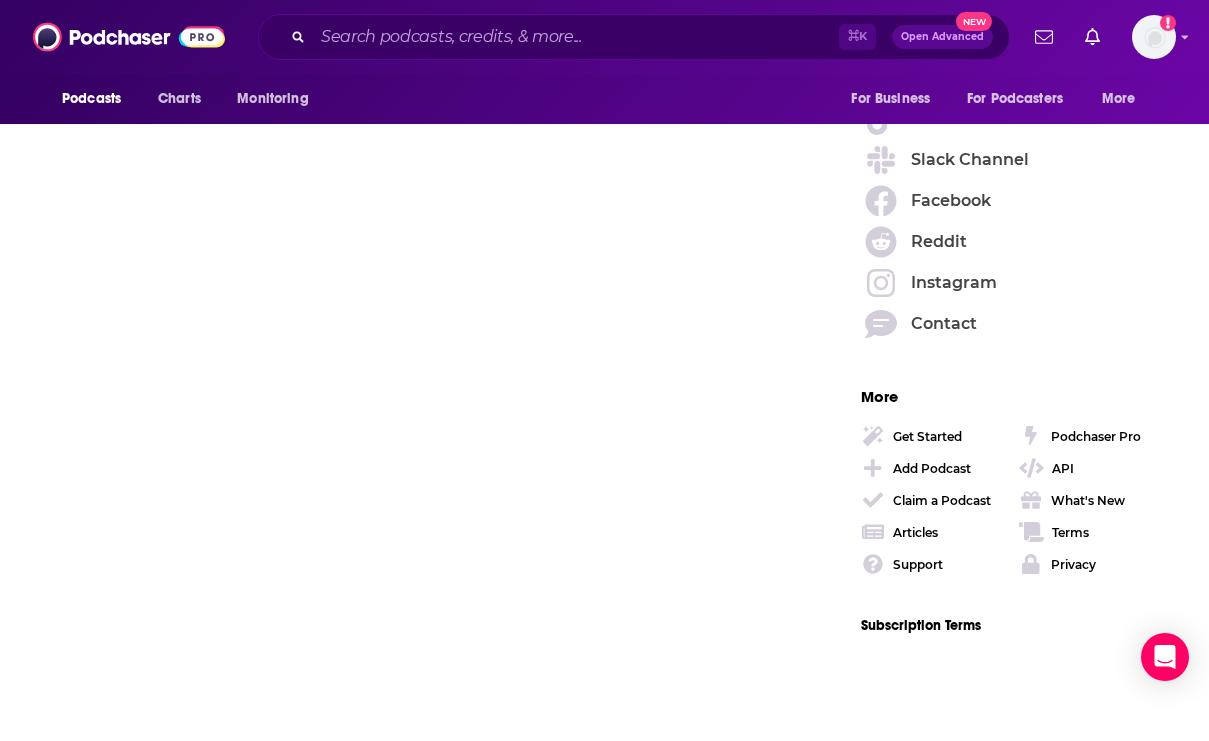scroll, scrollTop: 0, scrollLeft: 0, axis: both 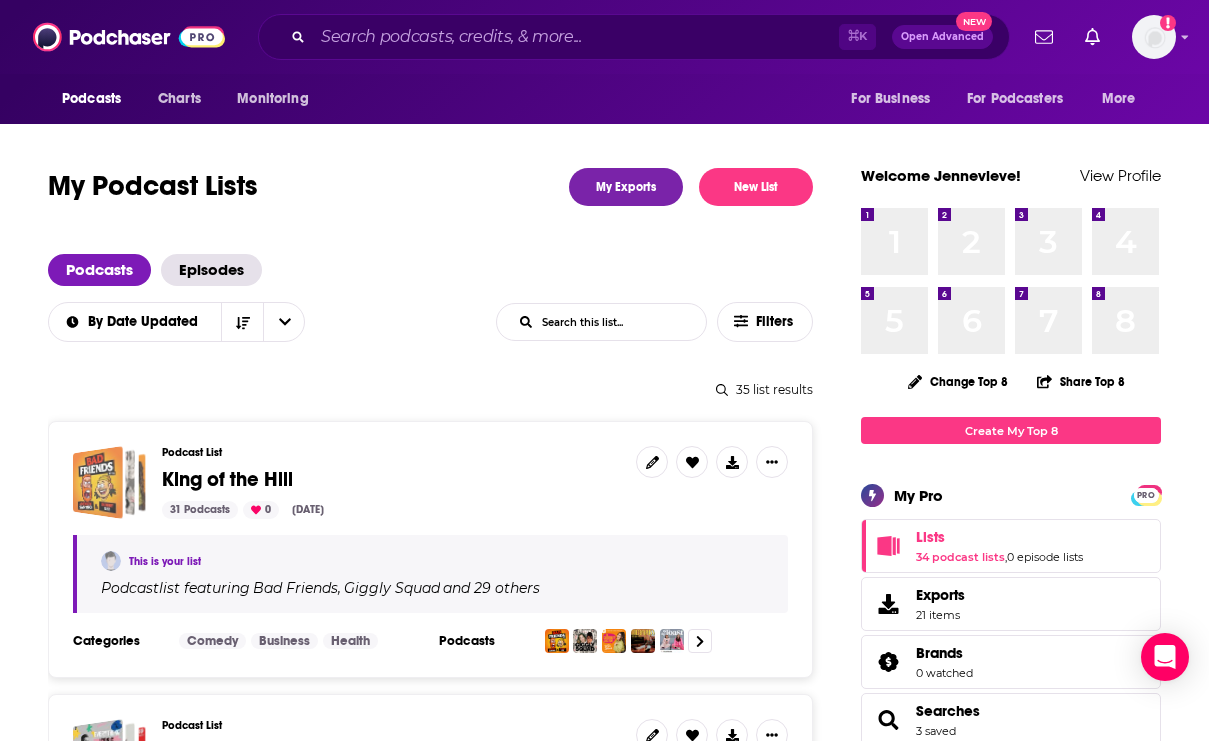 click at bounding box center (98, 482) 